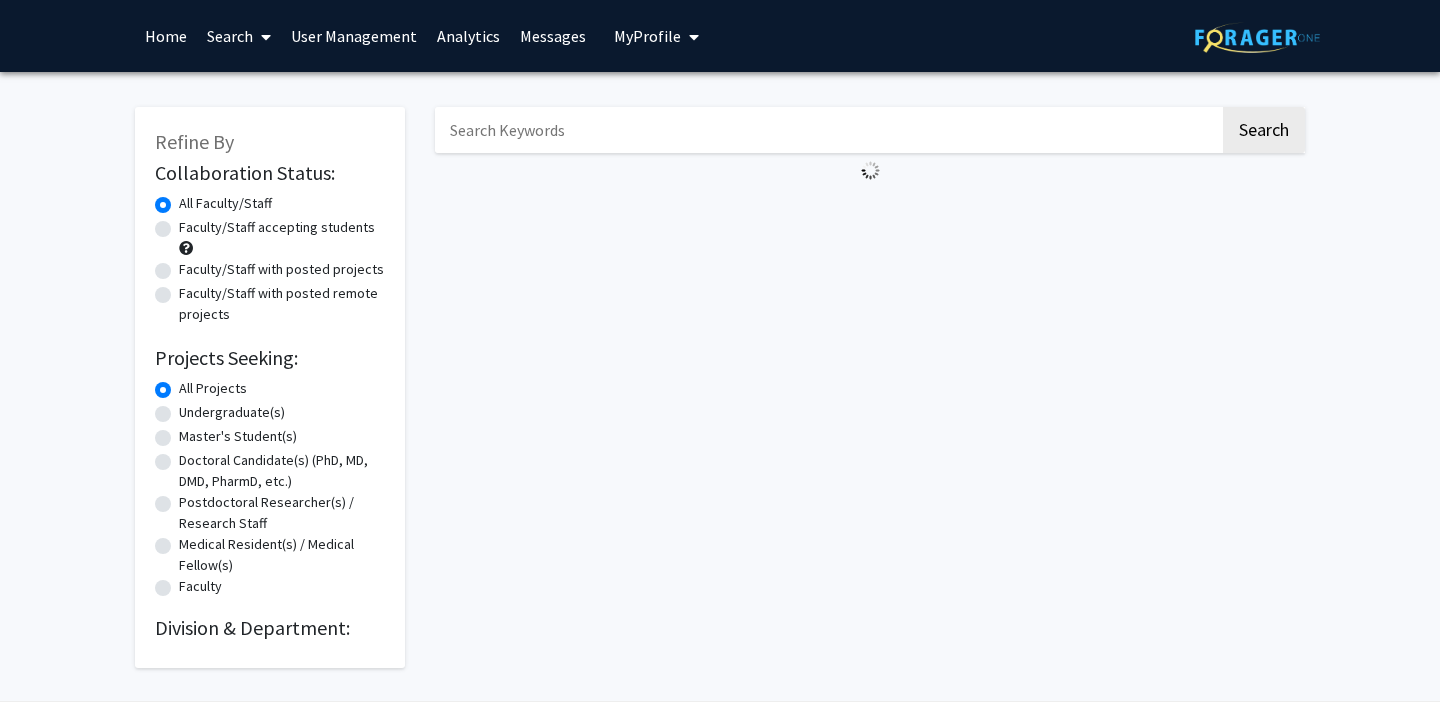 scroll, scrollTop: 0, scrollLeft: 0, axis: both 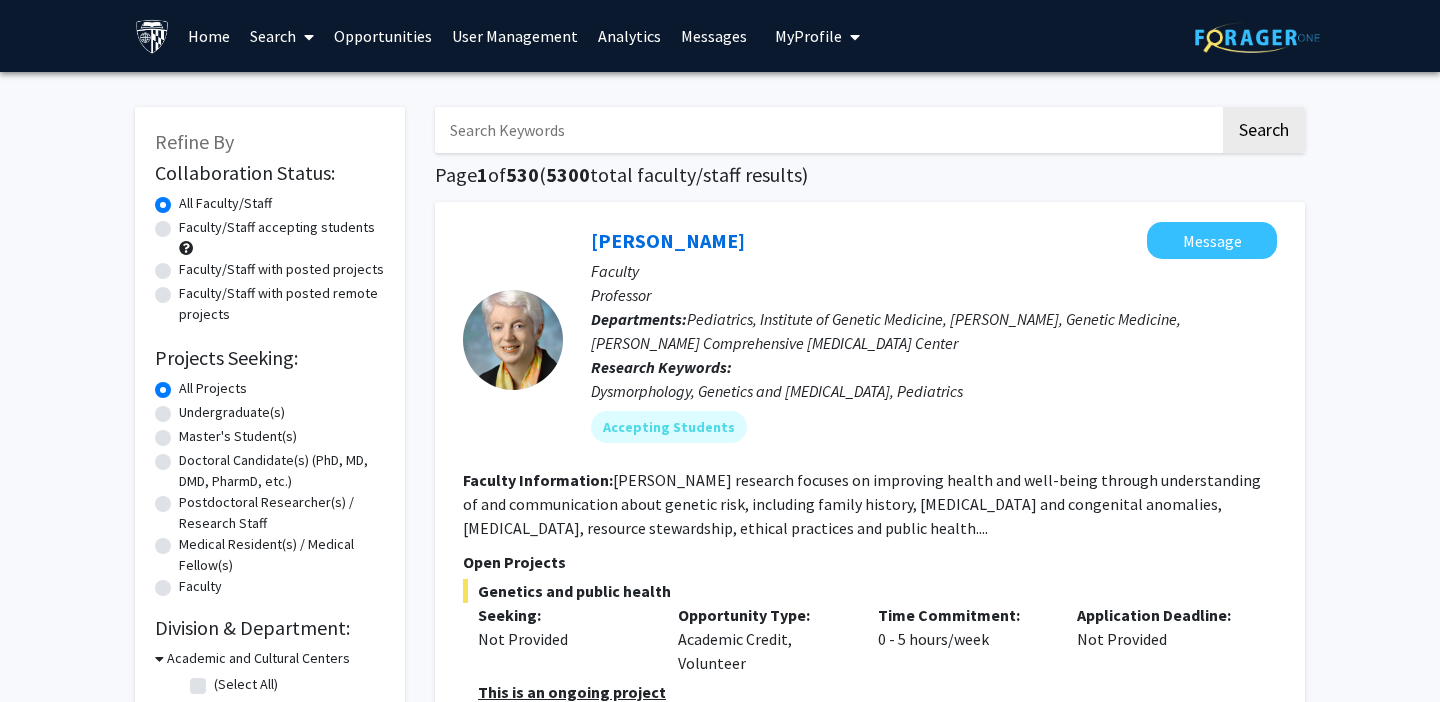 click on "My   Profile" at bounding box center [808, 36] 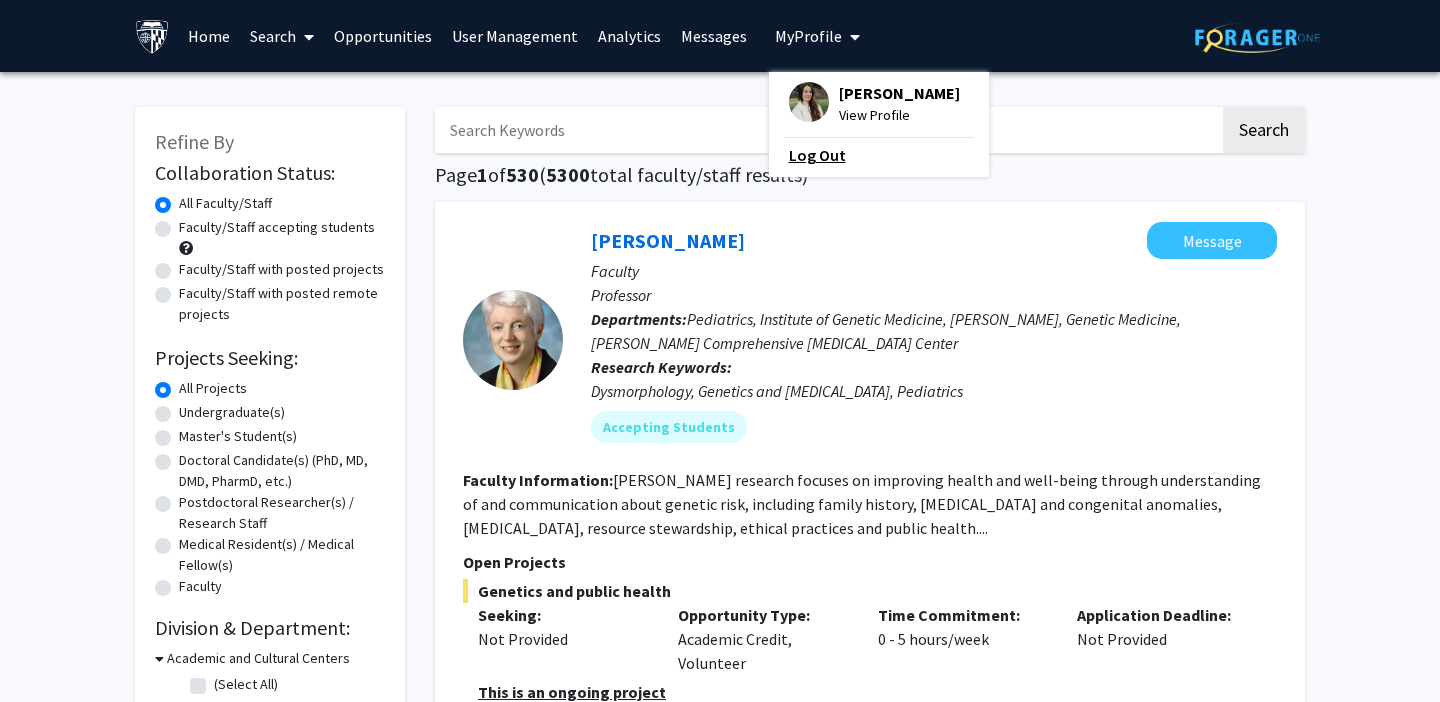 click on "Log Out" at bounding box center (879, 155) 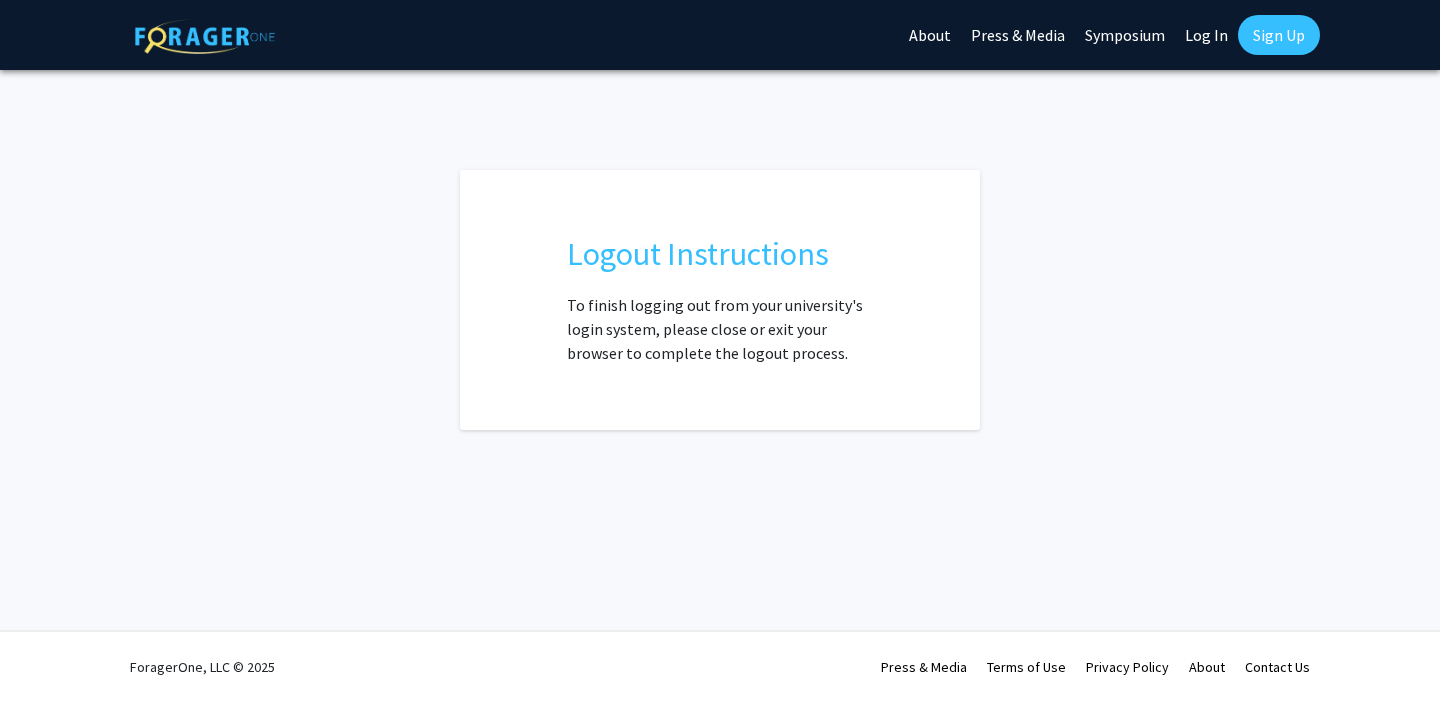 scroll, scrollTop: 0, scrollLeft: 0, axis: both 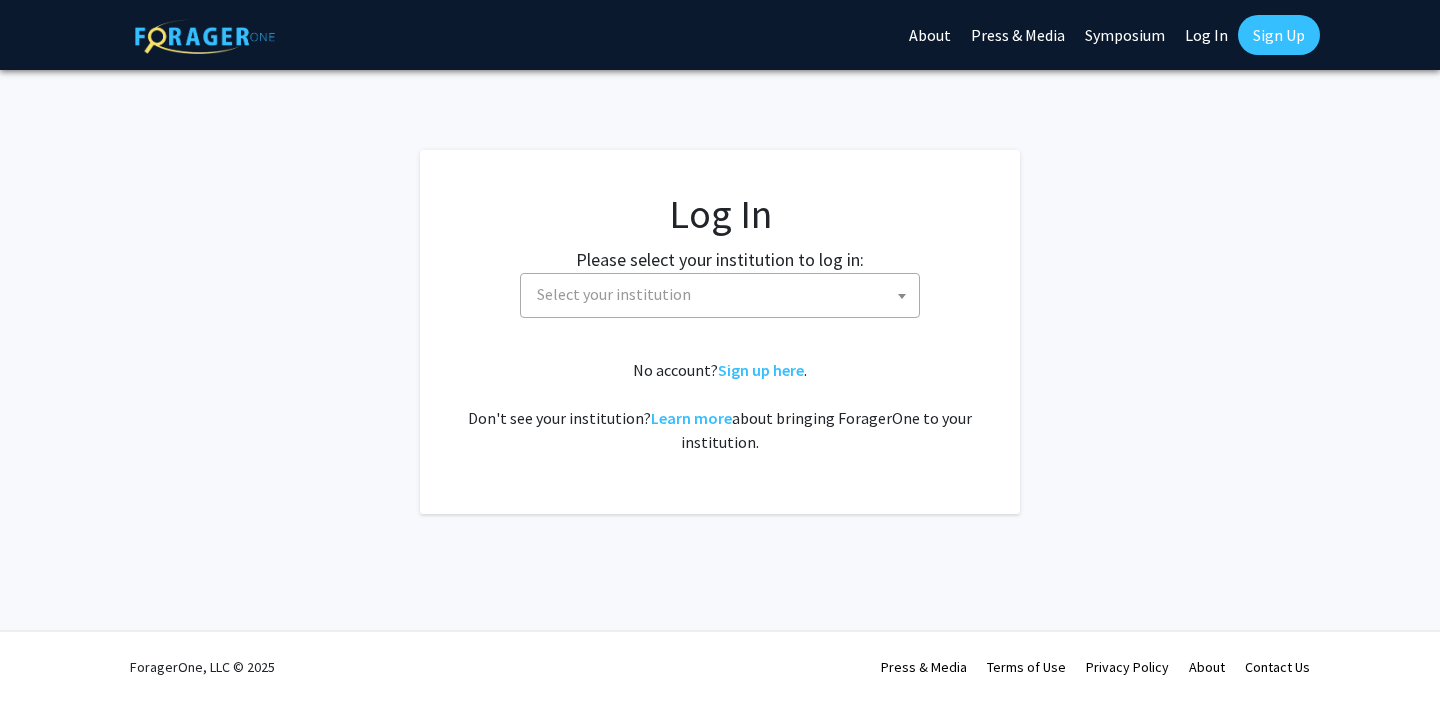 click on "Select your institution" at bounding box center [724, 294] 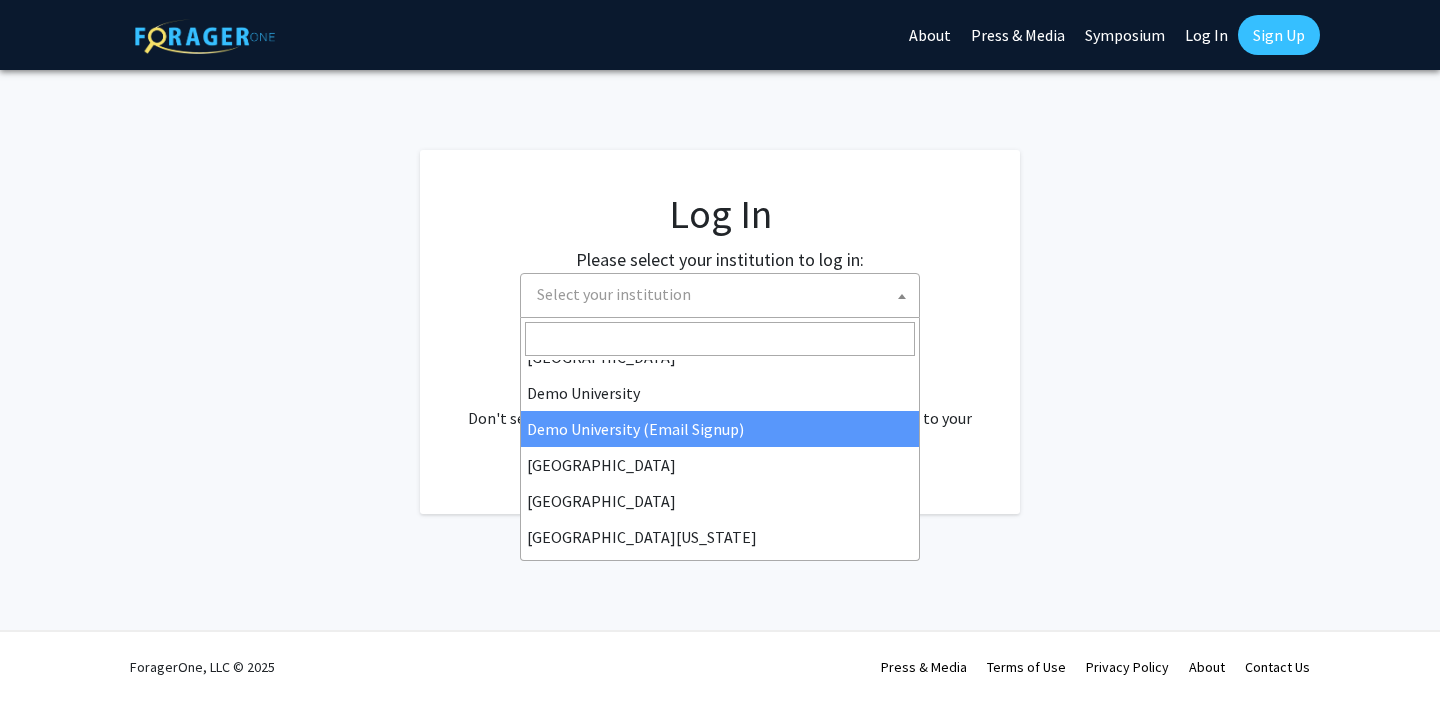 scroll, scrollTop: 164, scrollLeft: 0, axis: vertical 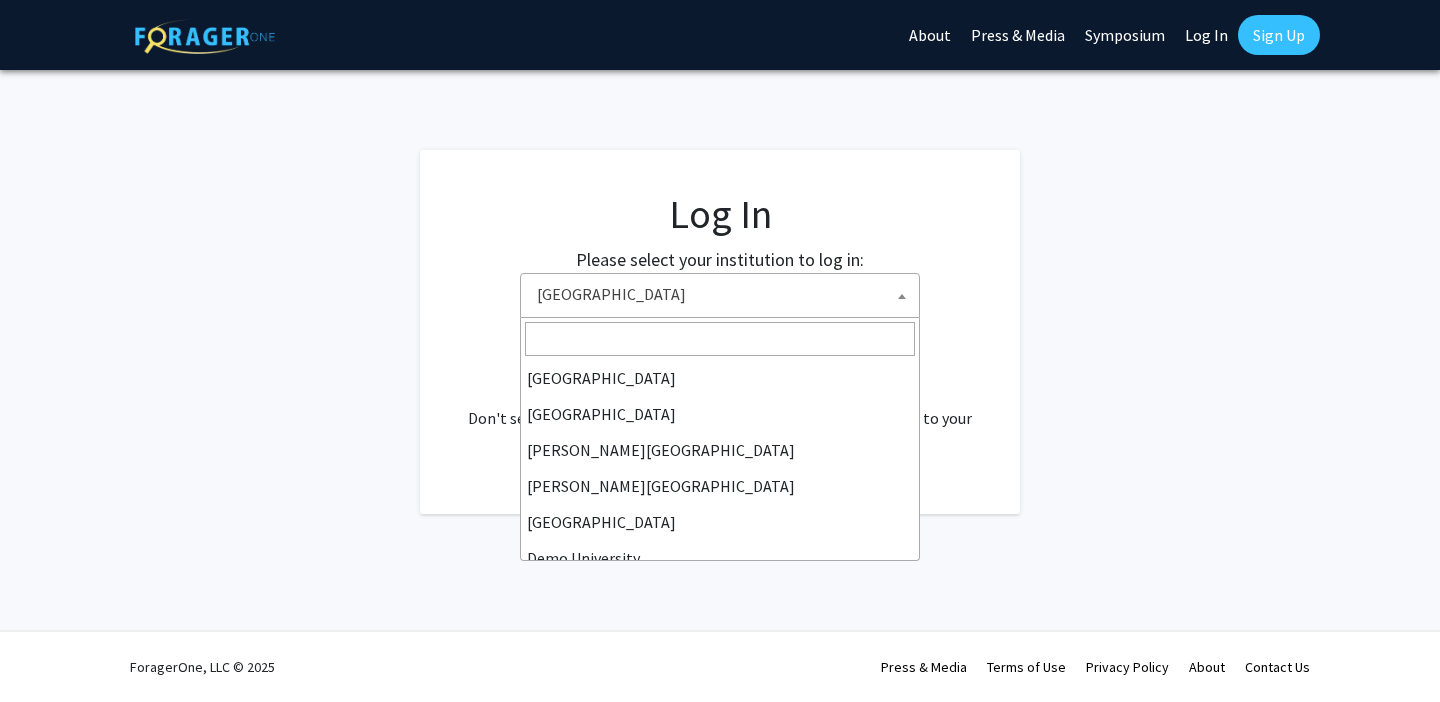 click on "East Carolina University" at bounding box center (724, 294) 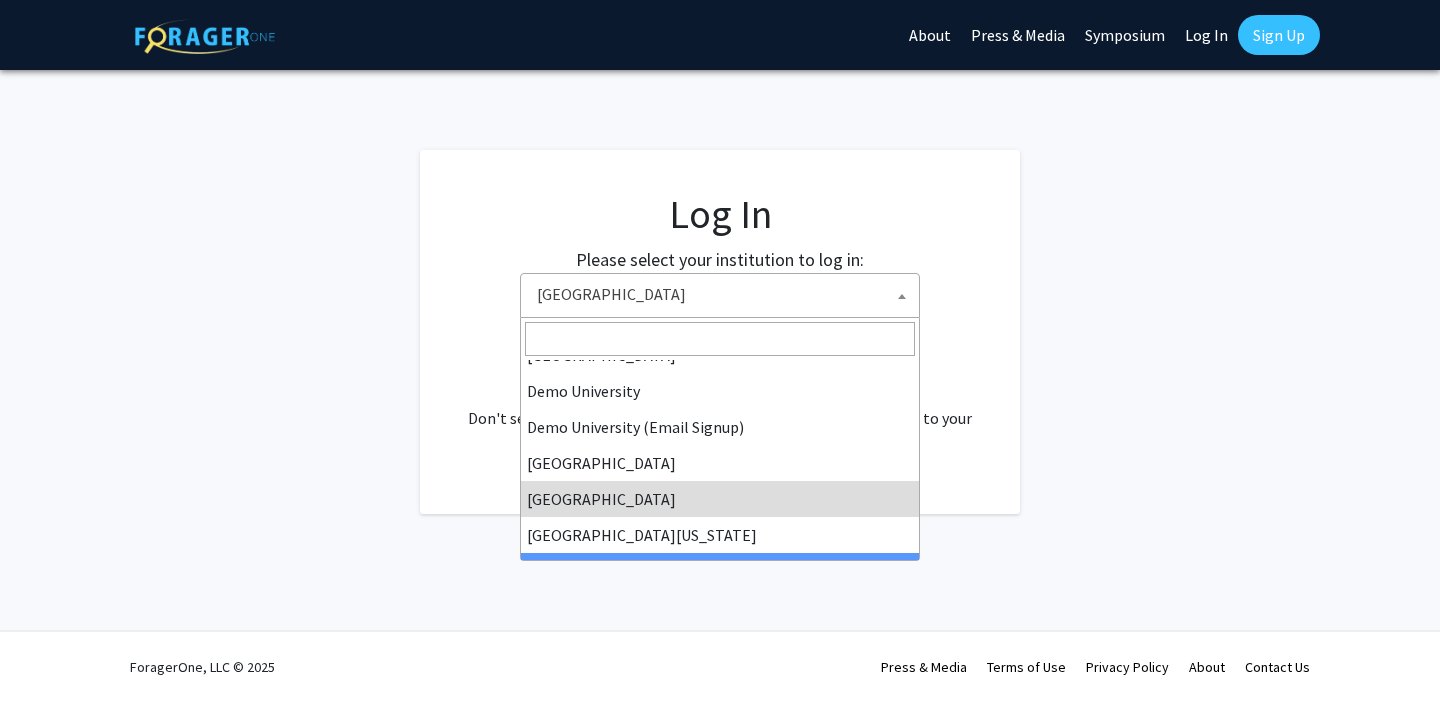 scroll, scrollTop: 168, scrollLeft: 0, axis: vertical 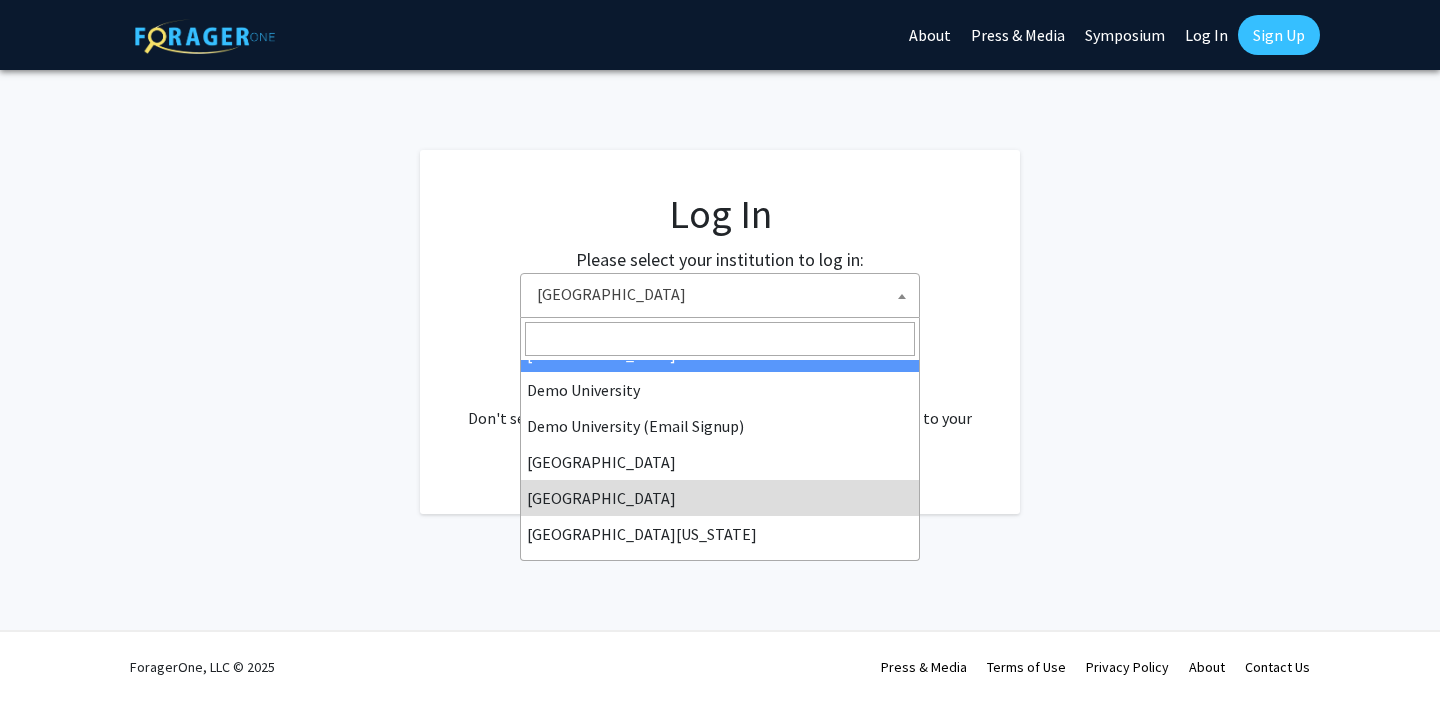 click on "Log In Please select your institution to log in: Baylor University Brandeis University Christopher Newport University Clark Atlanta University Cornell University Demo University Demo University (Email Signup) Drexel University East Carolina University Eastern Michigan University Emory University Grand Valley State University Harvard University and Affiliated Hospitals High Point University Johns Hopkins University Kansas State University Morehouse College Morehouse School of Medicine Morgan State University North Carolina State University Northern Illinois University Spelman College Test University 1 Thomas Jefferson University University of Georgia University of Hawaiʻi at Mānoa University of Kentucky University of Maryland University of Missouri University of Texas Wayne State University East Carolina University  No account?  Sign up here .   Don't see your institution?  Learn more  about bringing ForagerOne to your institution." 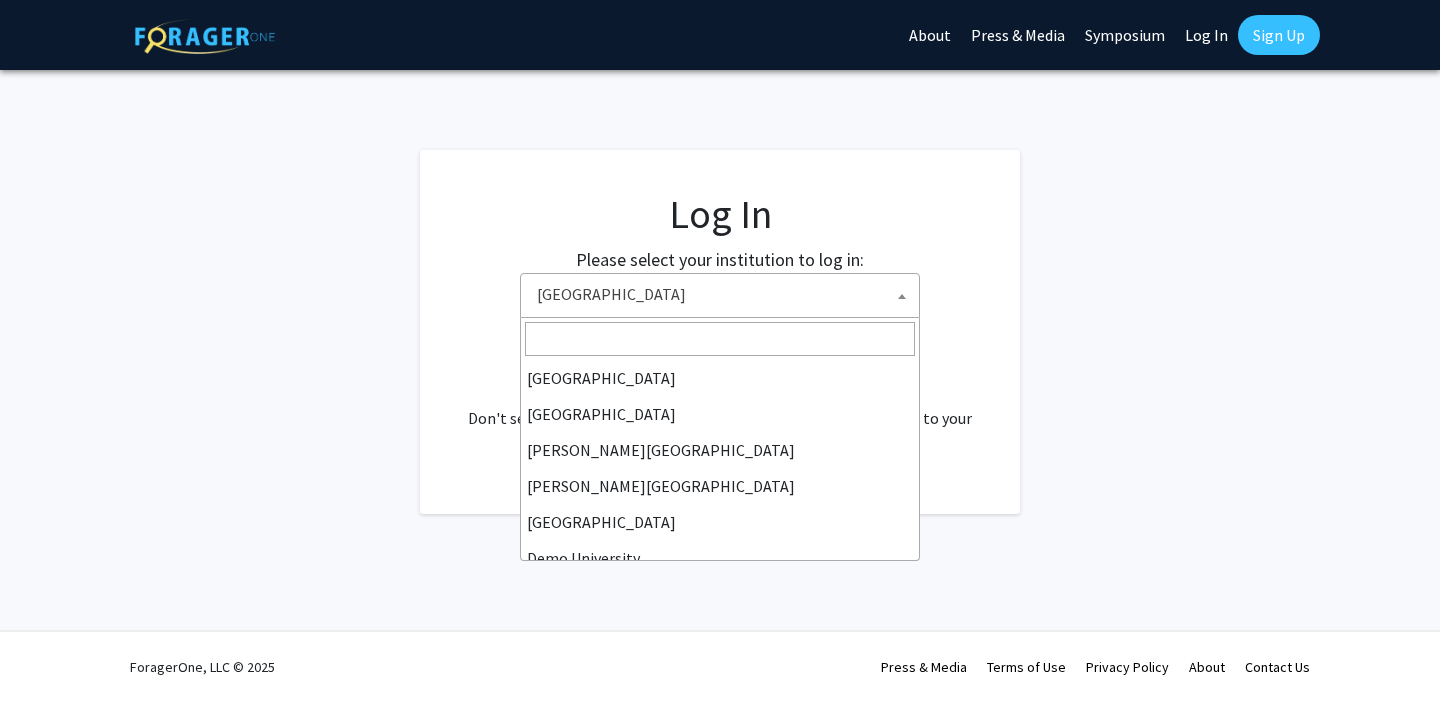 click on "East Carolina University" at bounding box center [724, 294] 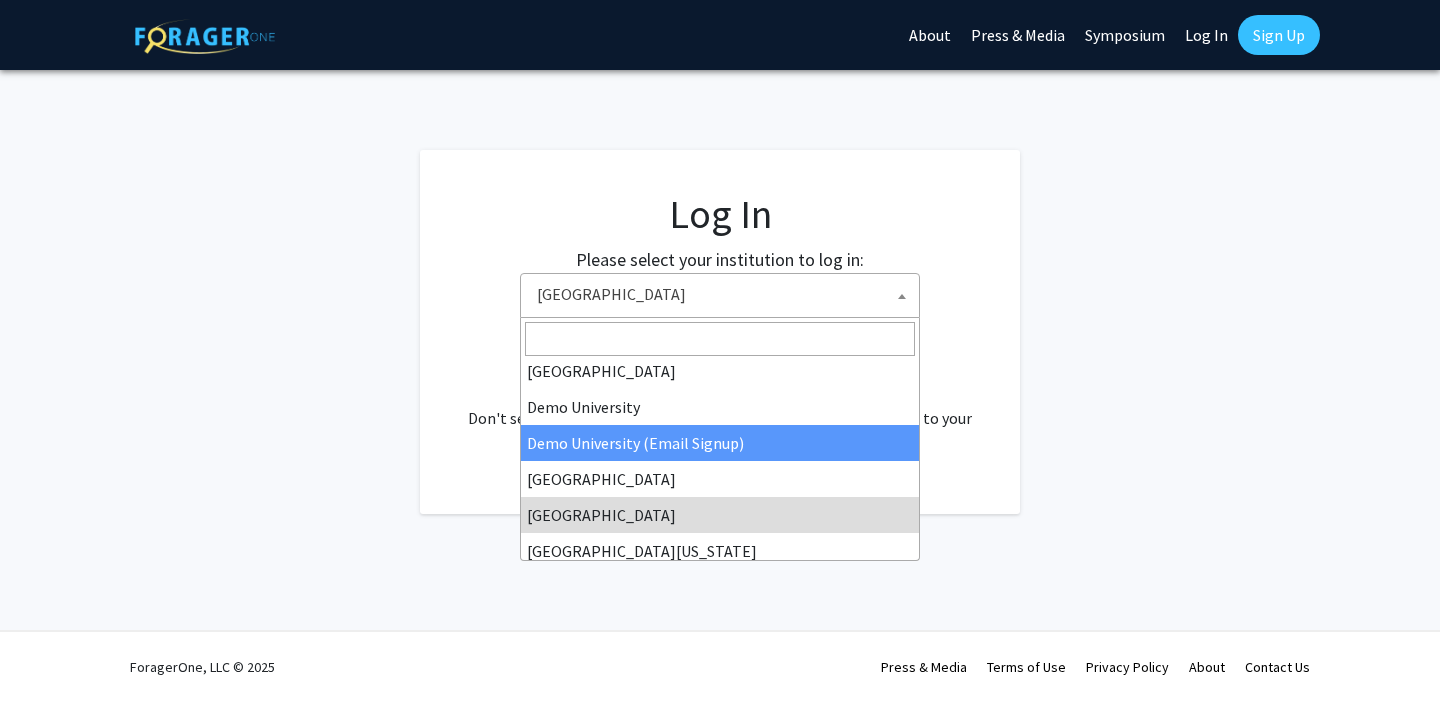 scroll, scrollTop: 150, scrollLeft: 0, axis: vertical 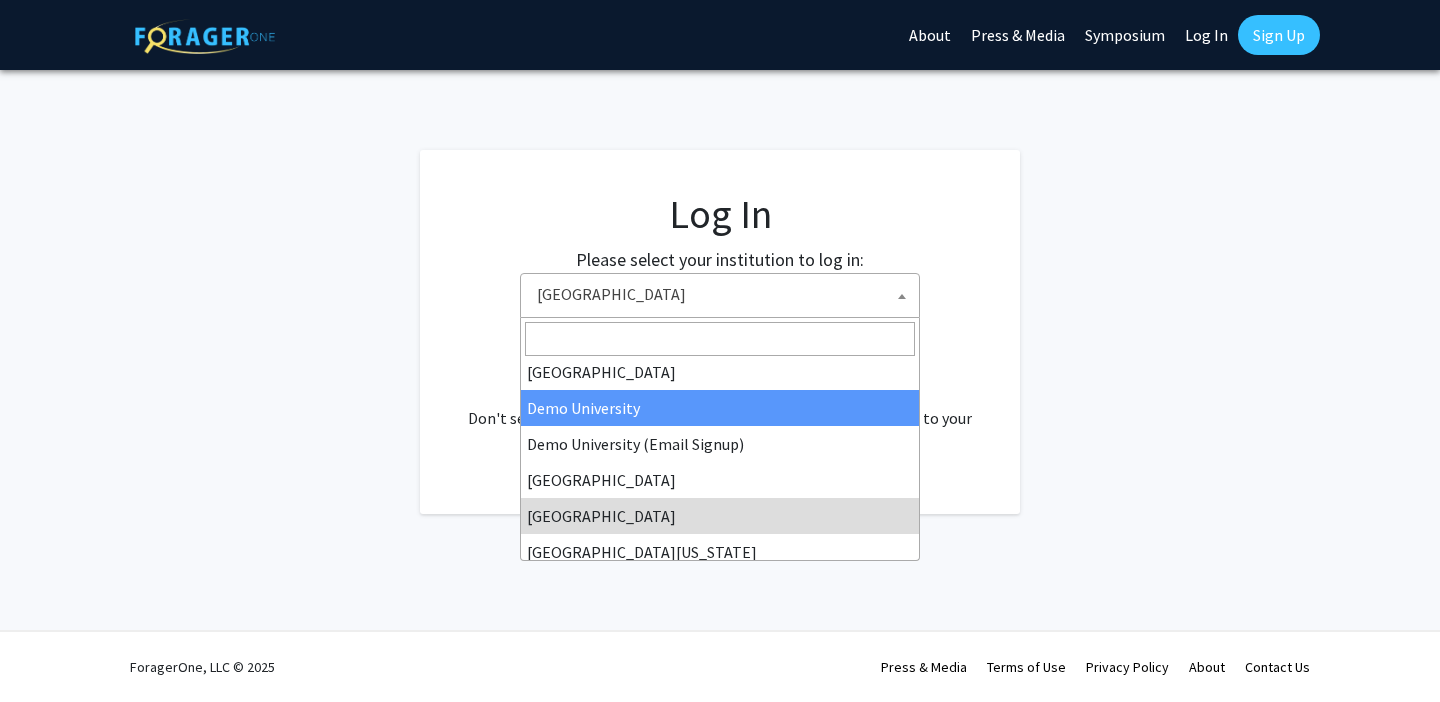 select on "8" 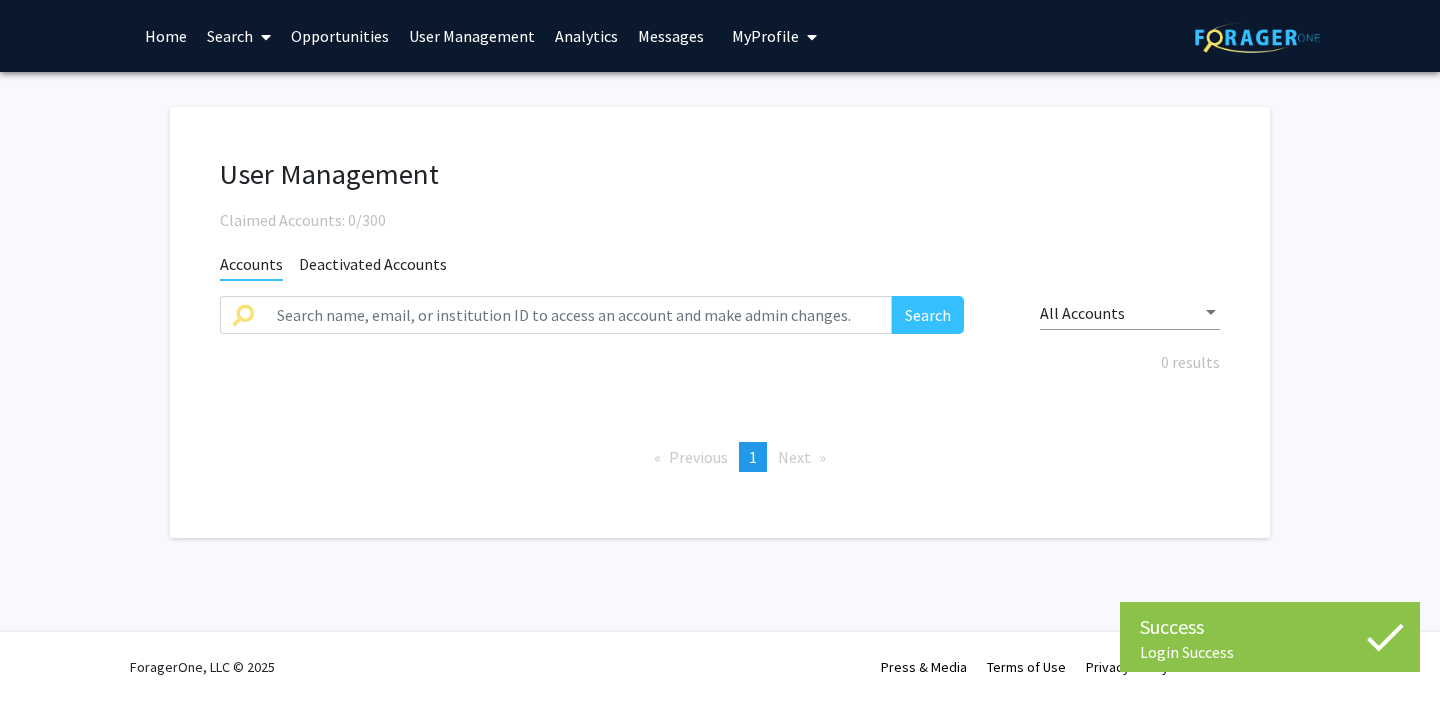 scroll, scrollTop: 0, scrollLeft: 0, axis: both 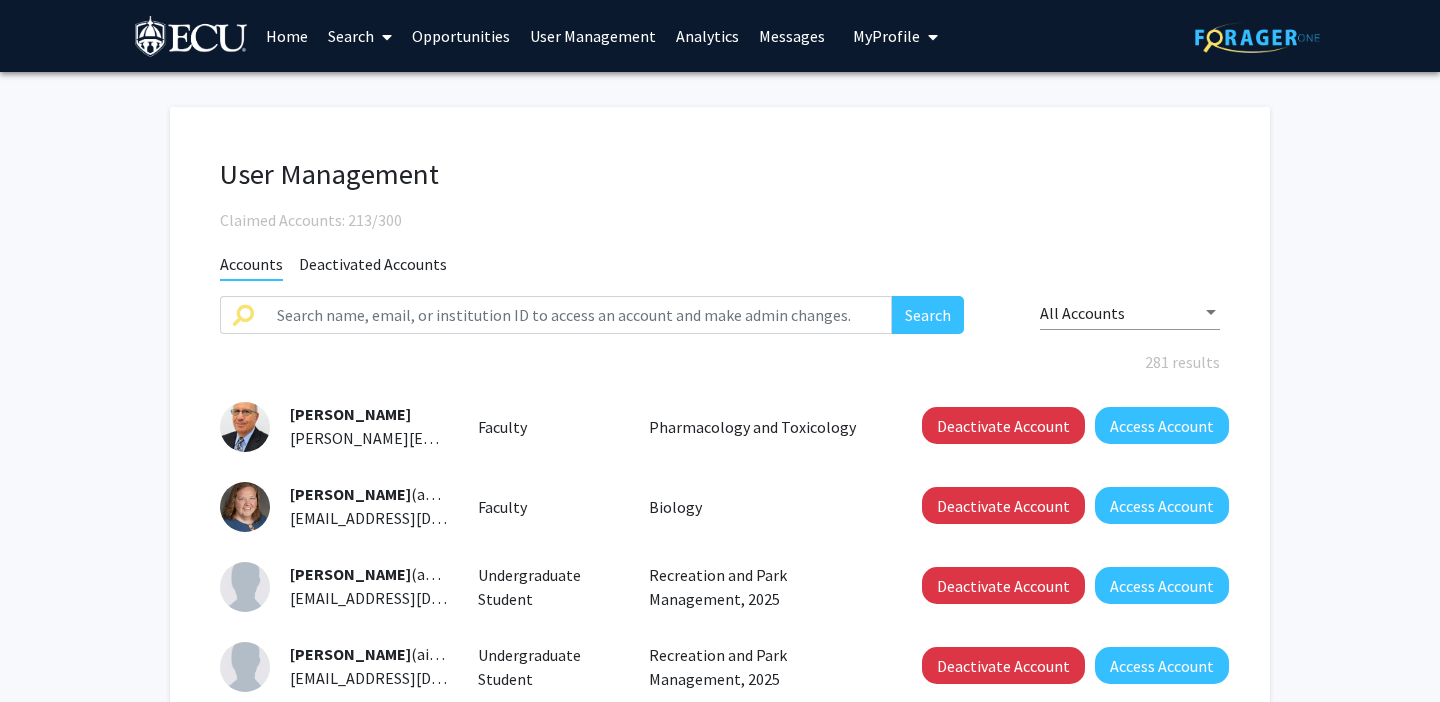 click on "My   Profile" at bounding box center (886, 36) 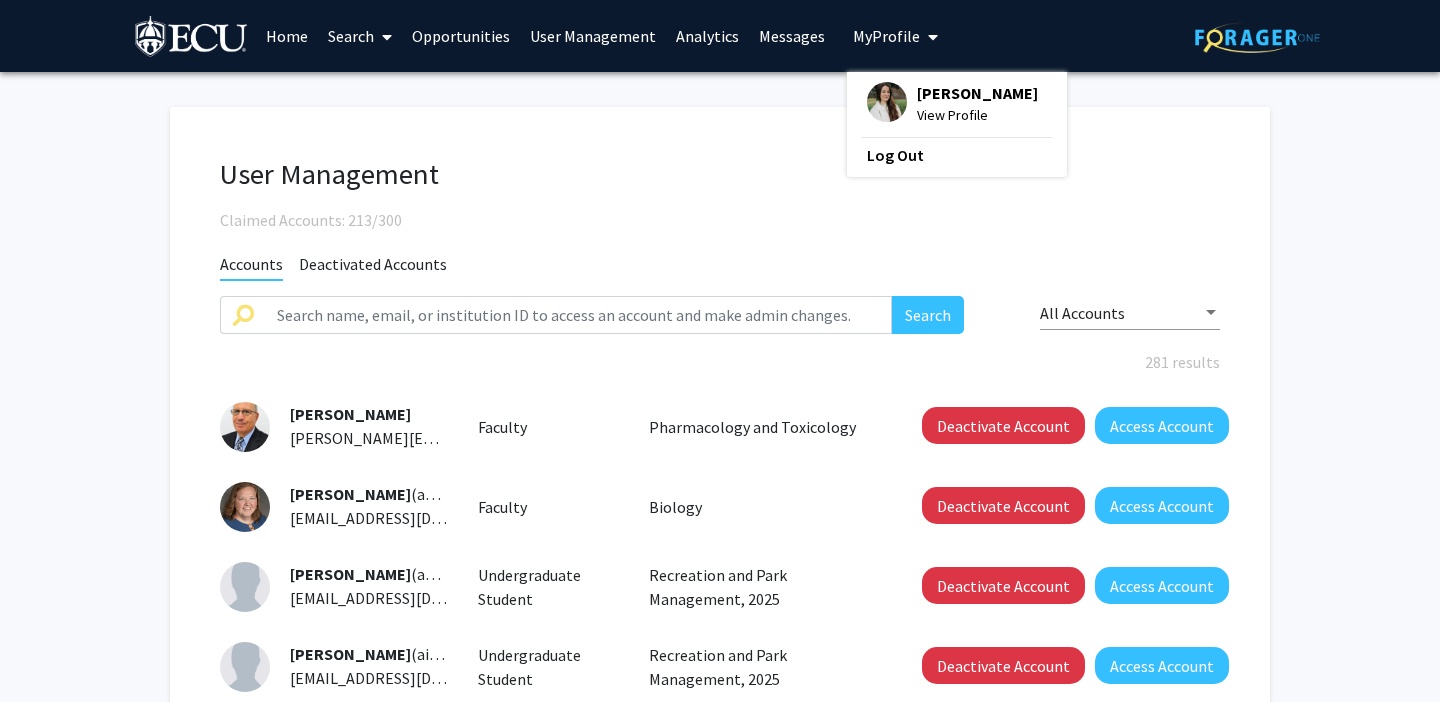 click on "My   Profile" at bounding box center [886, 36] 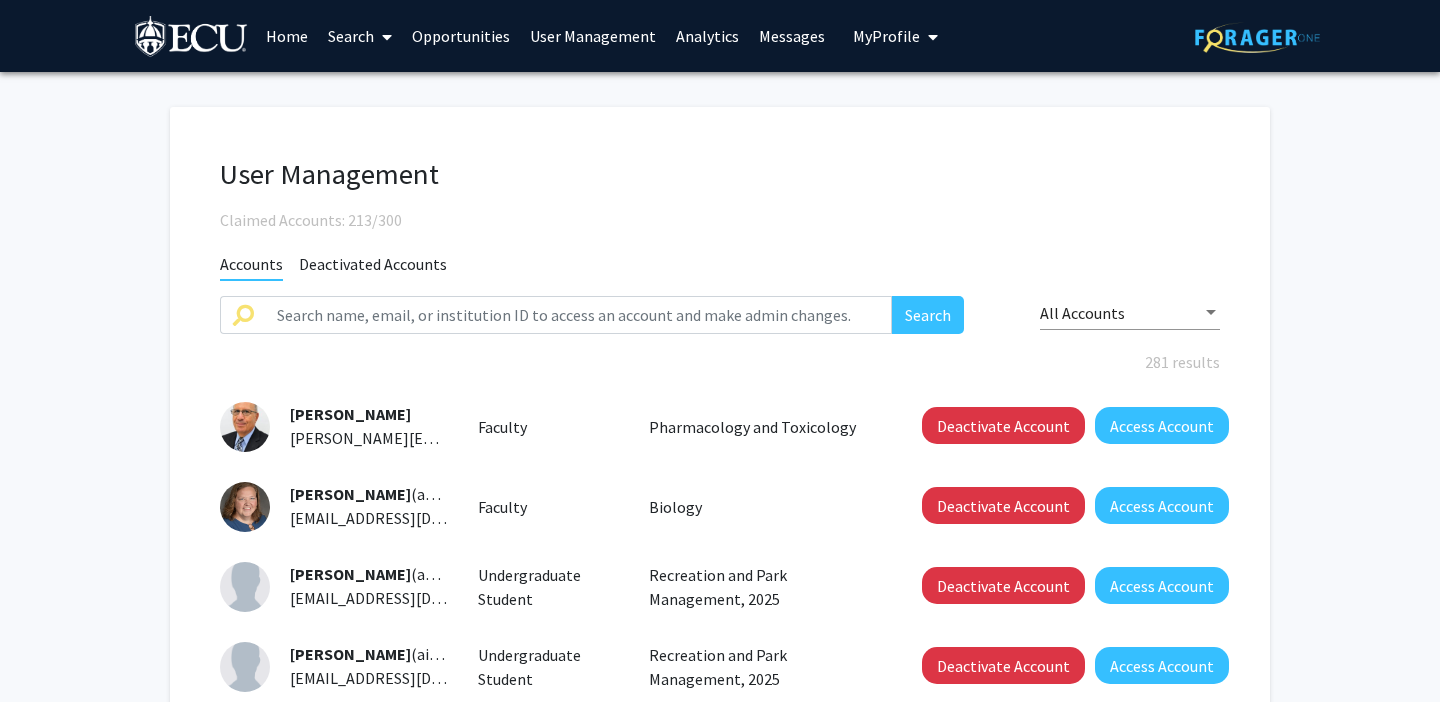 click on "Messages" at bounding box center (792, 36) 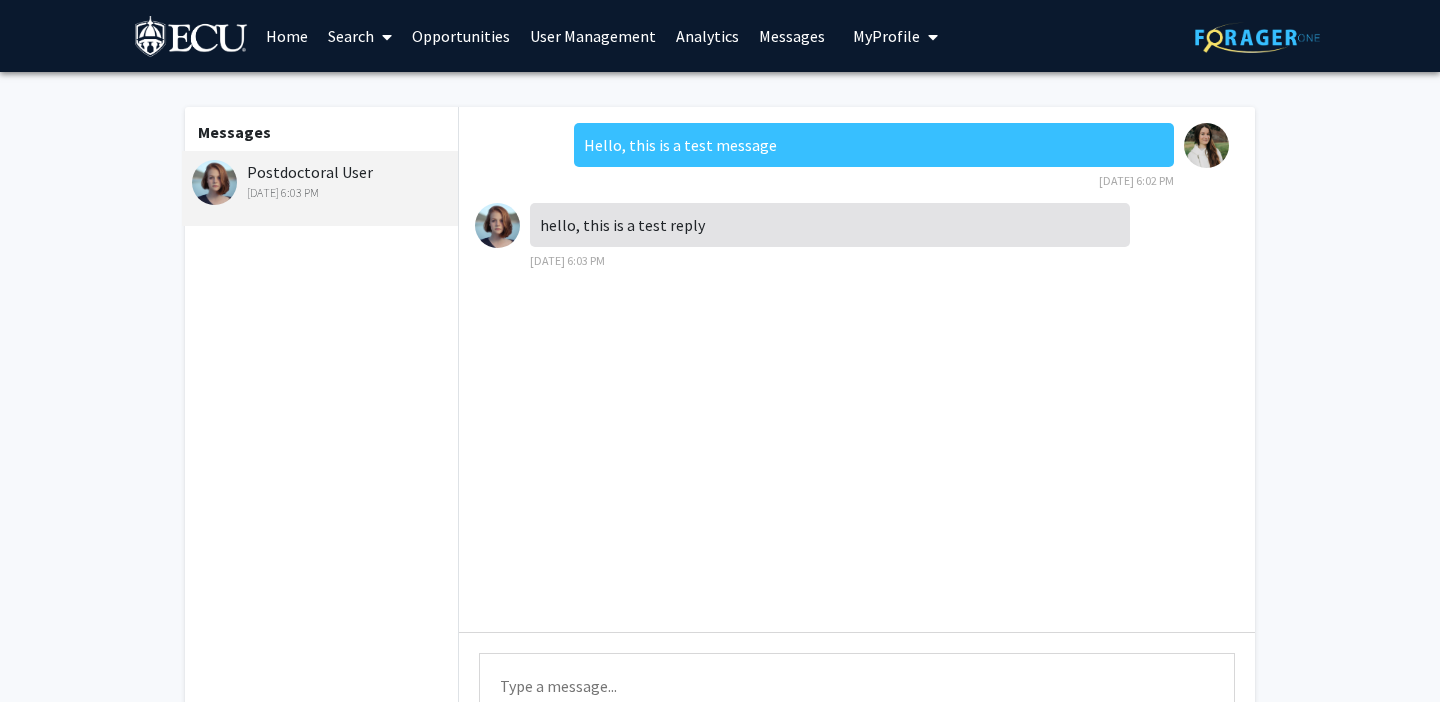 click on "Home" at bounding box center [287, 36] 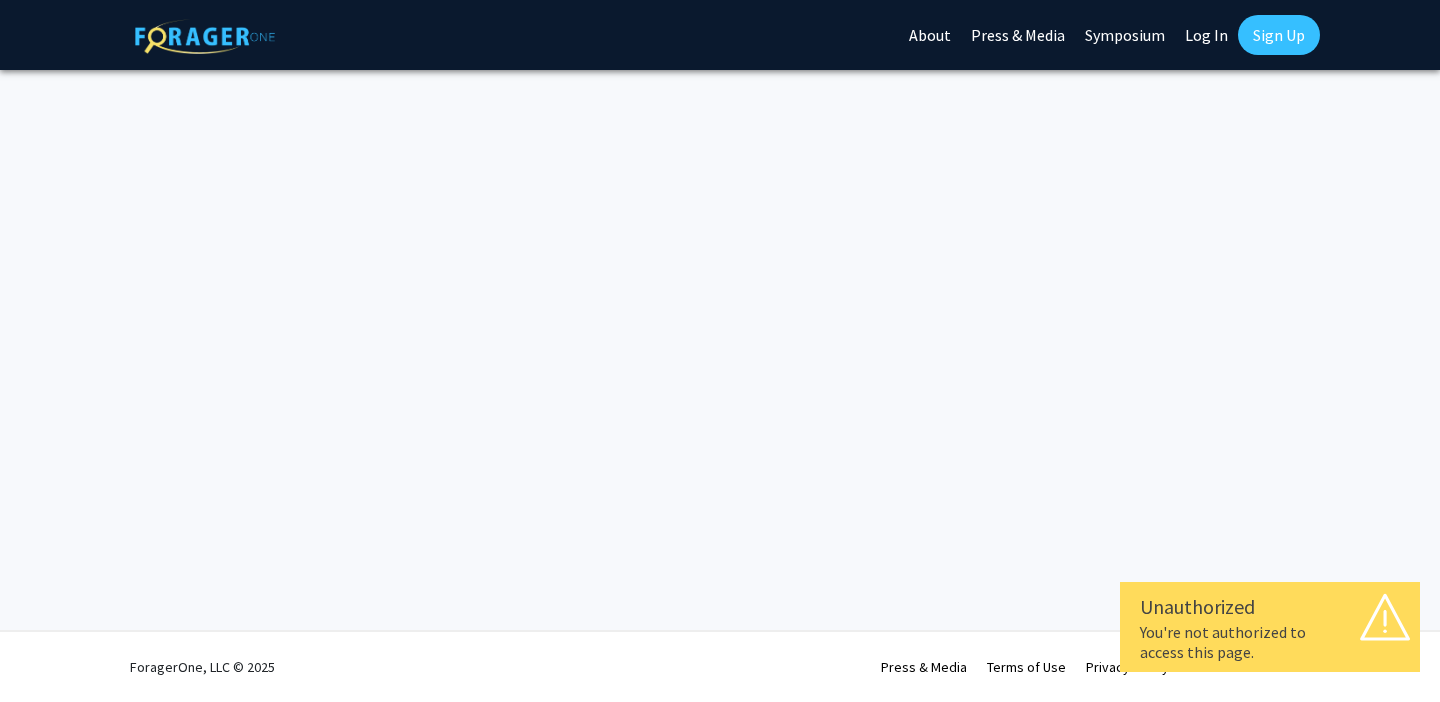 scroll, scrollTop: 0, scrollLeft: 0, axis: both 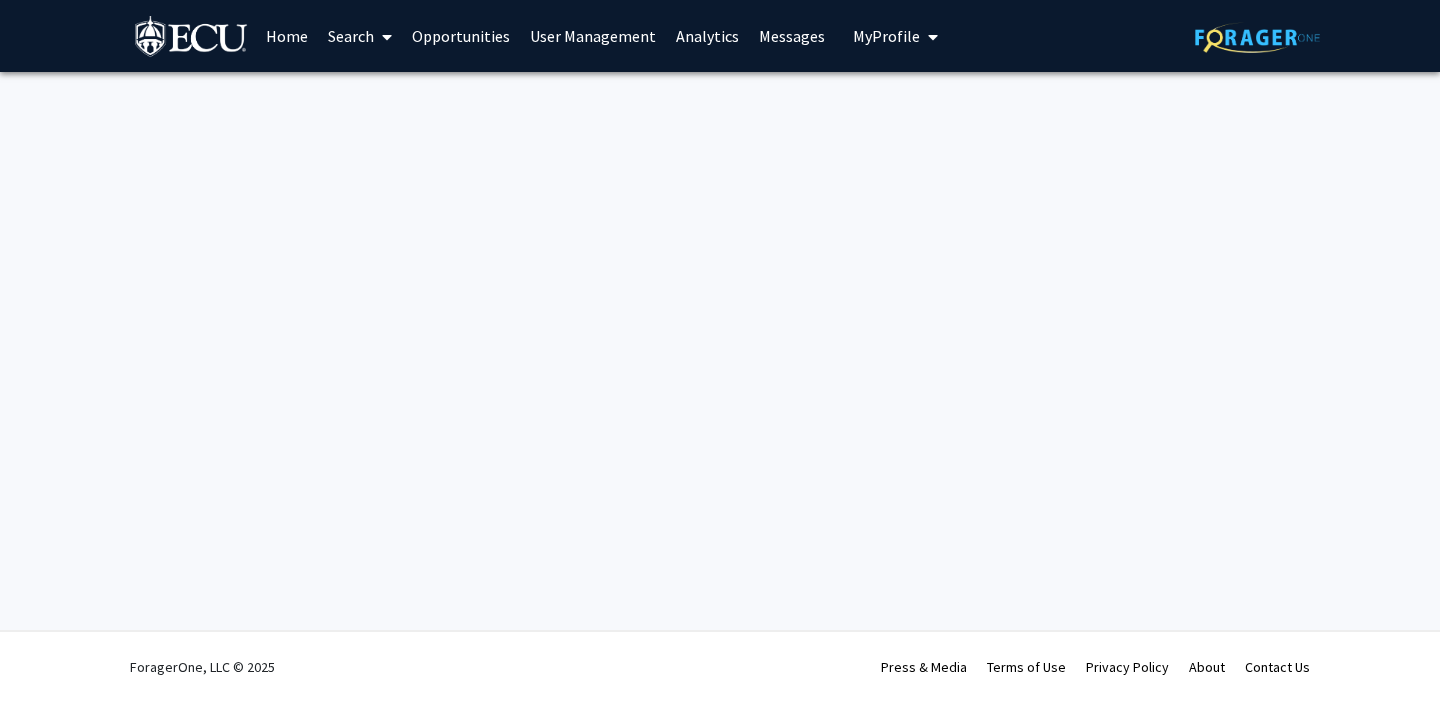 click on "User Management" at bounding box center [593, 36] 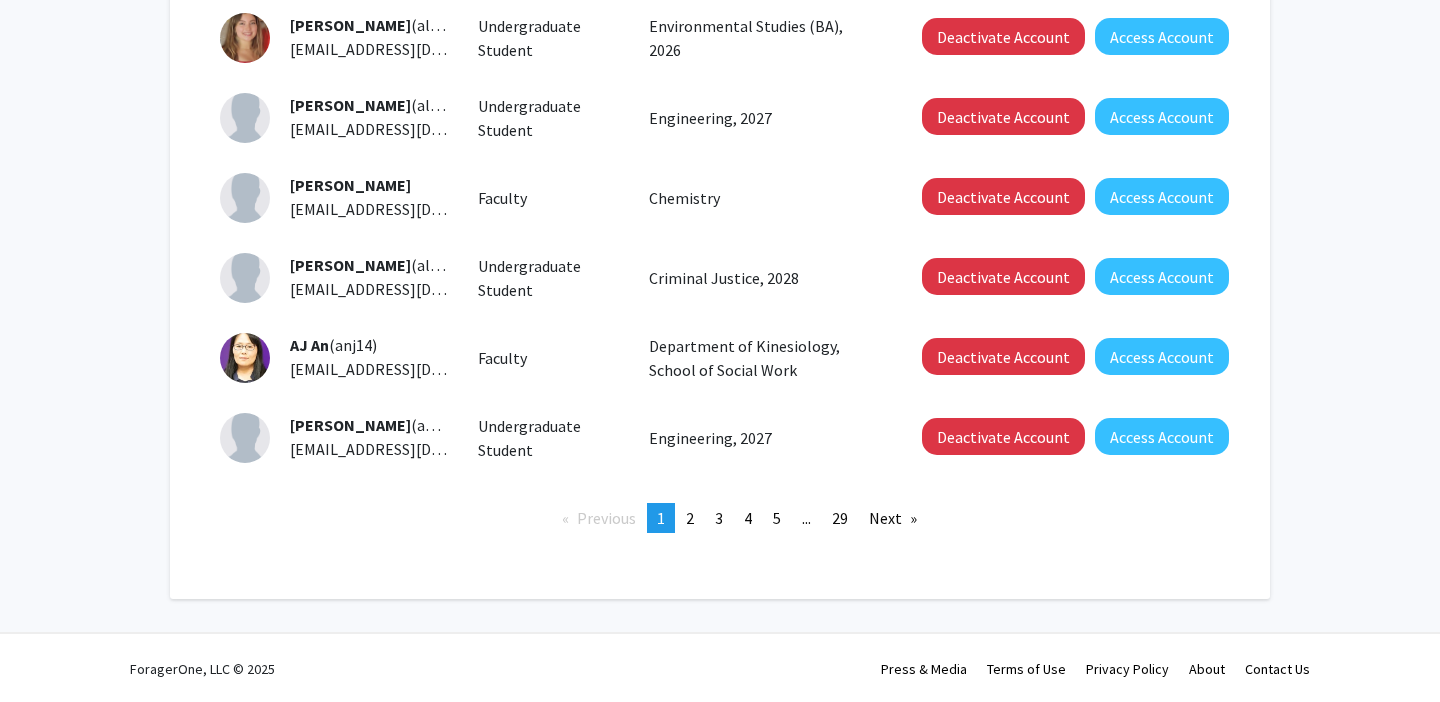 scroll, scrollTop: 710, scrollLeft: 0, axis: vertical 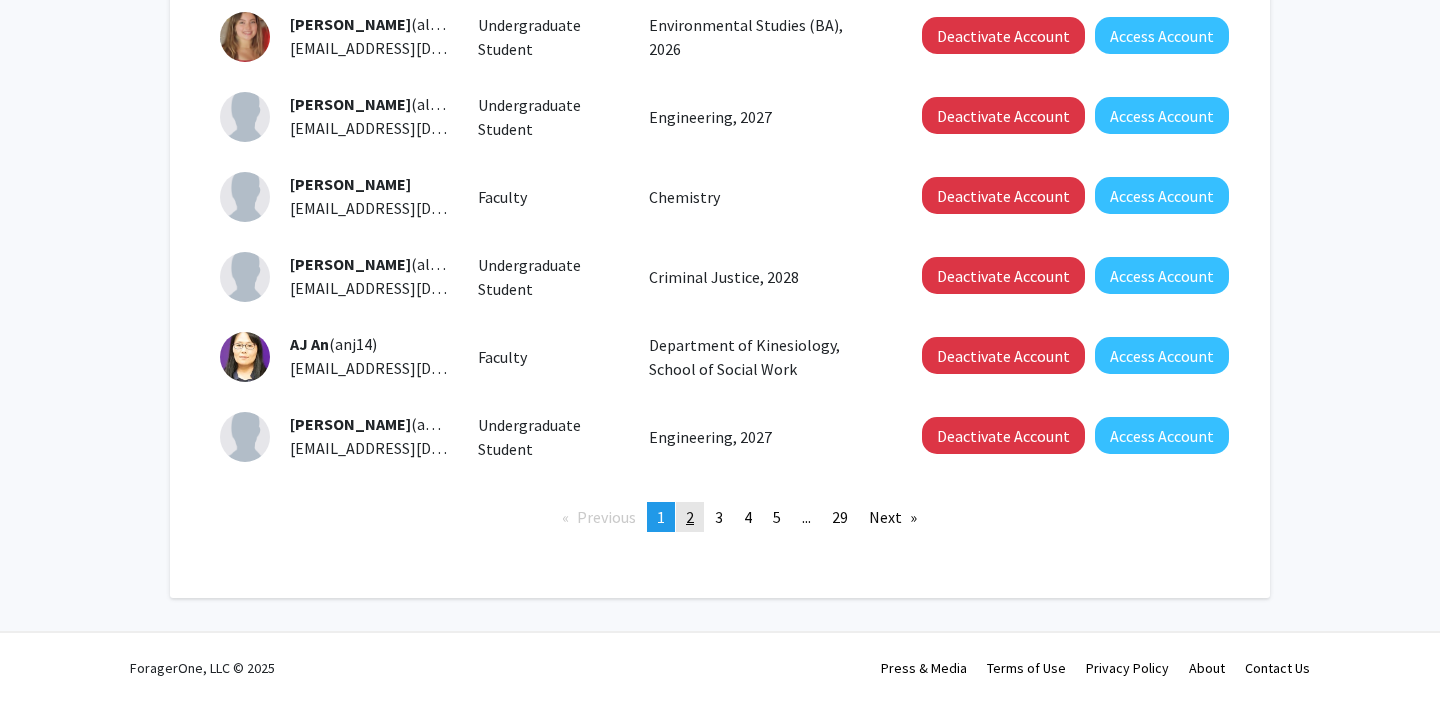 click on "2" 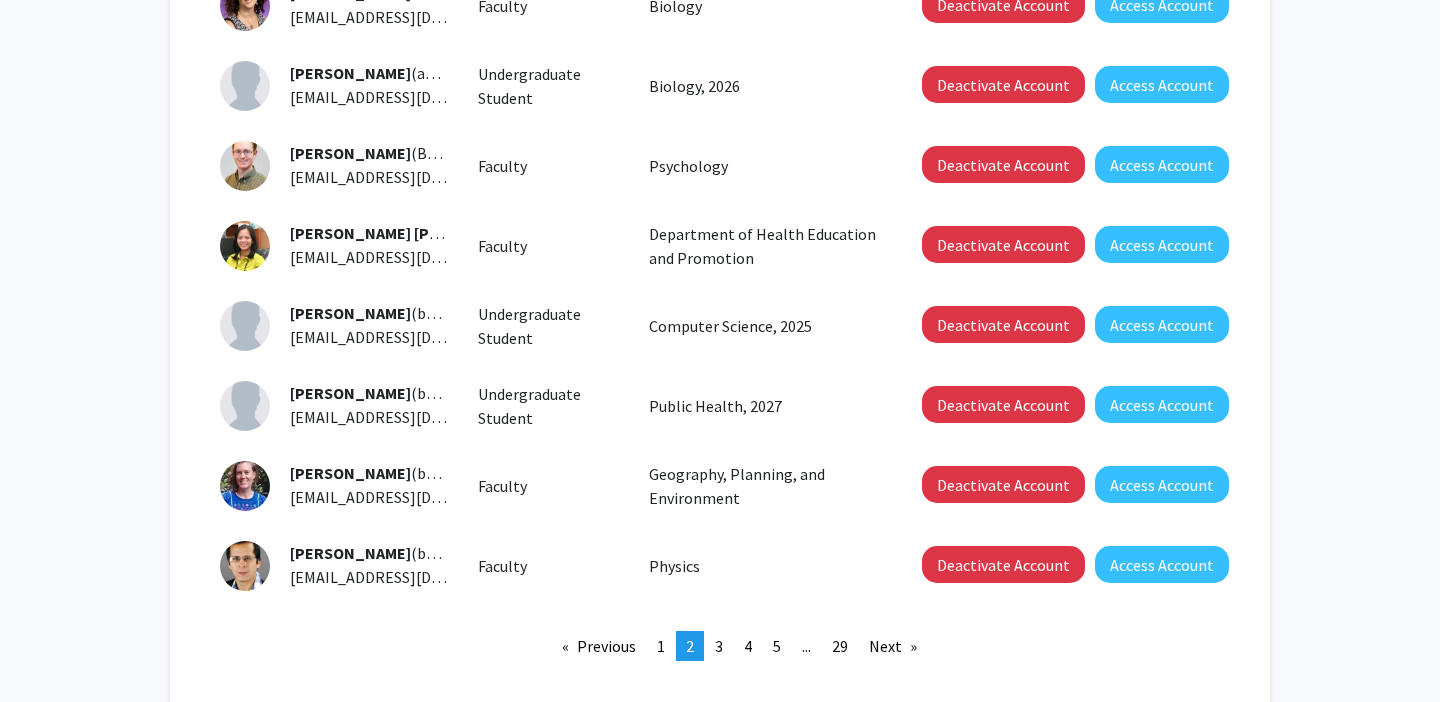 scroll, scrollTop: 584, scrollLeft: 0, axis: vertical 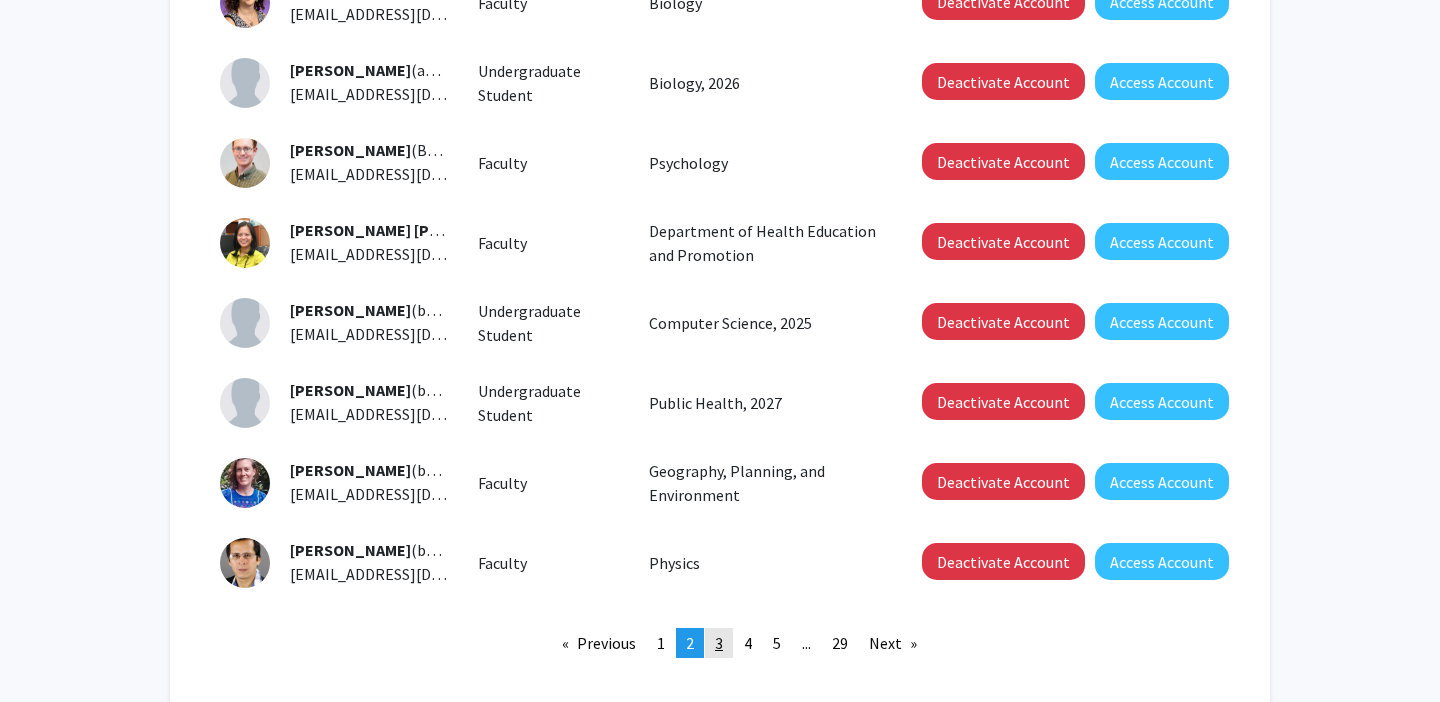click on "3" 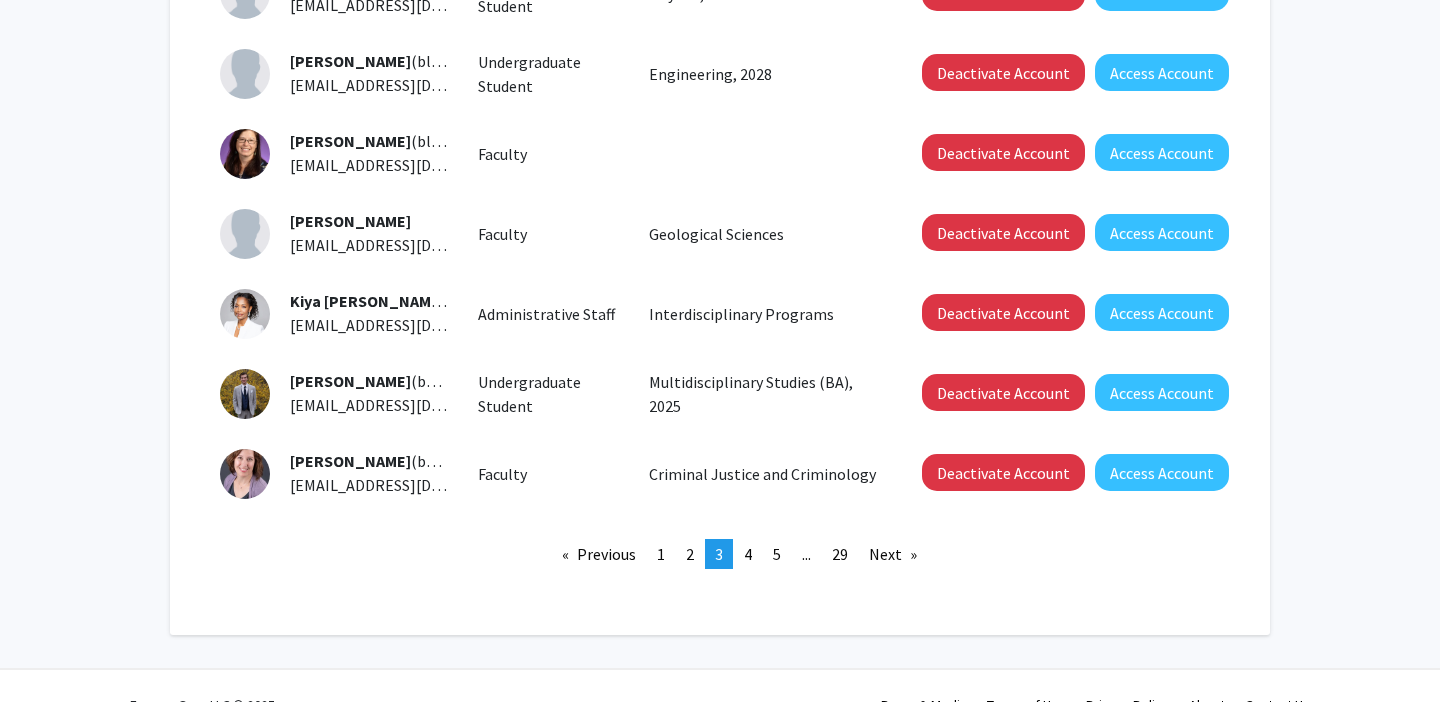 scroll, scrollTop: 676, scrollLeft: 0, axis: vertical 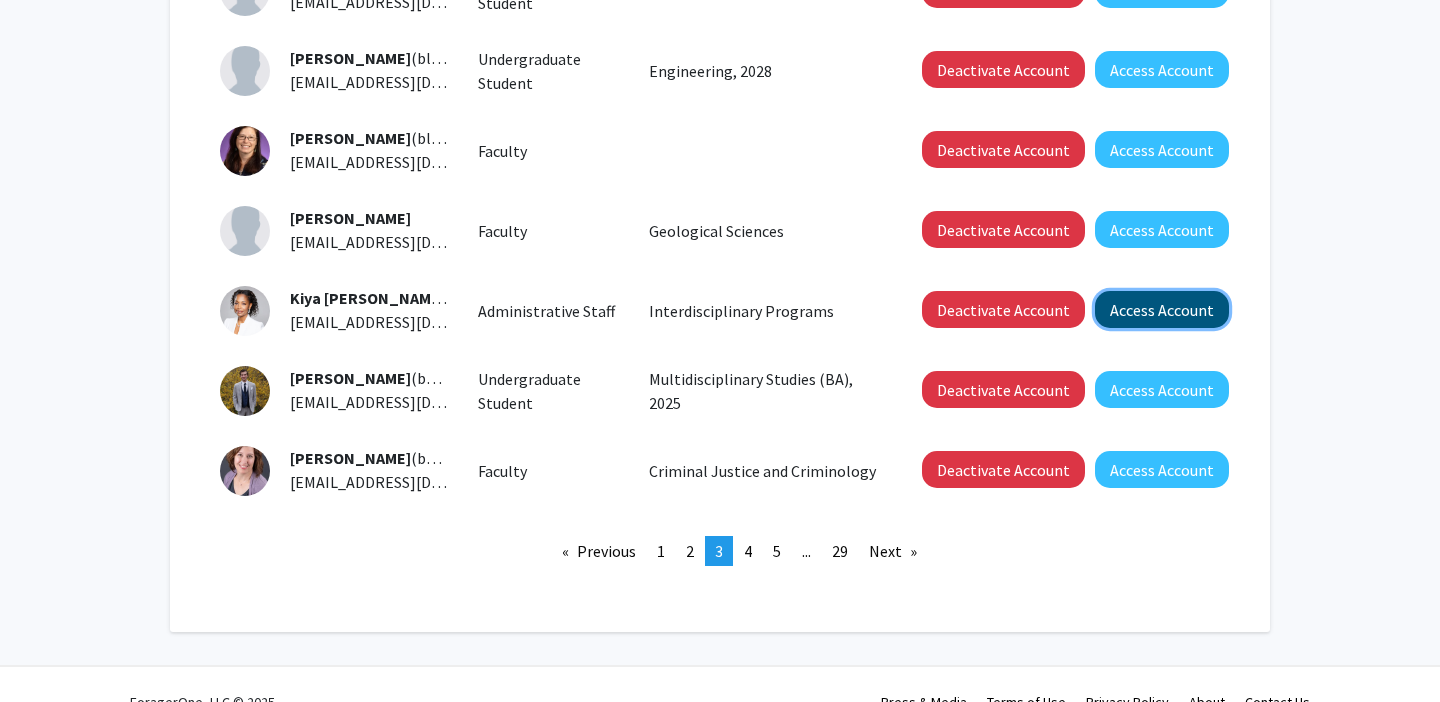 click on "Access Account" 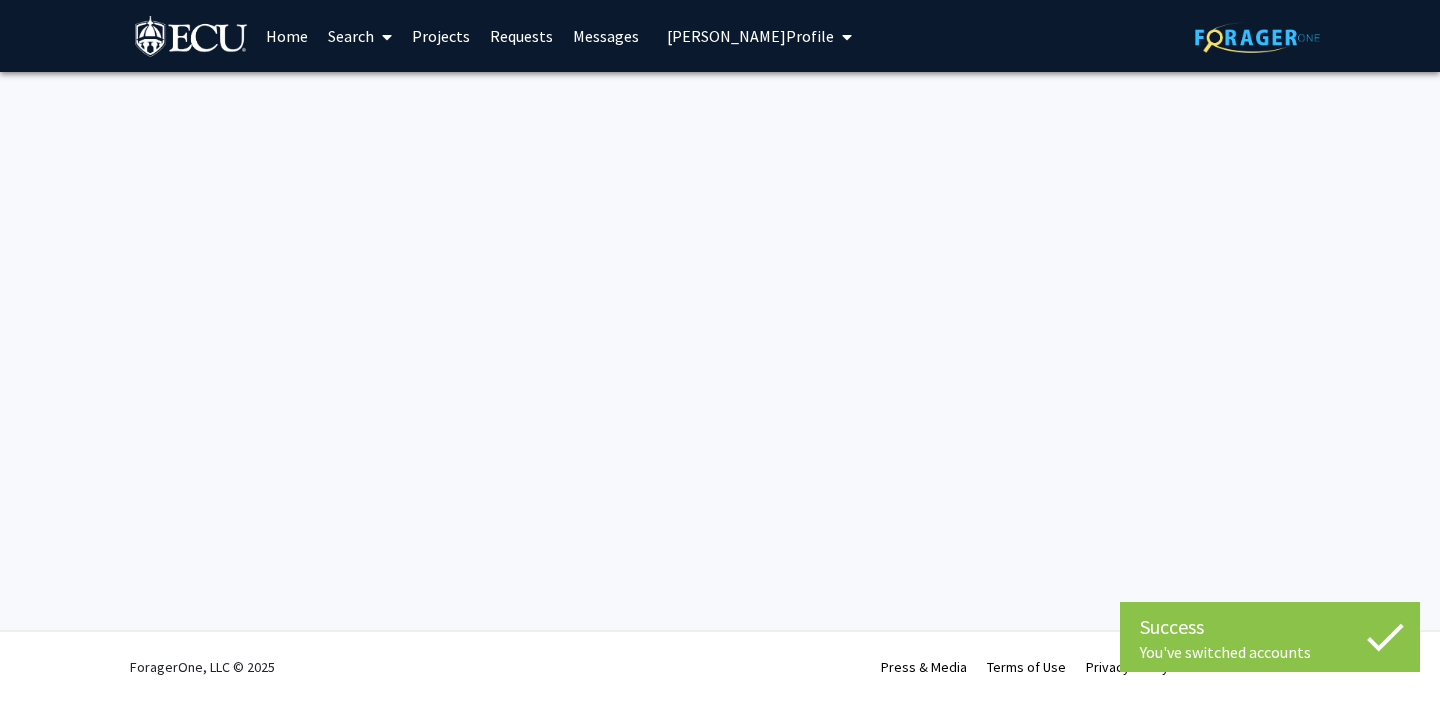 scroll, scrollTop: 0, scrollLeft: 0, axis: both 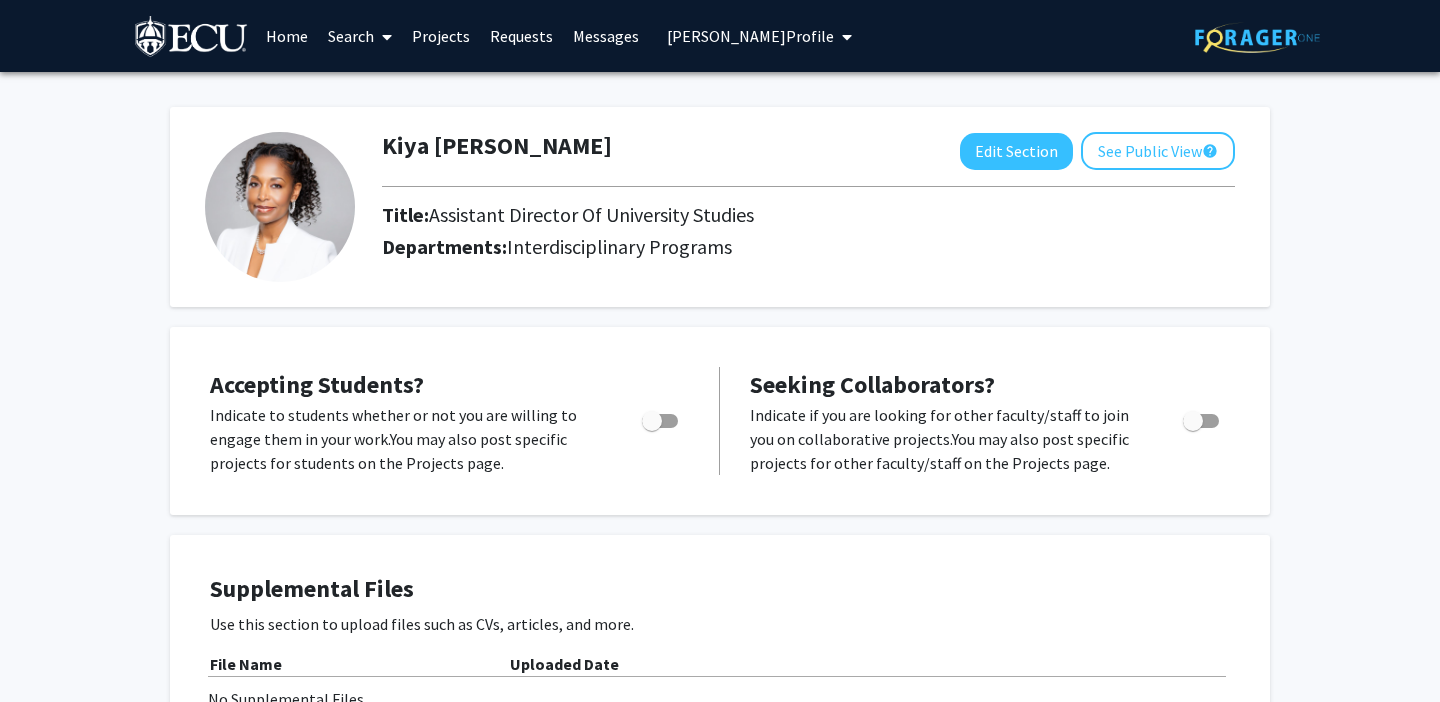 click on "Home" at bounding box center [287, 36] 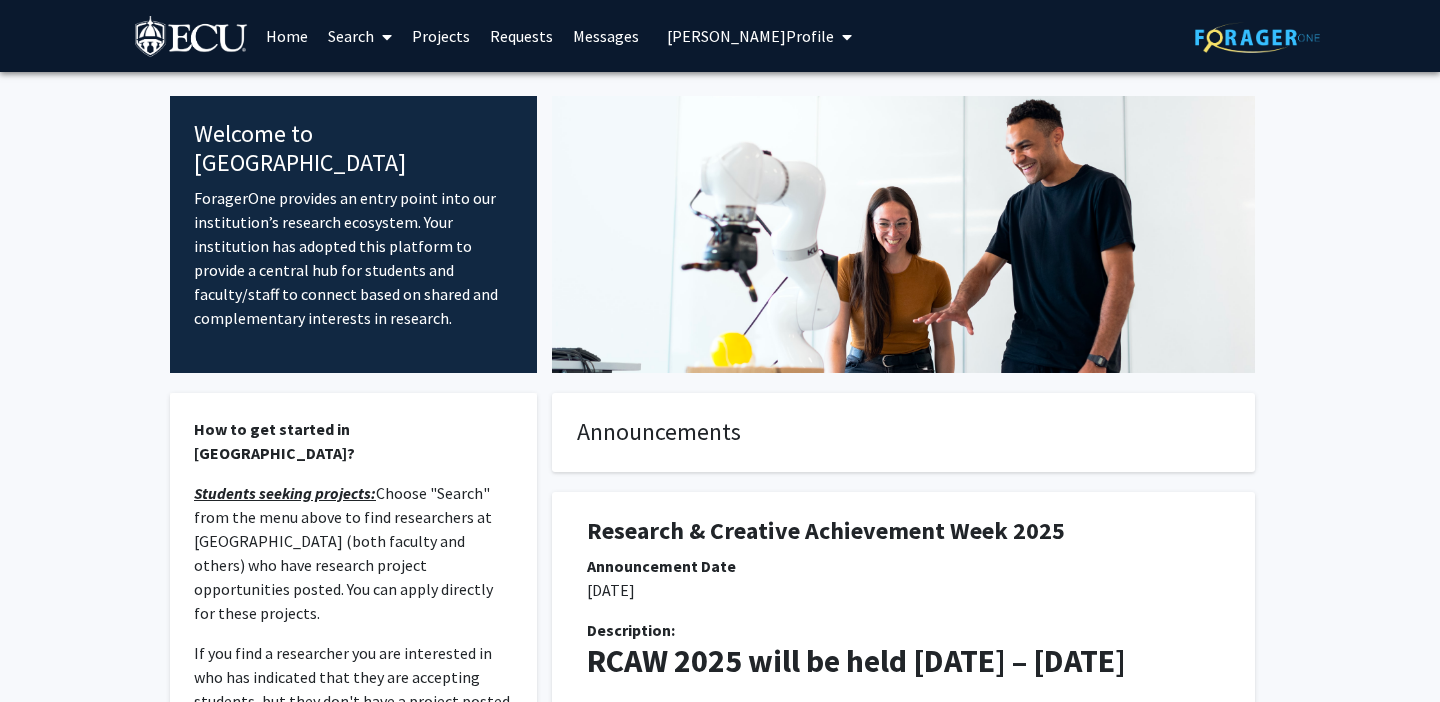 click on "Kiya Bolds's   Profile" at bounding box center (750, 36) 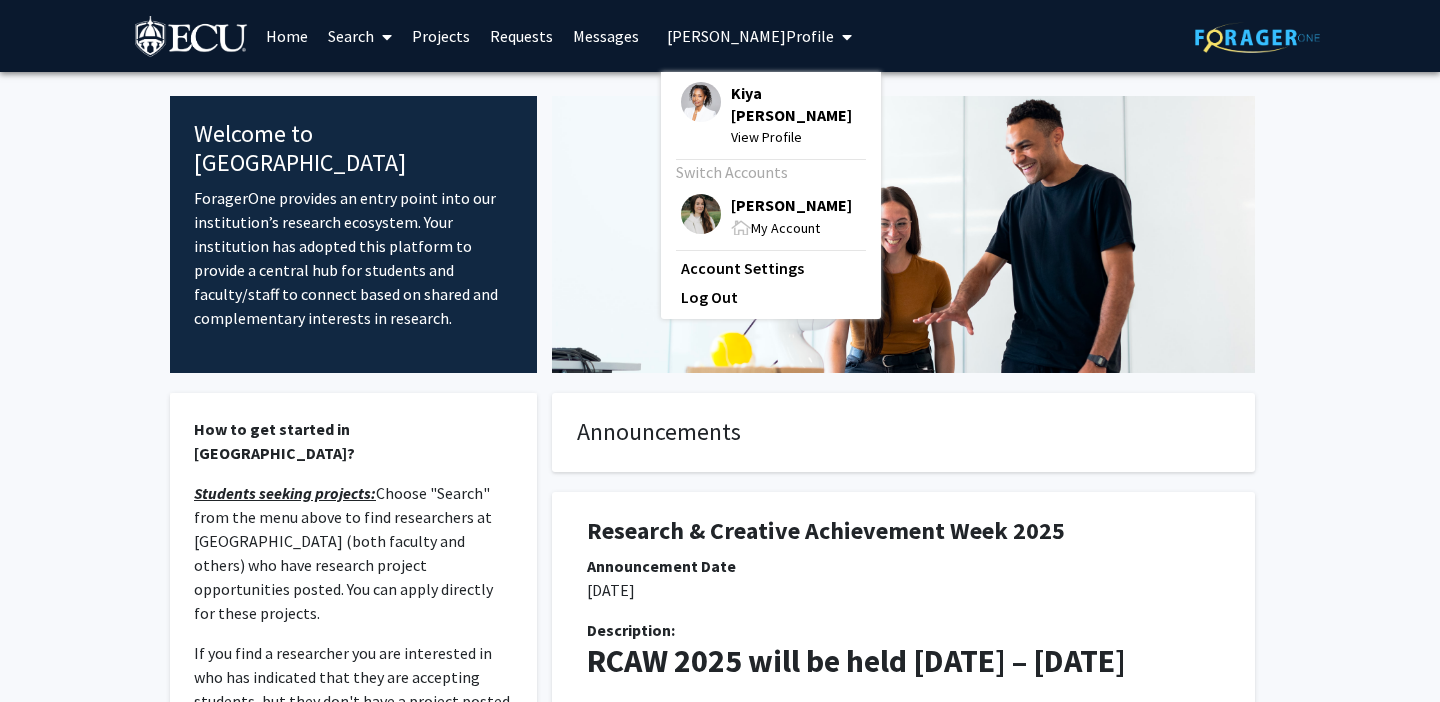 click at bounding box center [701, 214] 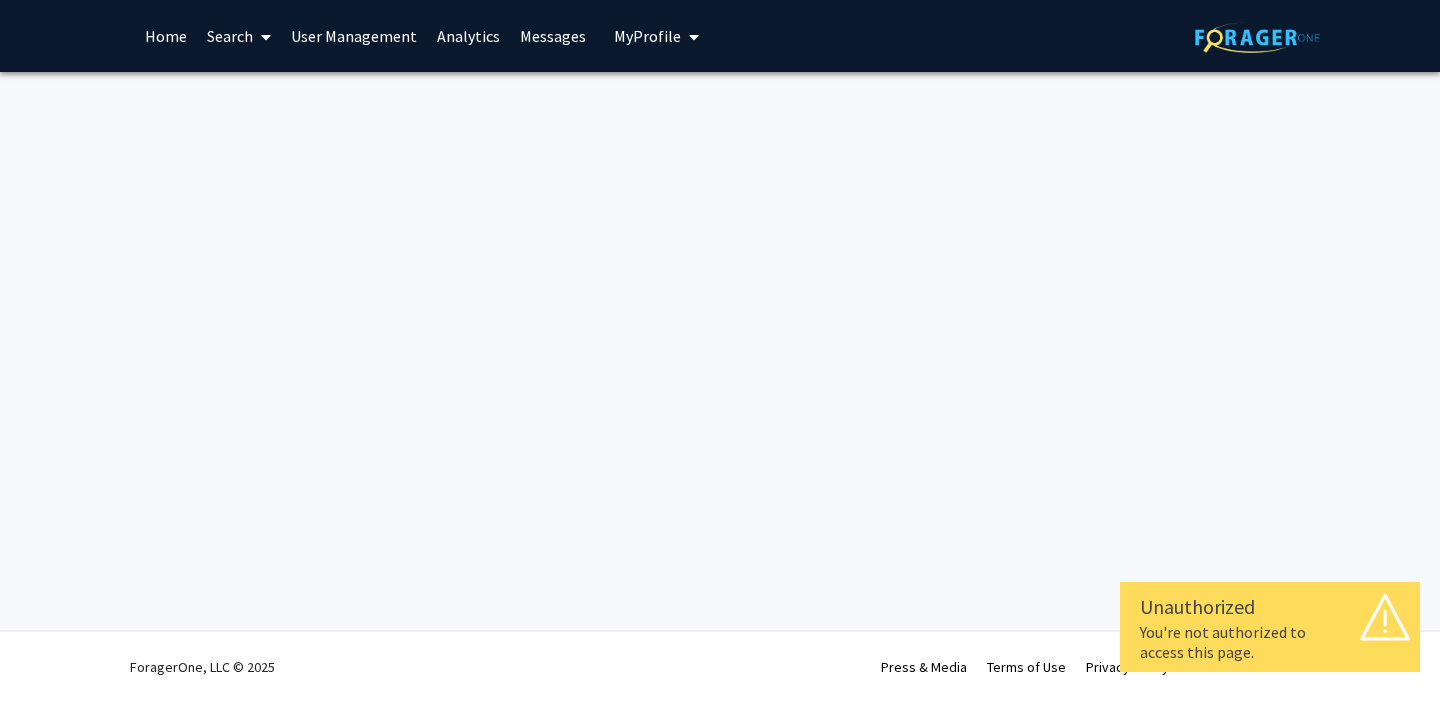 scroll, scrollTop: 0, scrollLeft: 0, axis: both 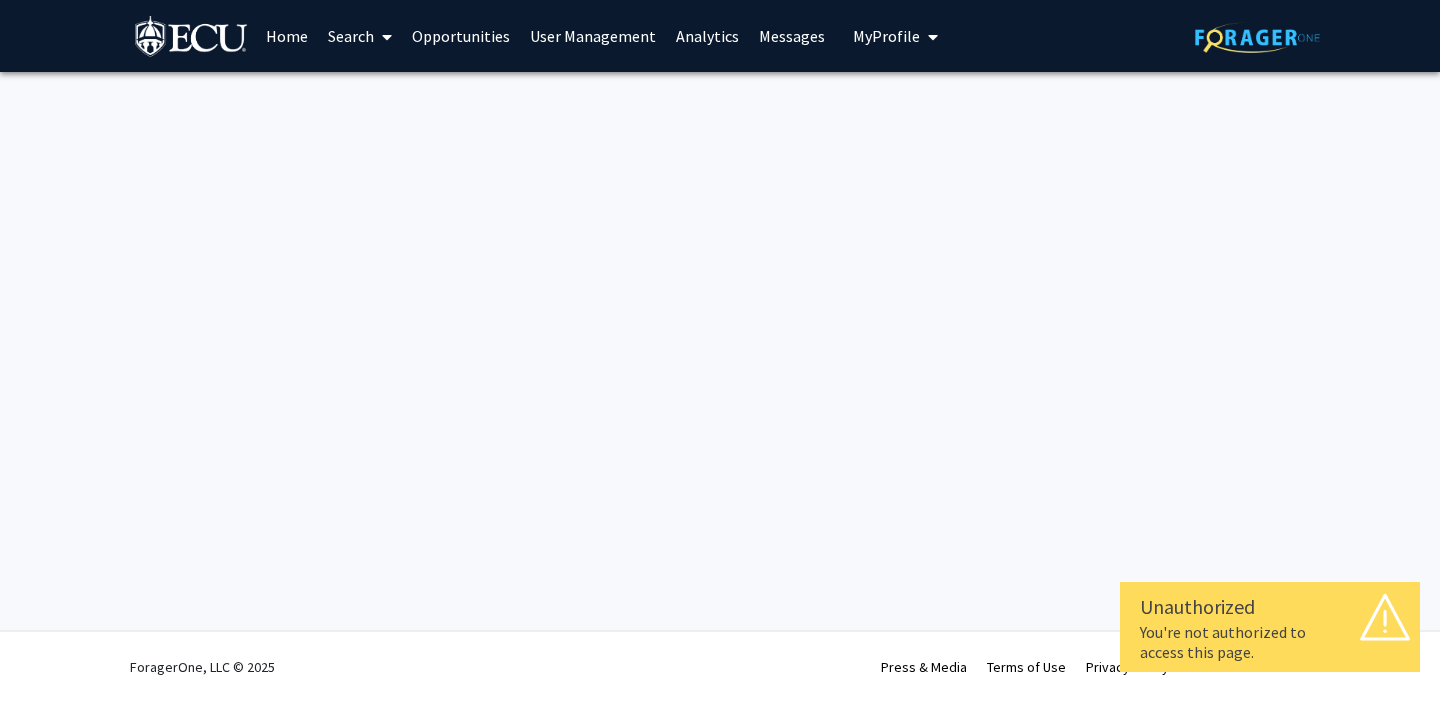 click on "My   Profile" at bounding box center [886, 36] 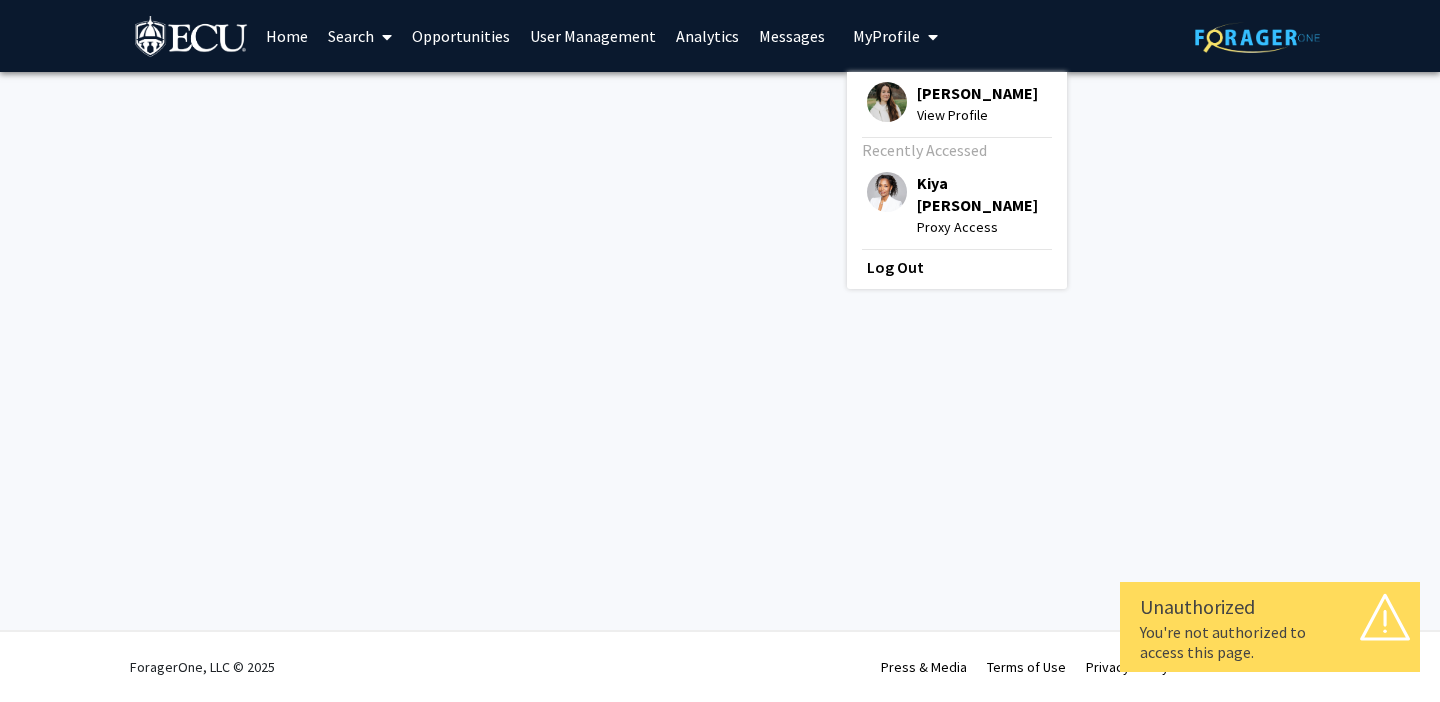 click on "[PERSON_NAME]" at bounding box center (977, 93) 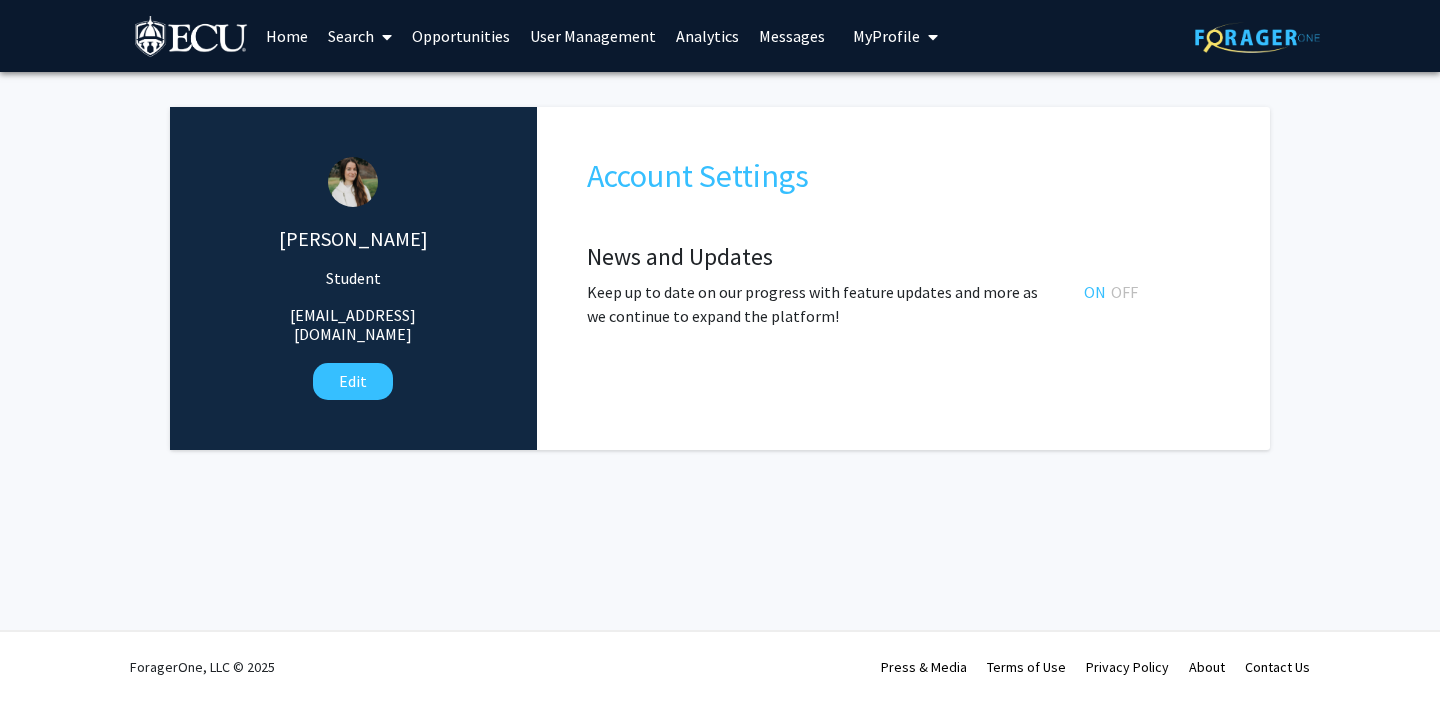 click on "Home" at bounding box center [287, 36] 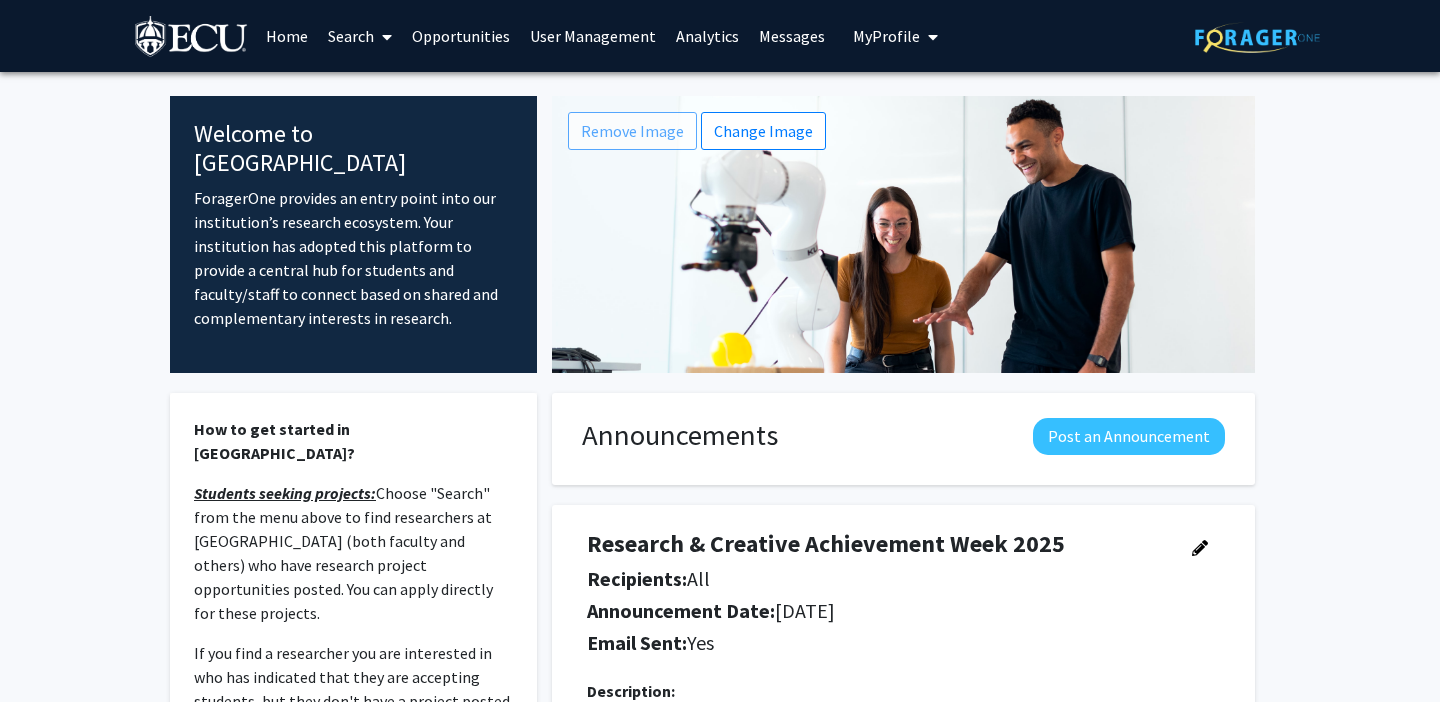 click 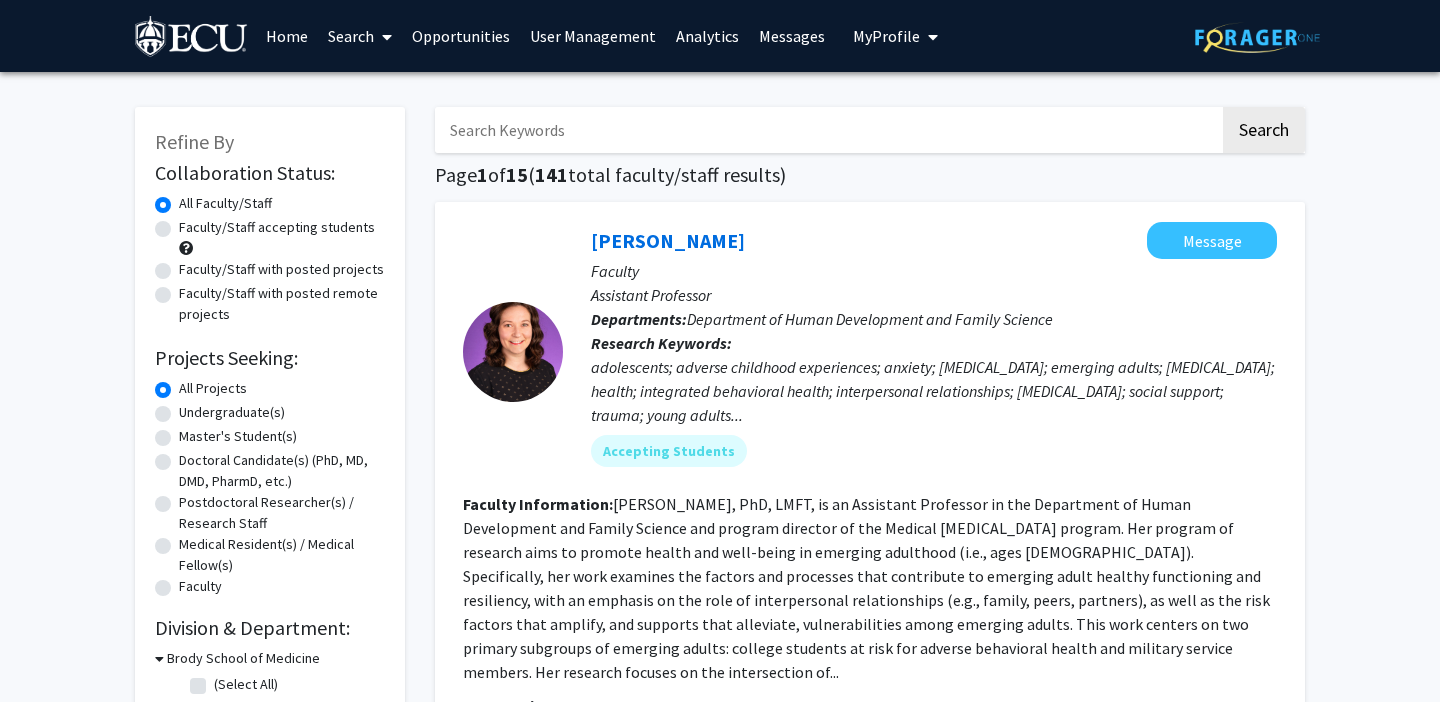 click on "User Management" at bounding box center [593, 36] 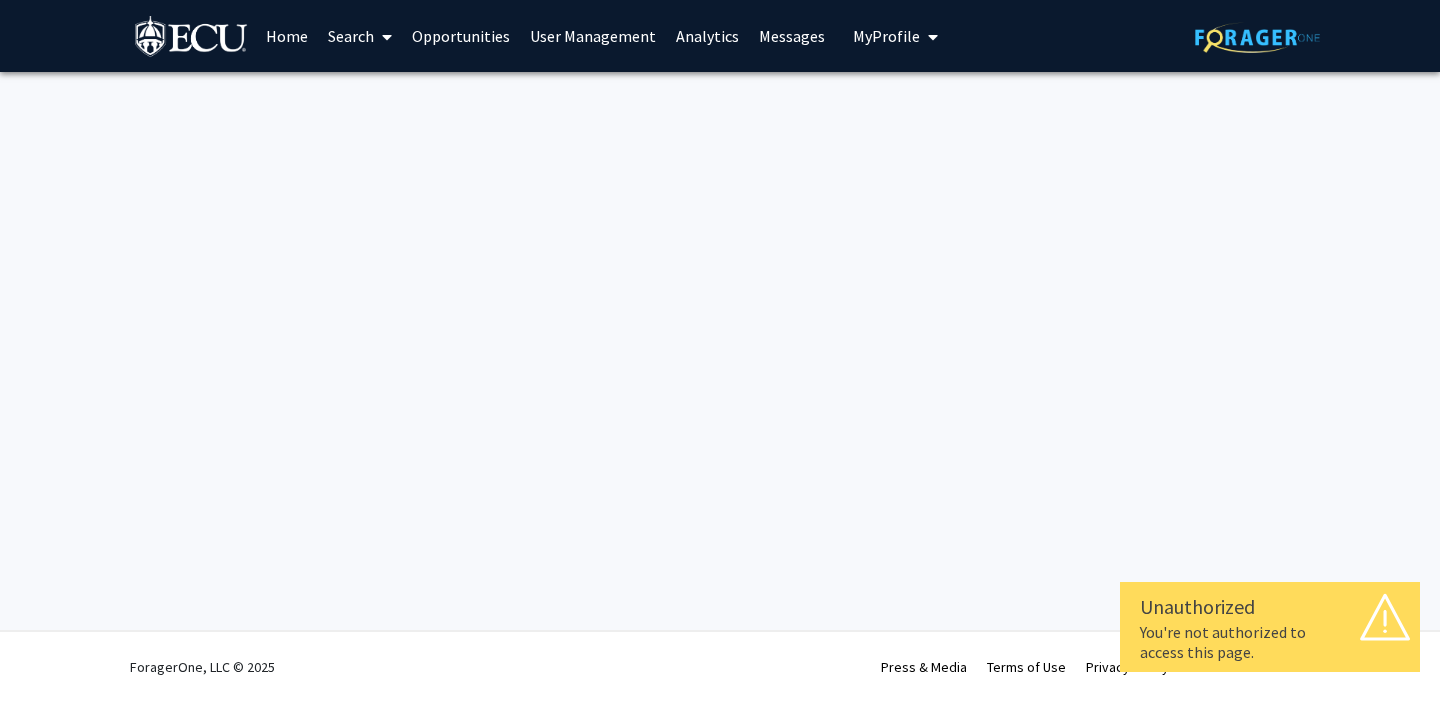 scroll, scrollTop: 0, scrollLeft: 0, axis: both 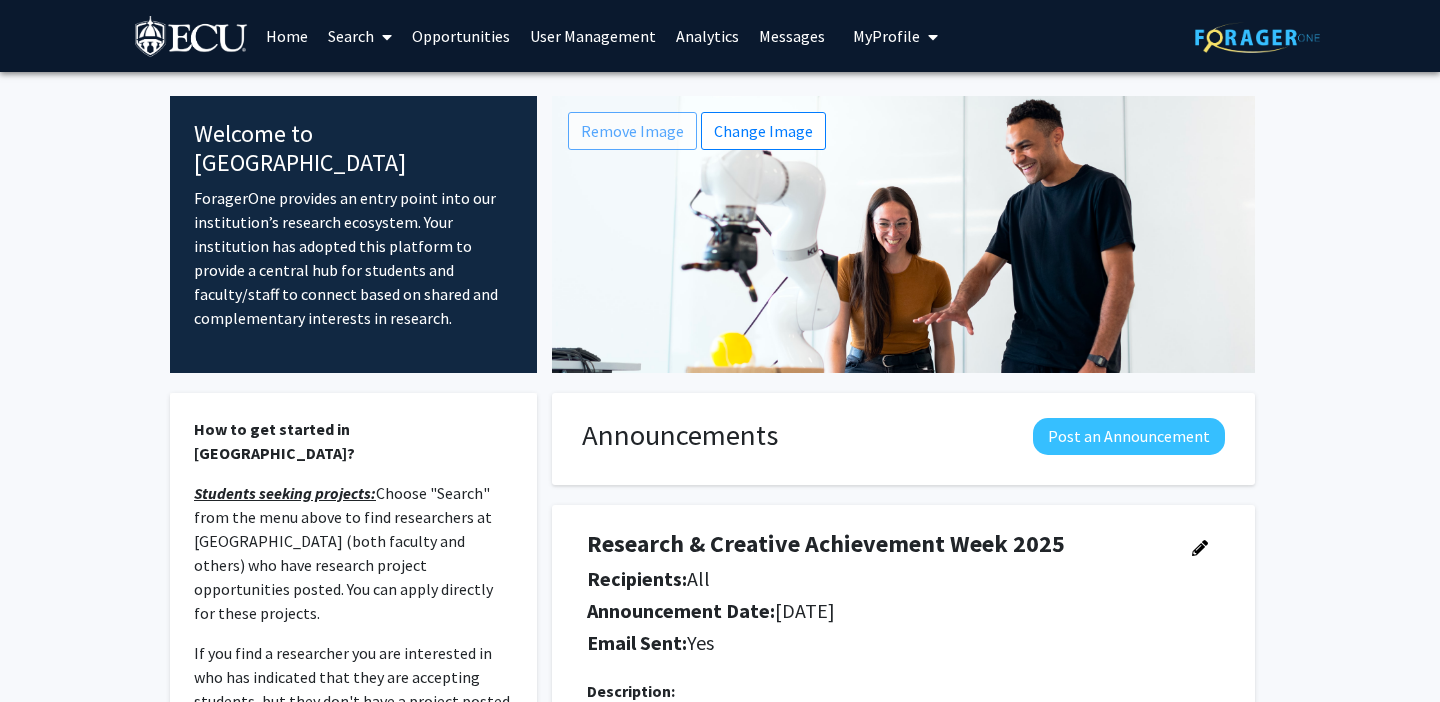 click 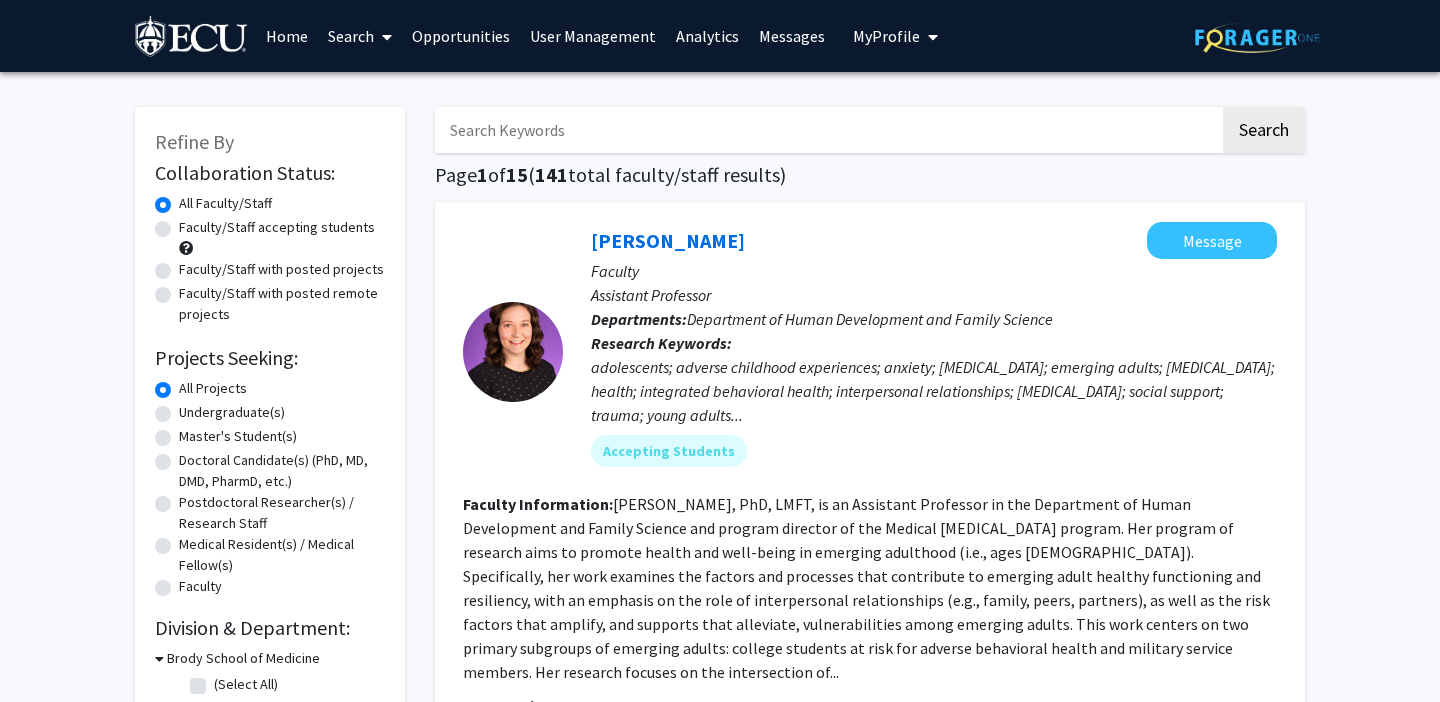 click on "My   Profile" at bounding box center [886, 36] 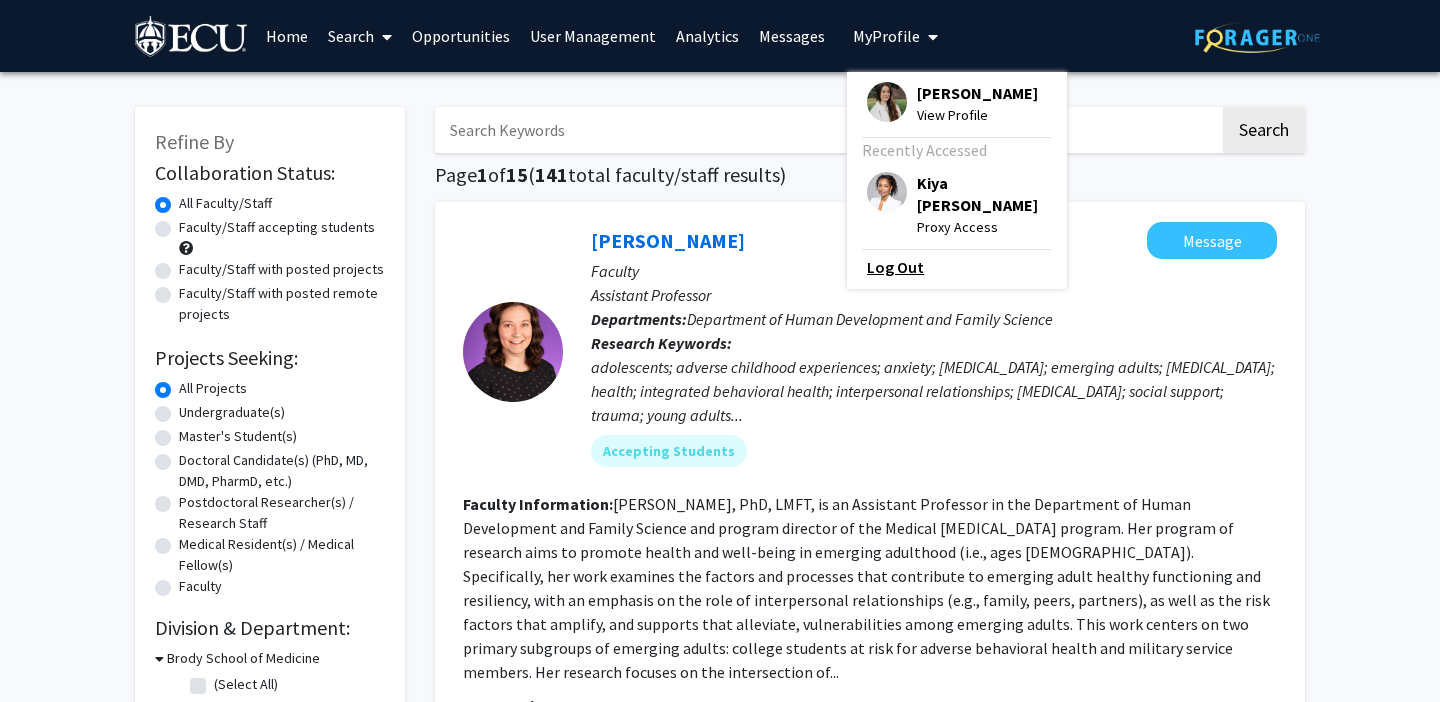 click on "Log Out" at bounding box center (957, 267) 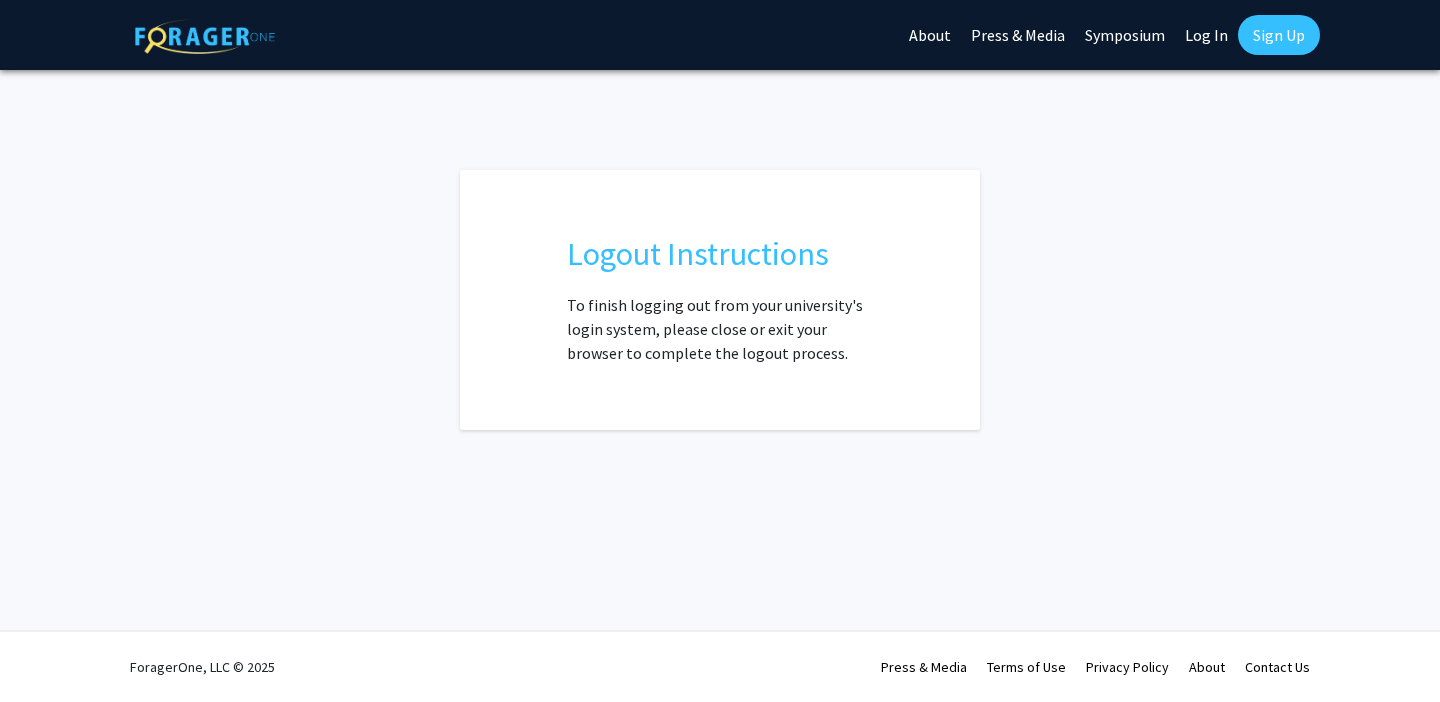scroll, scrollTop: 0, scrollLeft: 0, axis: both 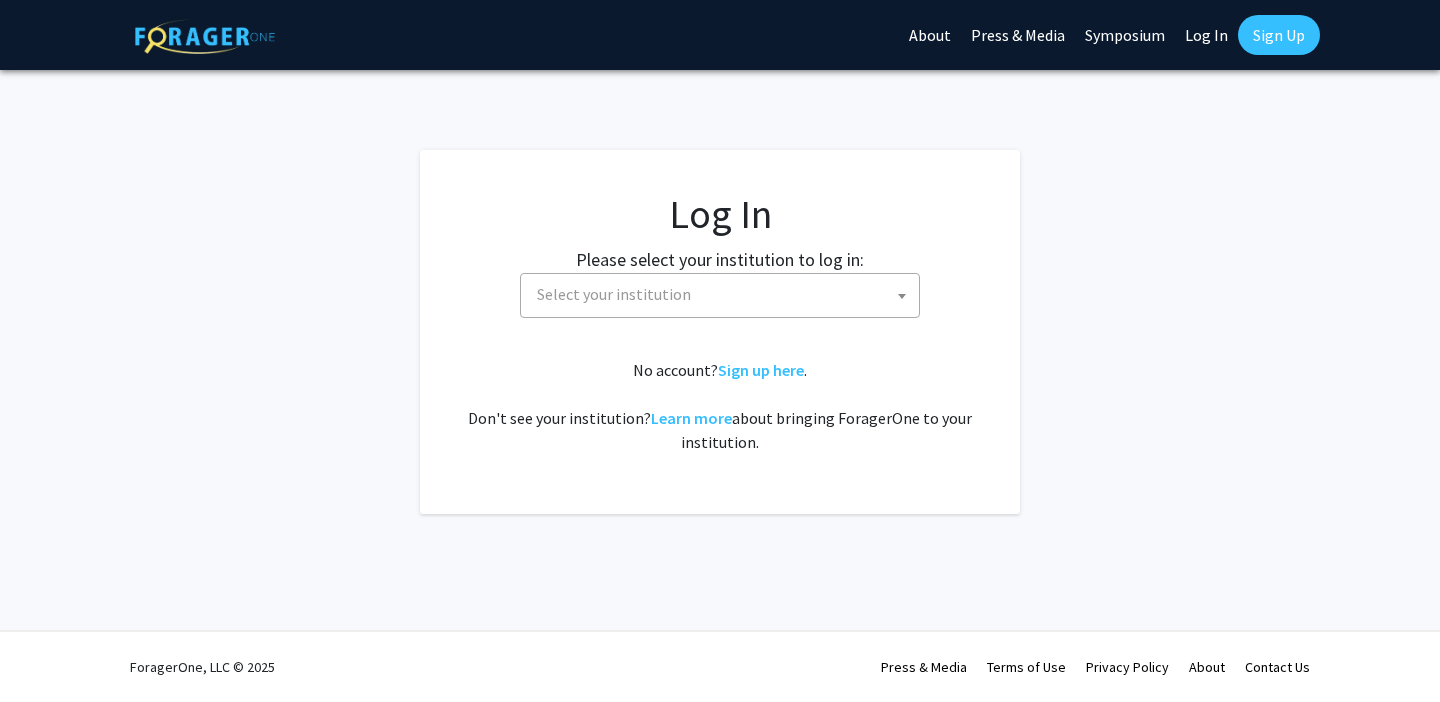 click on "Select your institution" at bounding box center [614, 294] 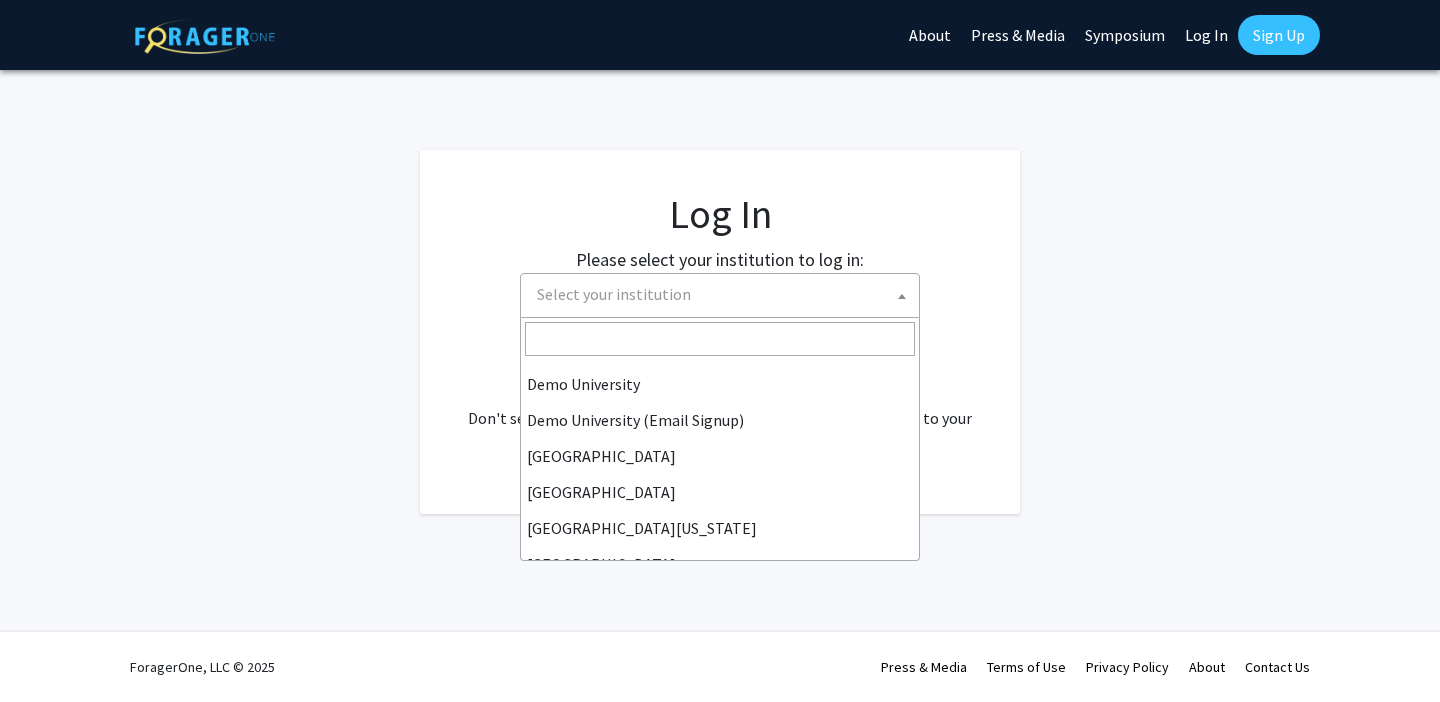 scroll, scrollTop: 173, scrollLeft: 0, axis: vertical 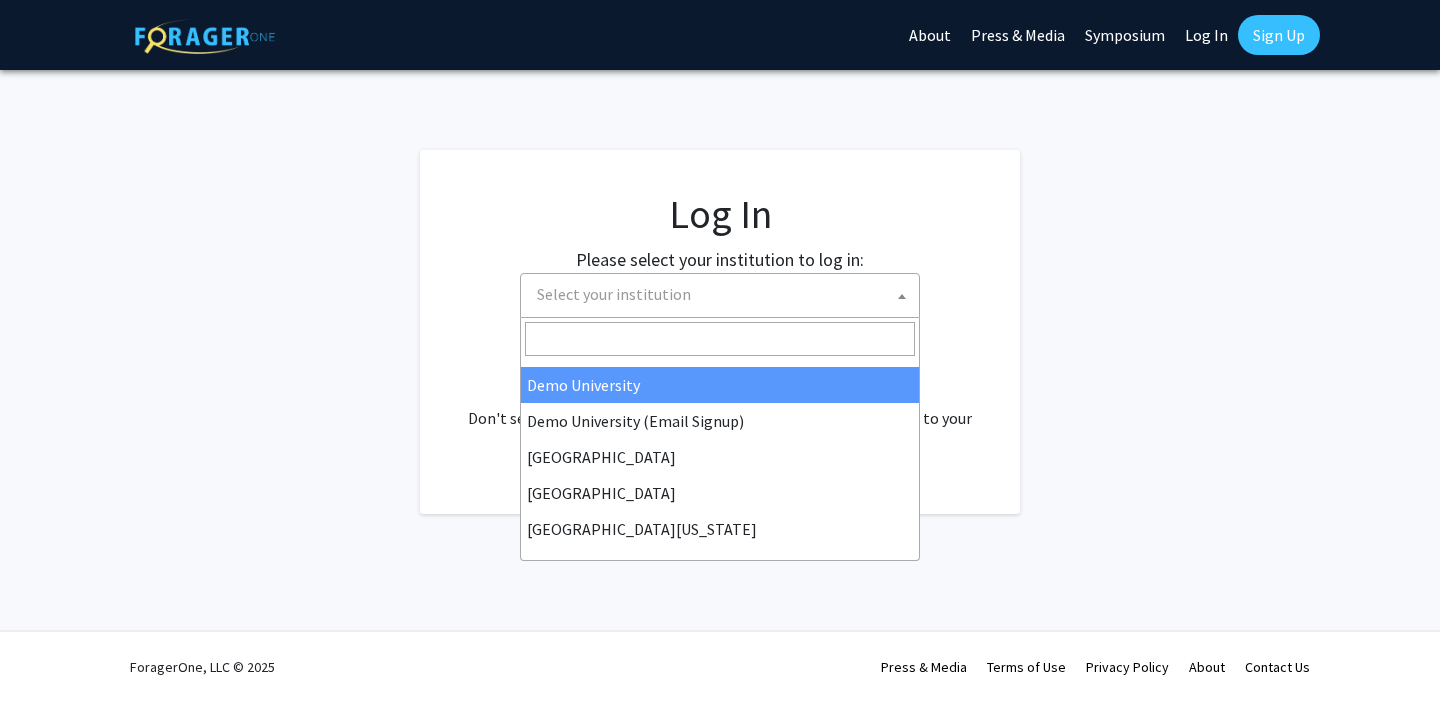 select on "8" 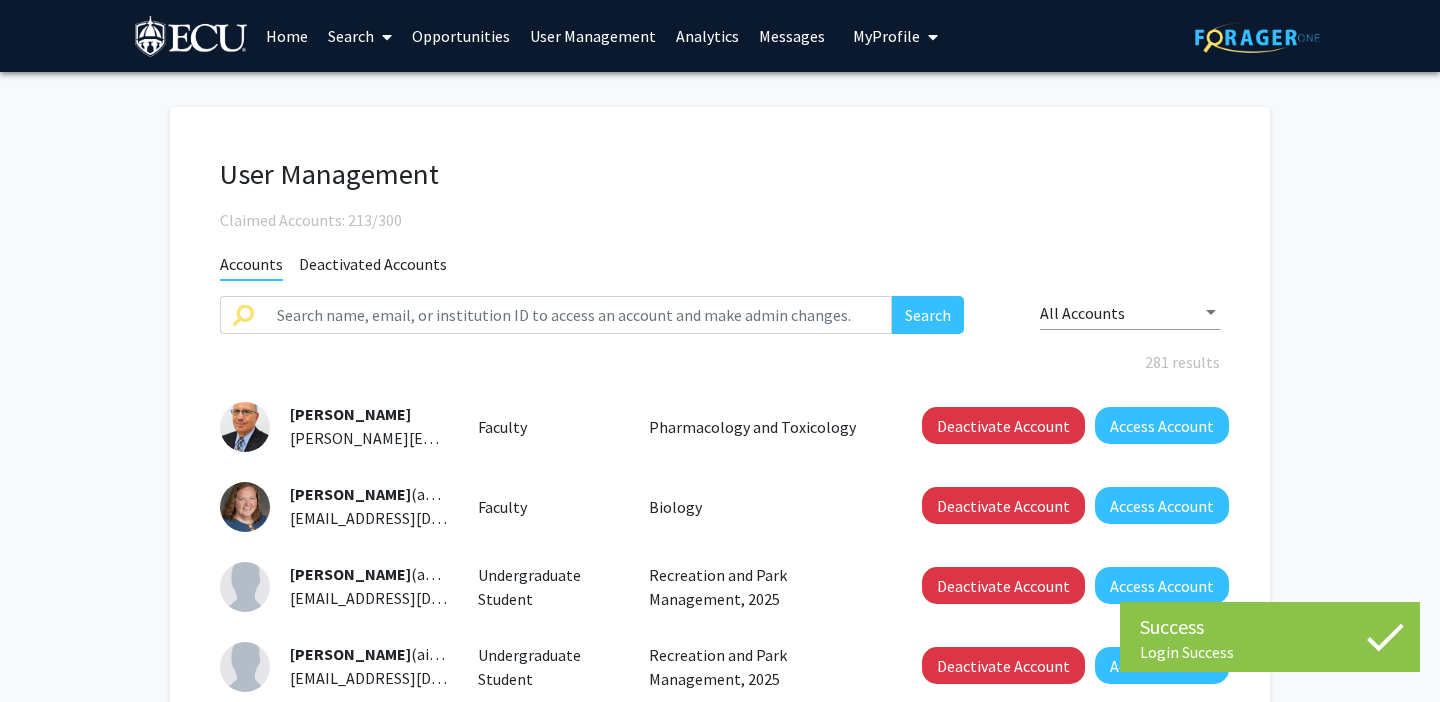 scroll, scrollTop: 0, scrollLeft: 0, axis: both 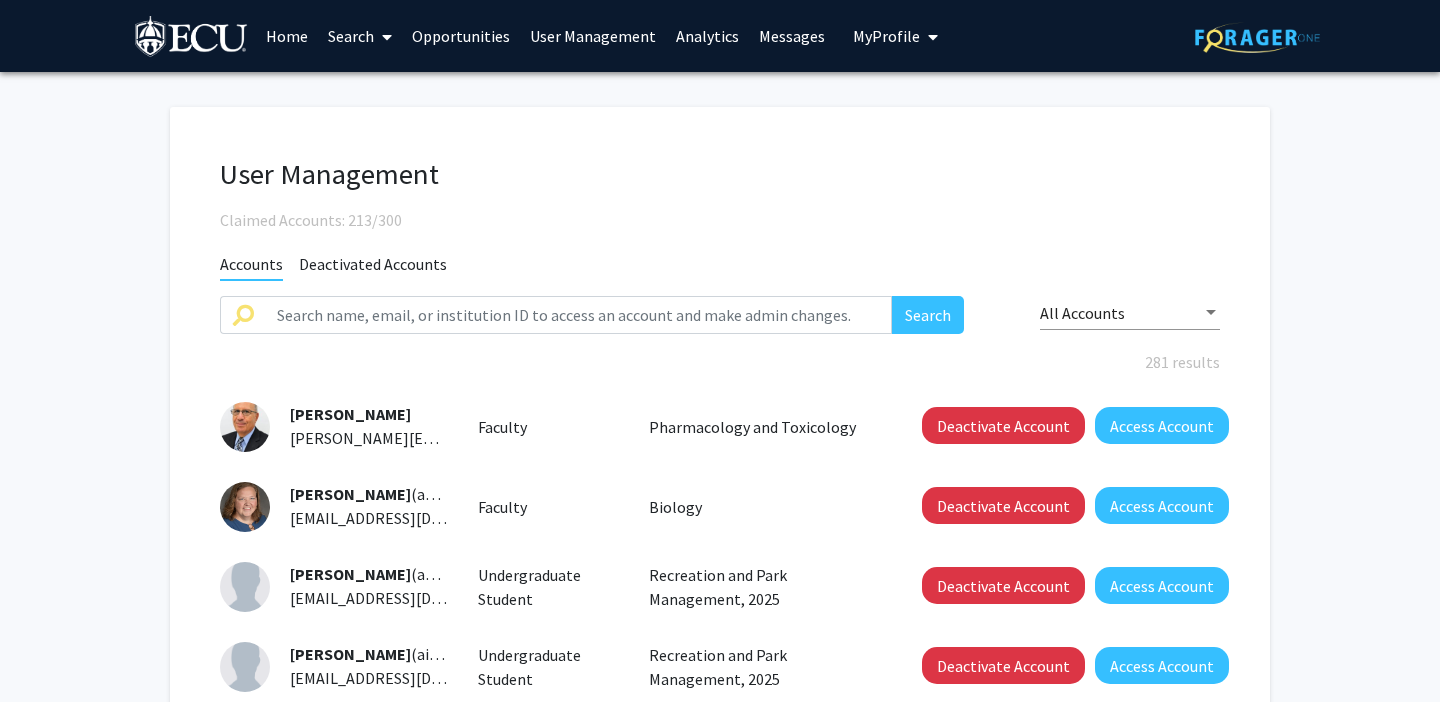 click on "User Management" at bounding box center [593, 36] 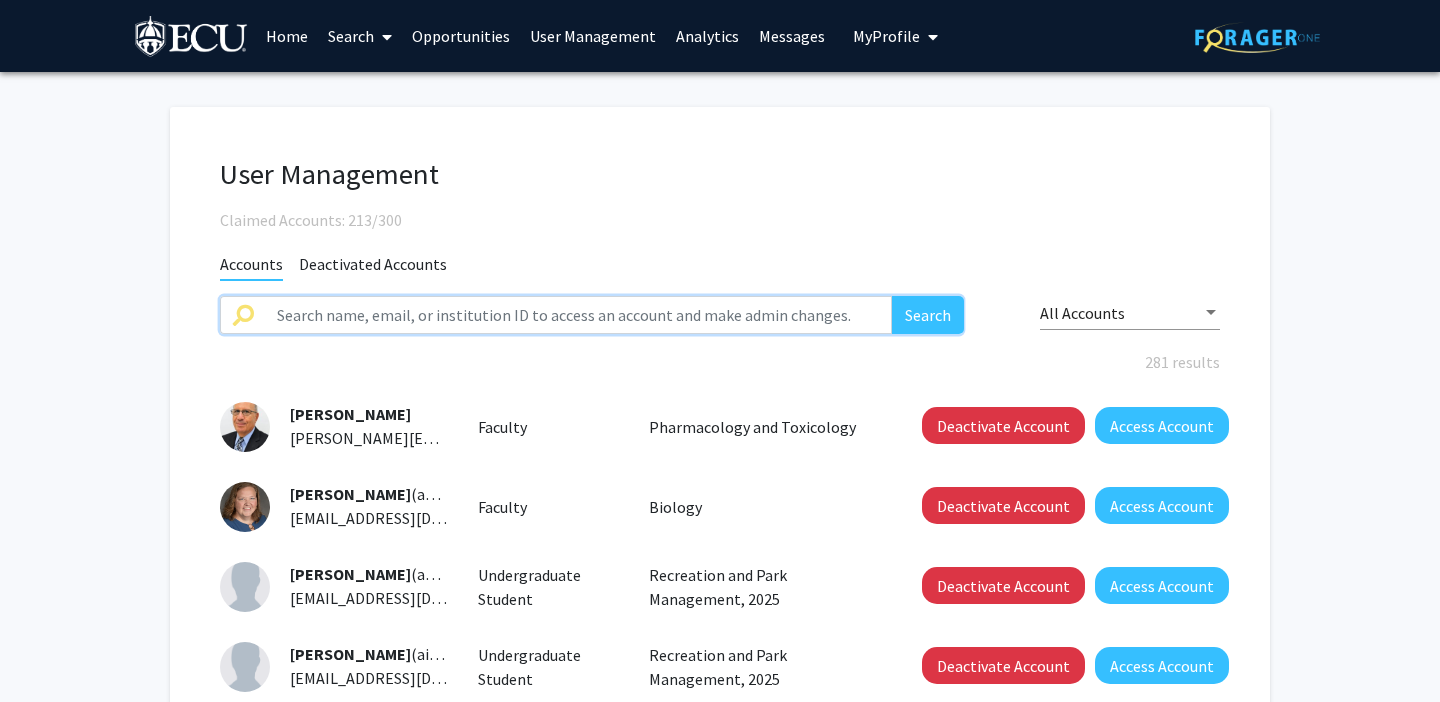 click 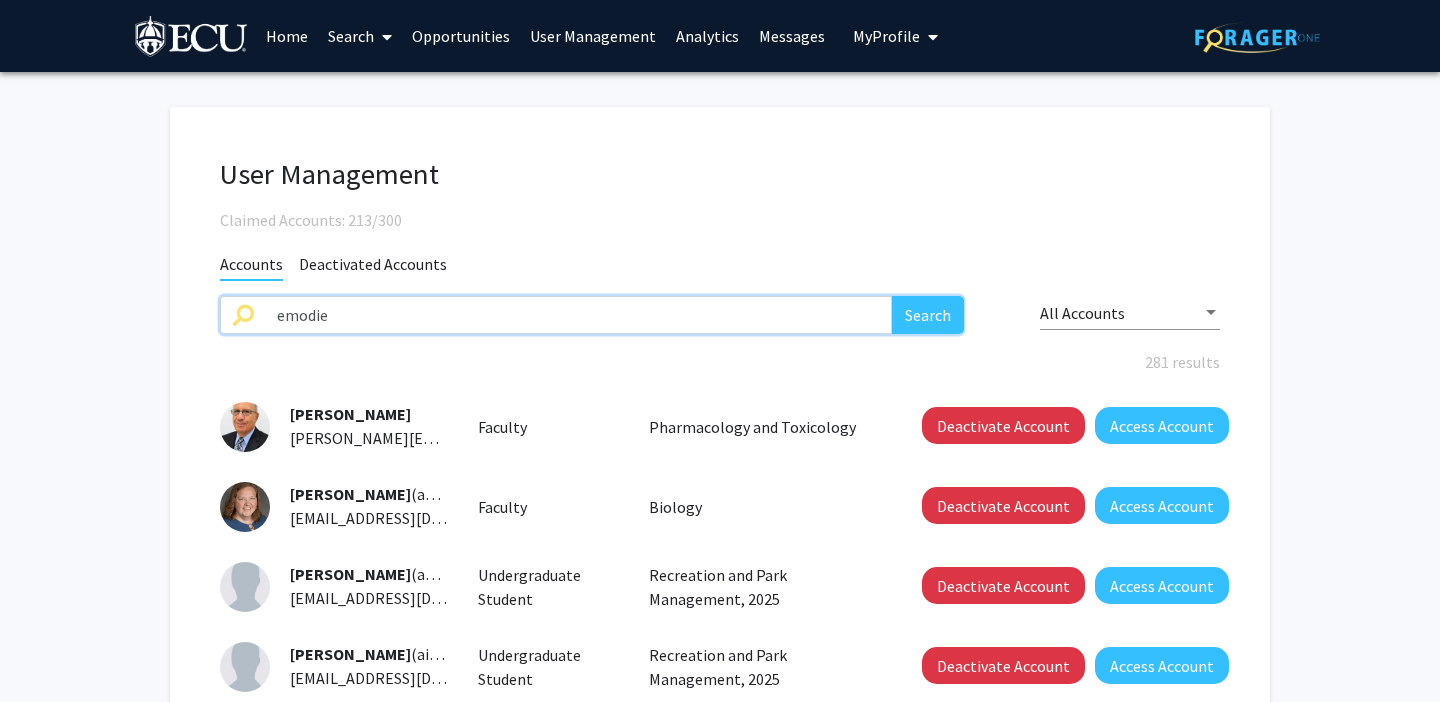type on "emodie" 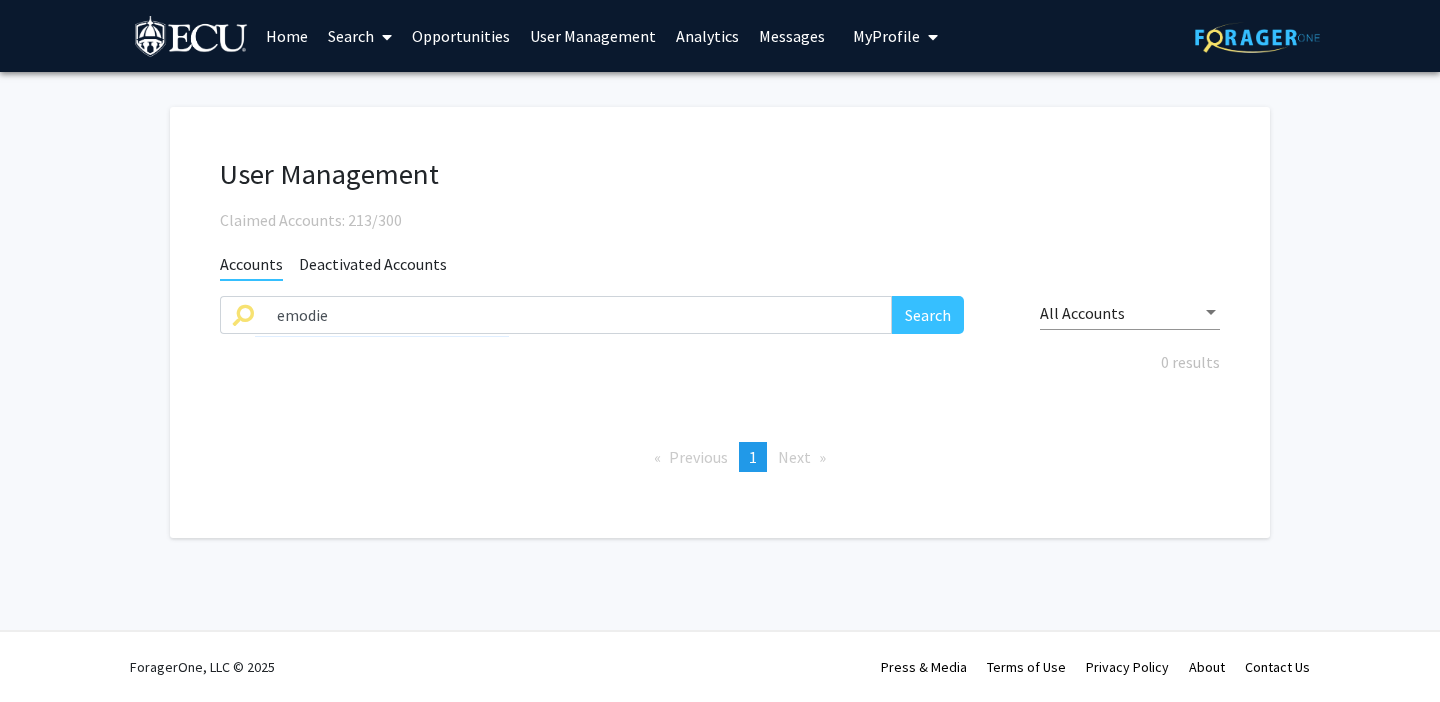 click on "Deactivated Accounts" 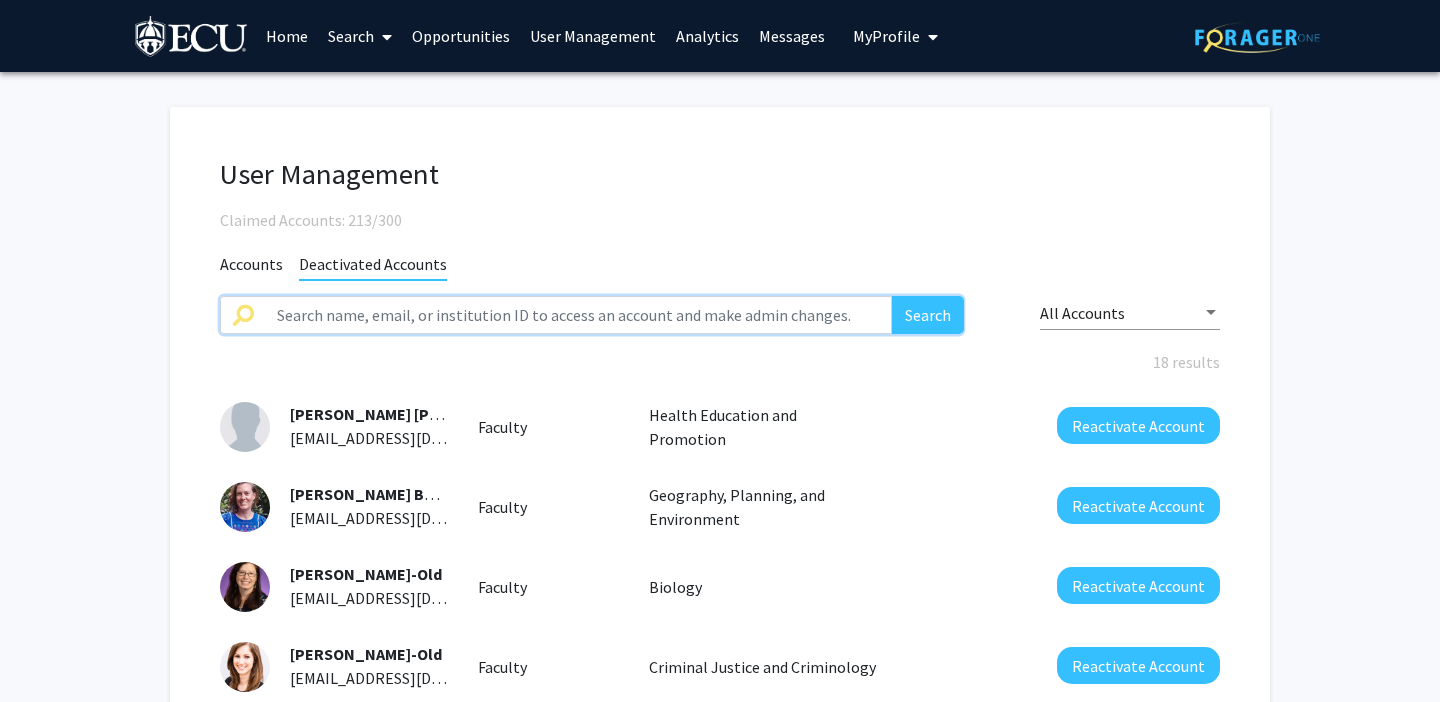 click 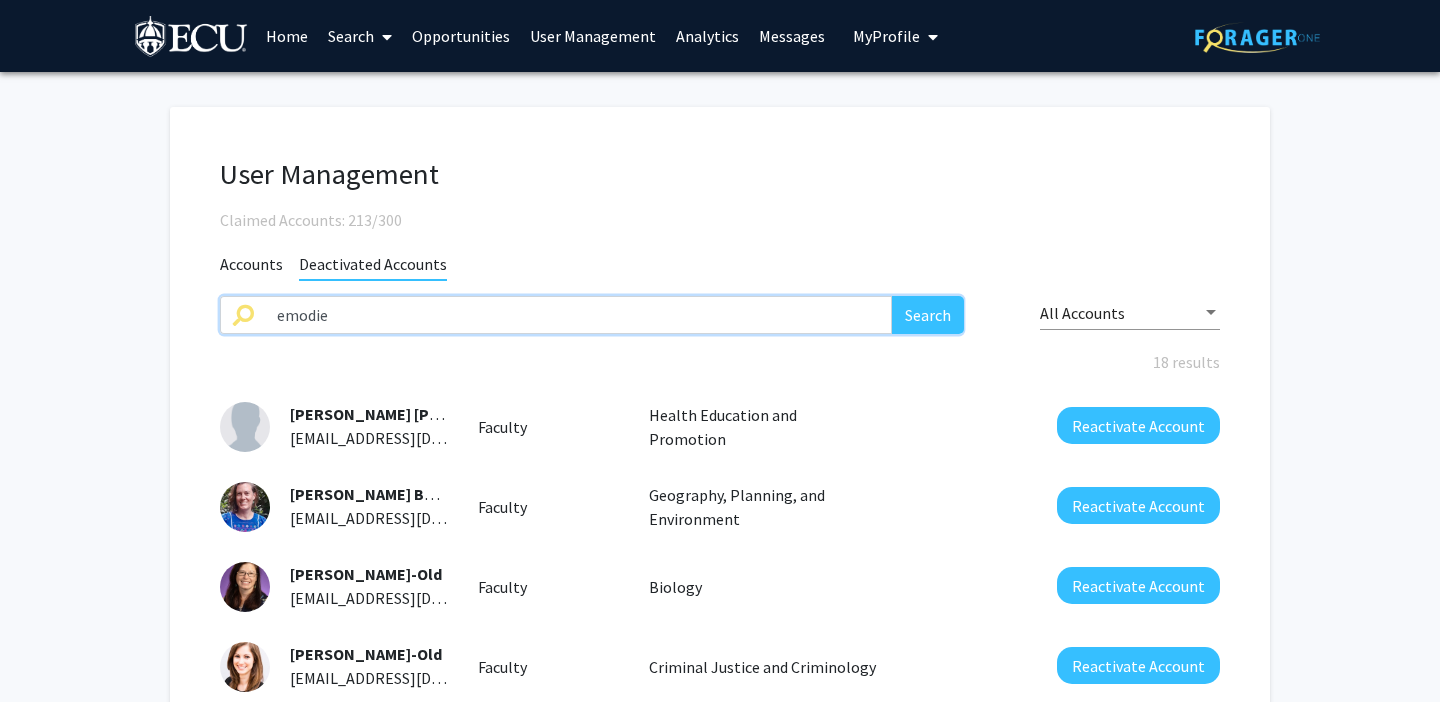type on "emodie" 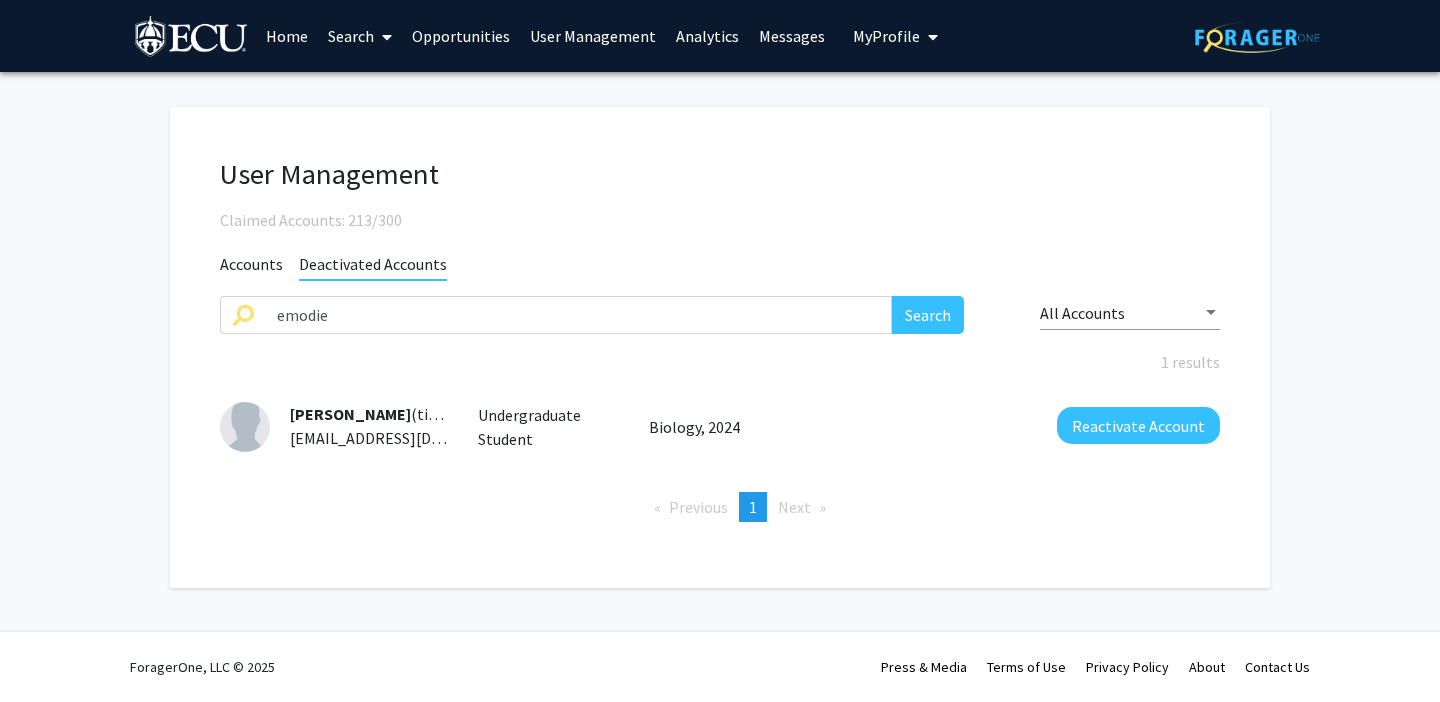 click on "Emodie Tillery-Lloyd" 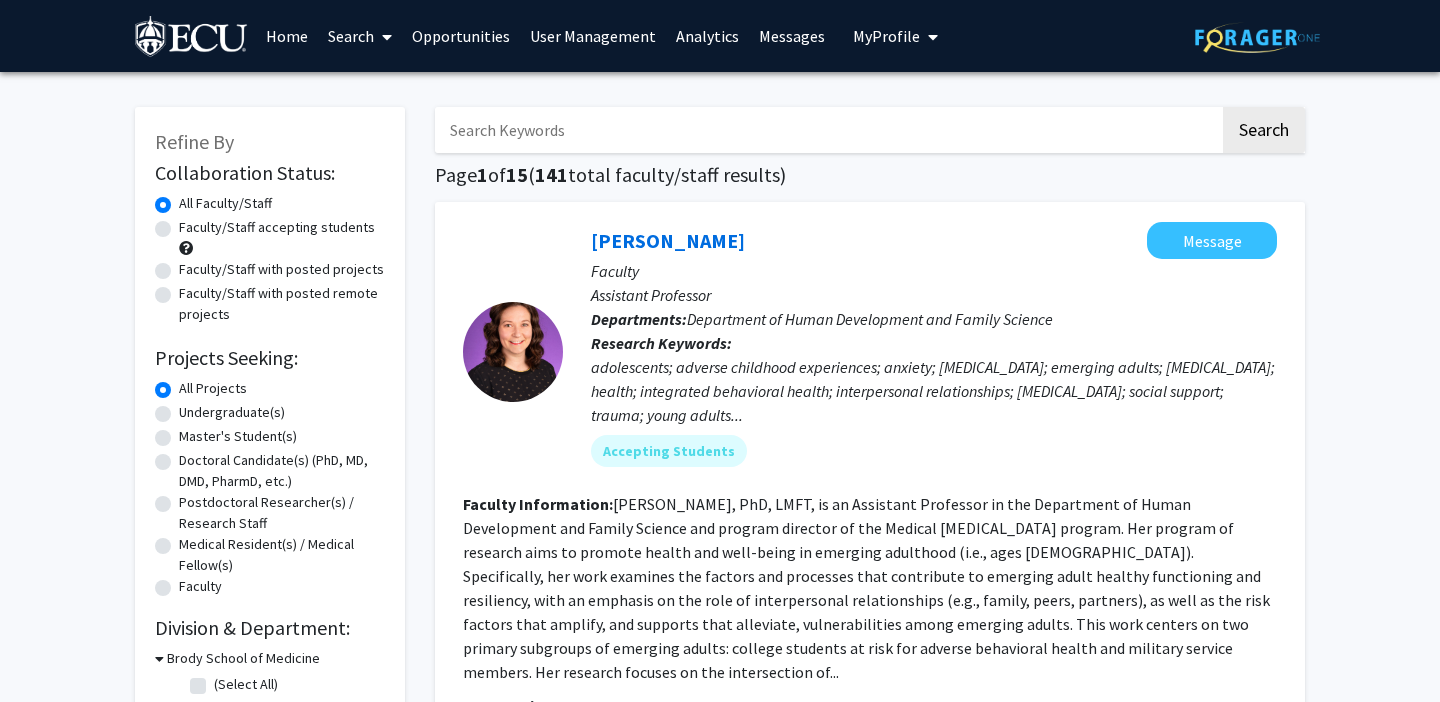 click at bounding box center (192, 38) 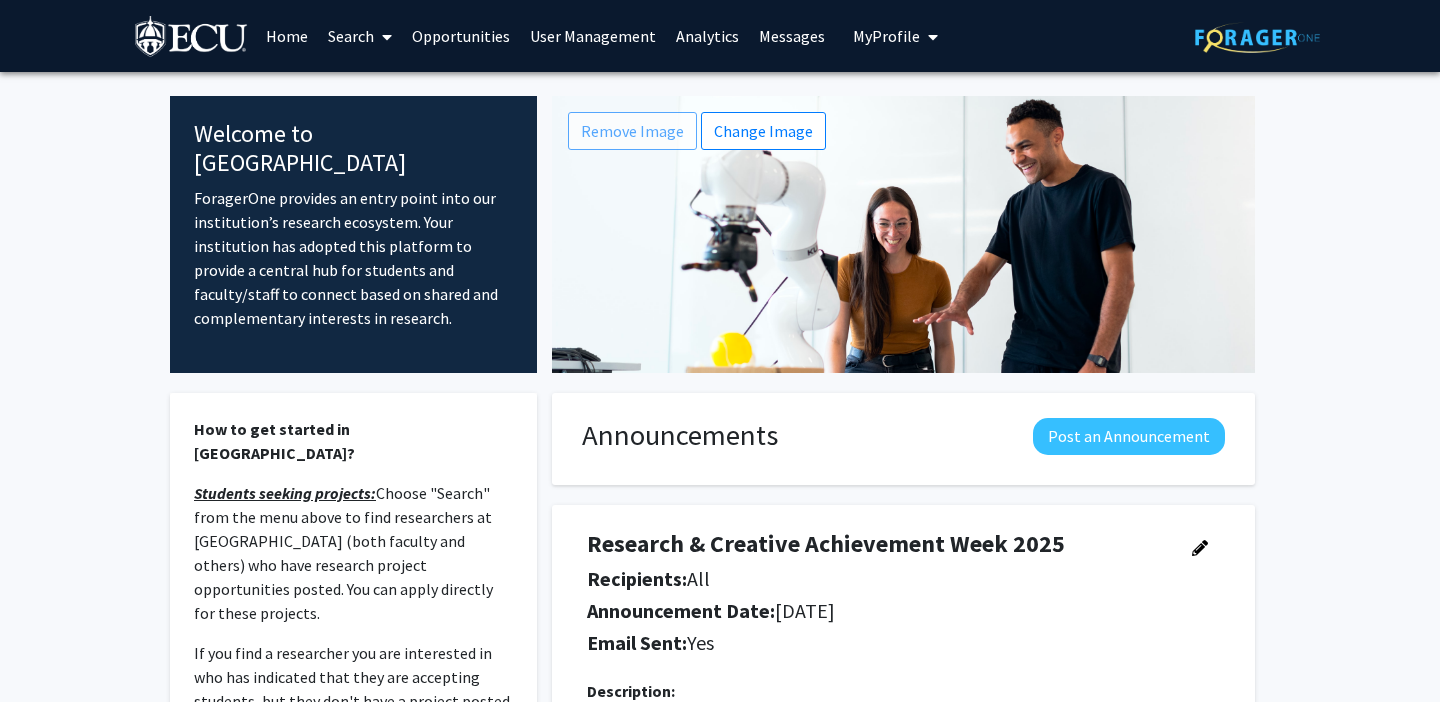 click 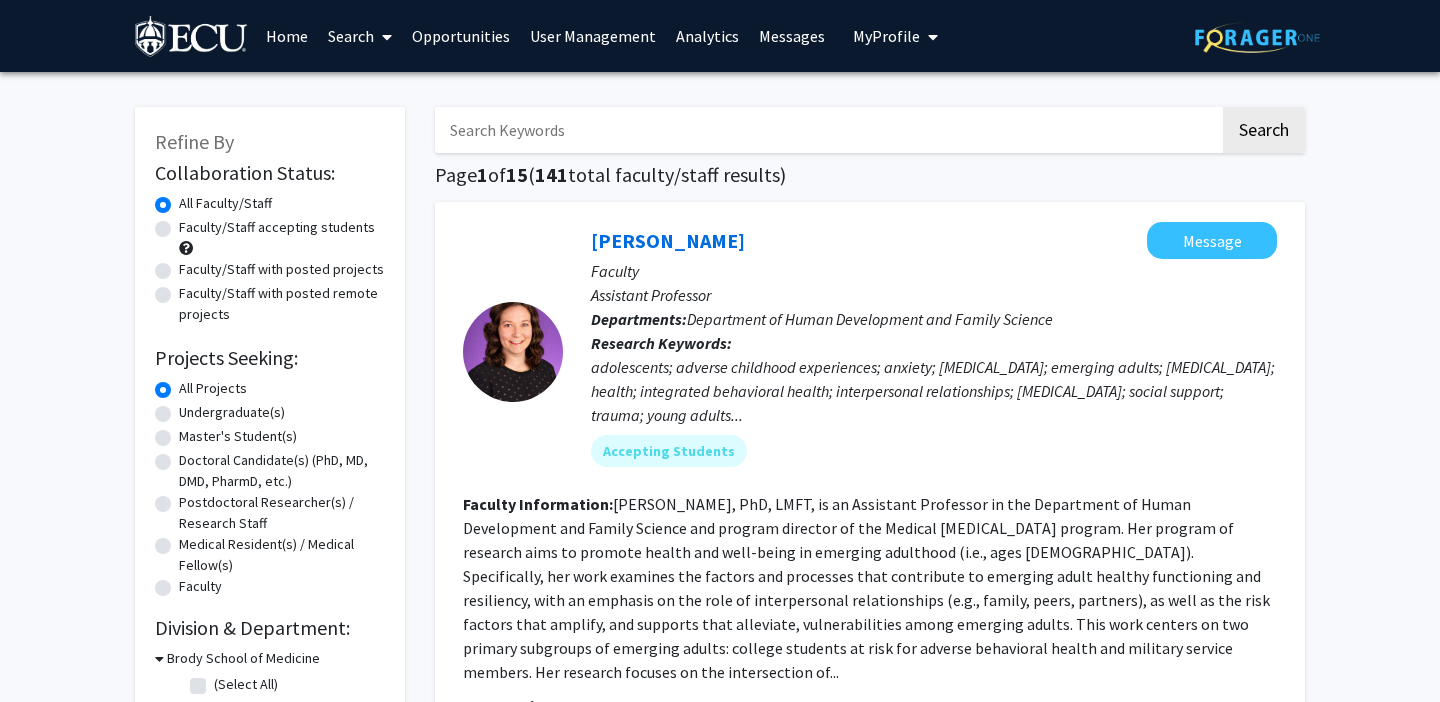 click on "My   Profile" at bounding box center [886, 36] 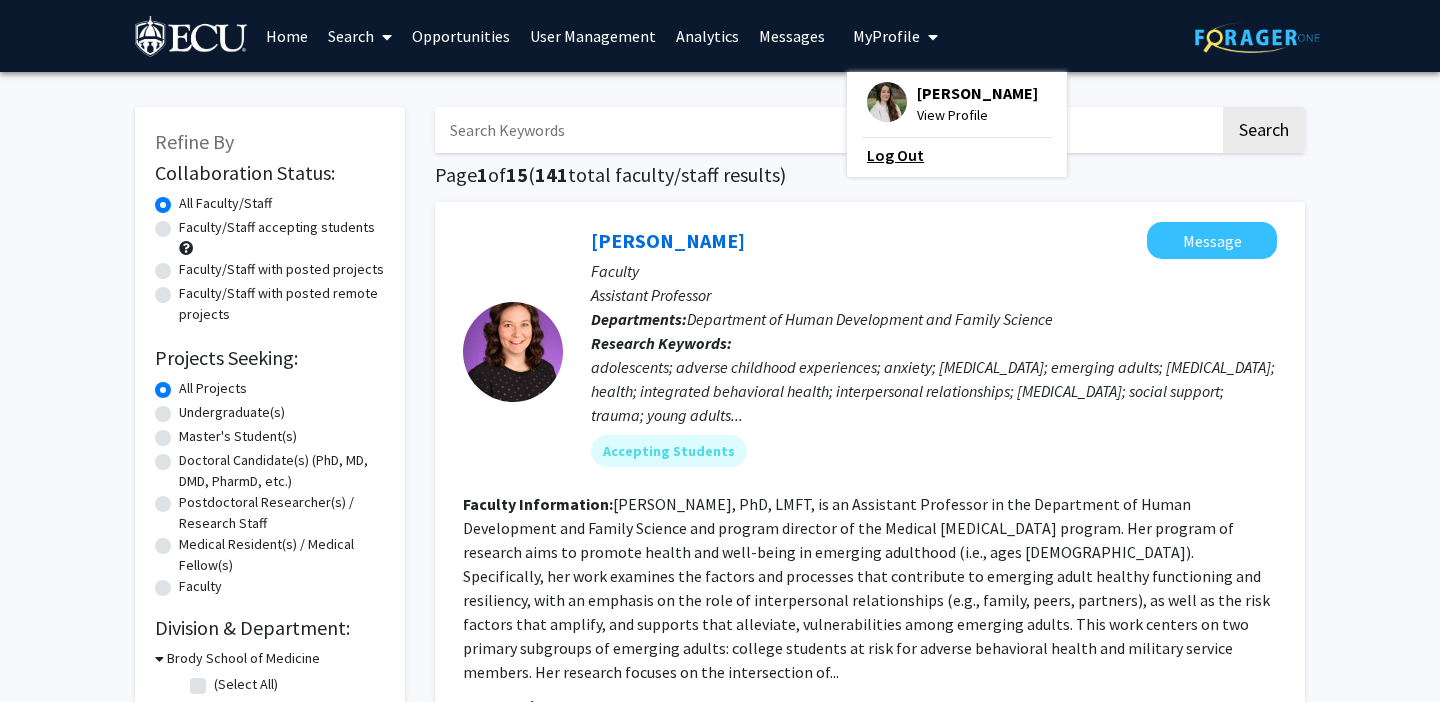 click on "Log Out" at bounding box center (957, 155) 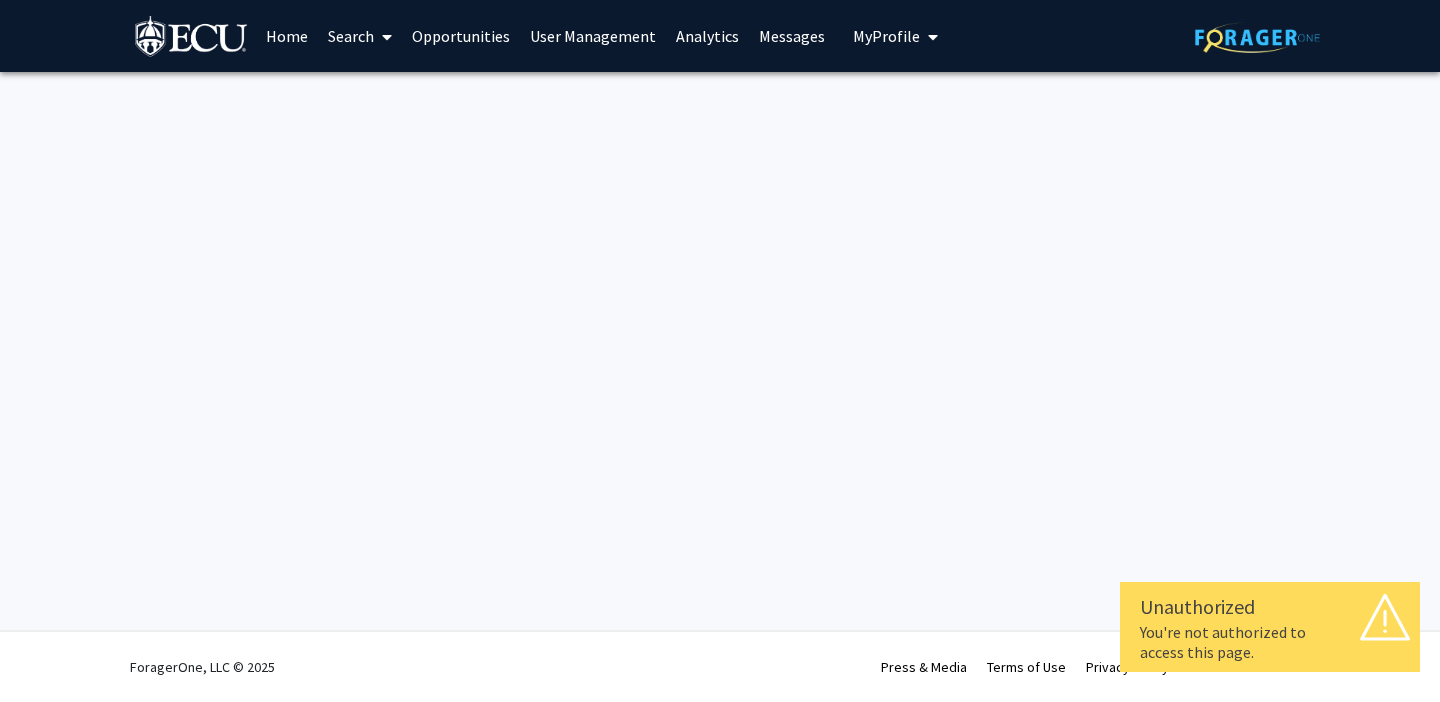 scroll, scrollTop: 0, scrollLeft: 0, axis: both 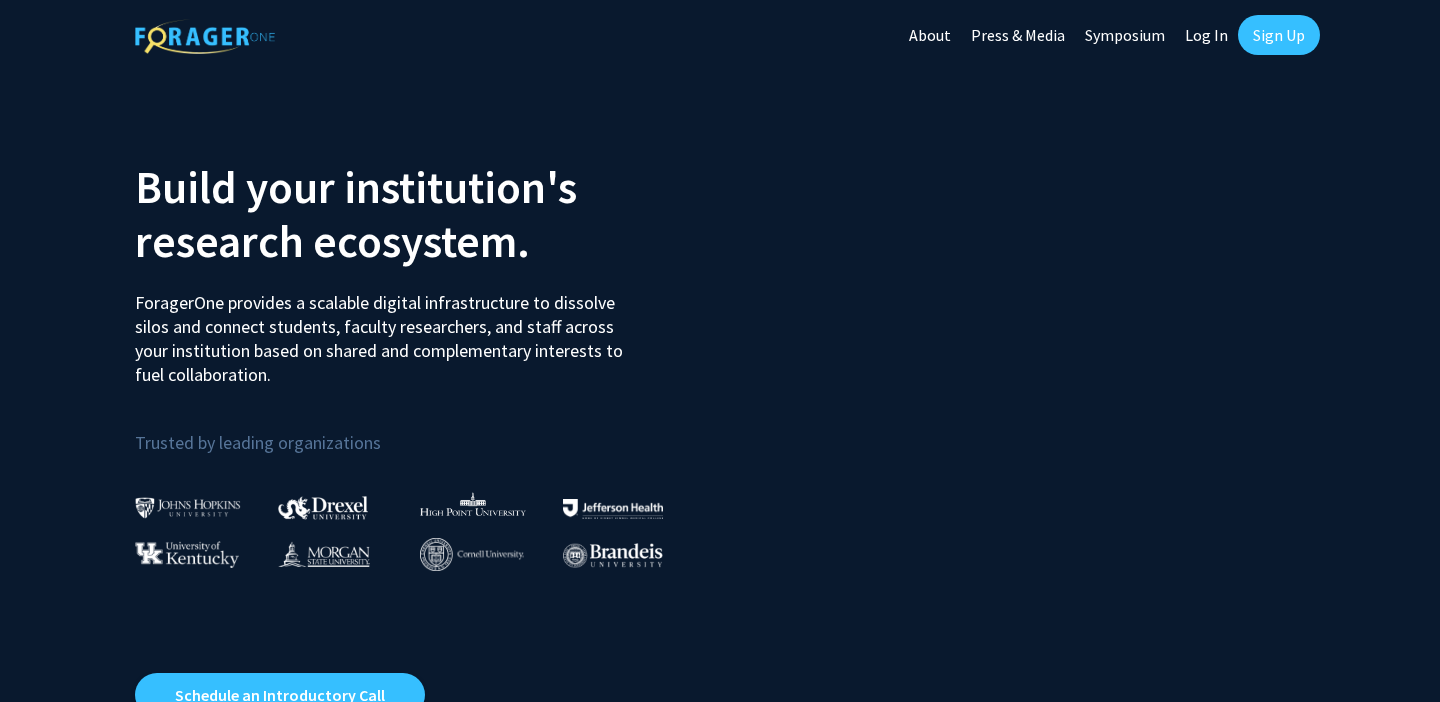 click on "Log In" 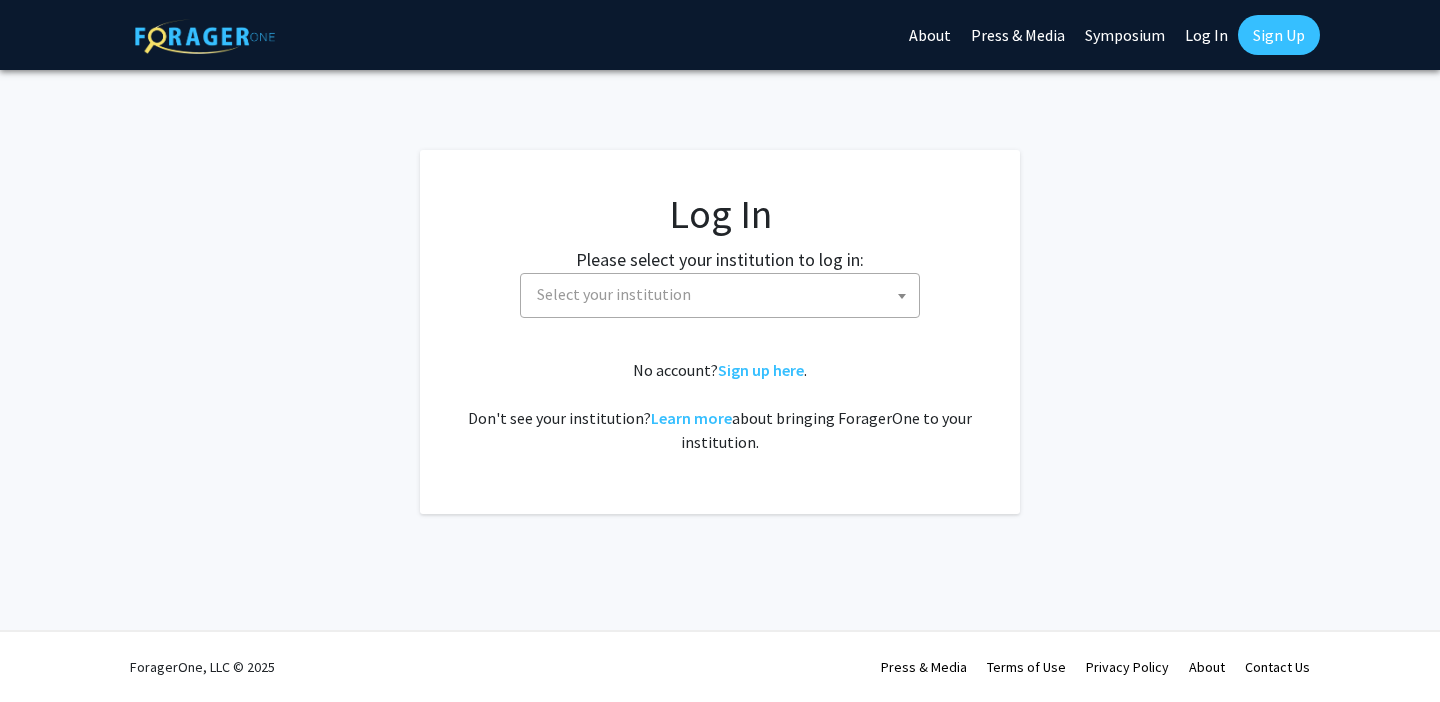 click on "Select your institution" at bounding box center (614, 294) 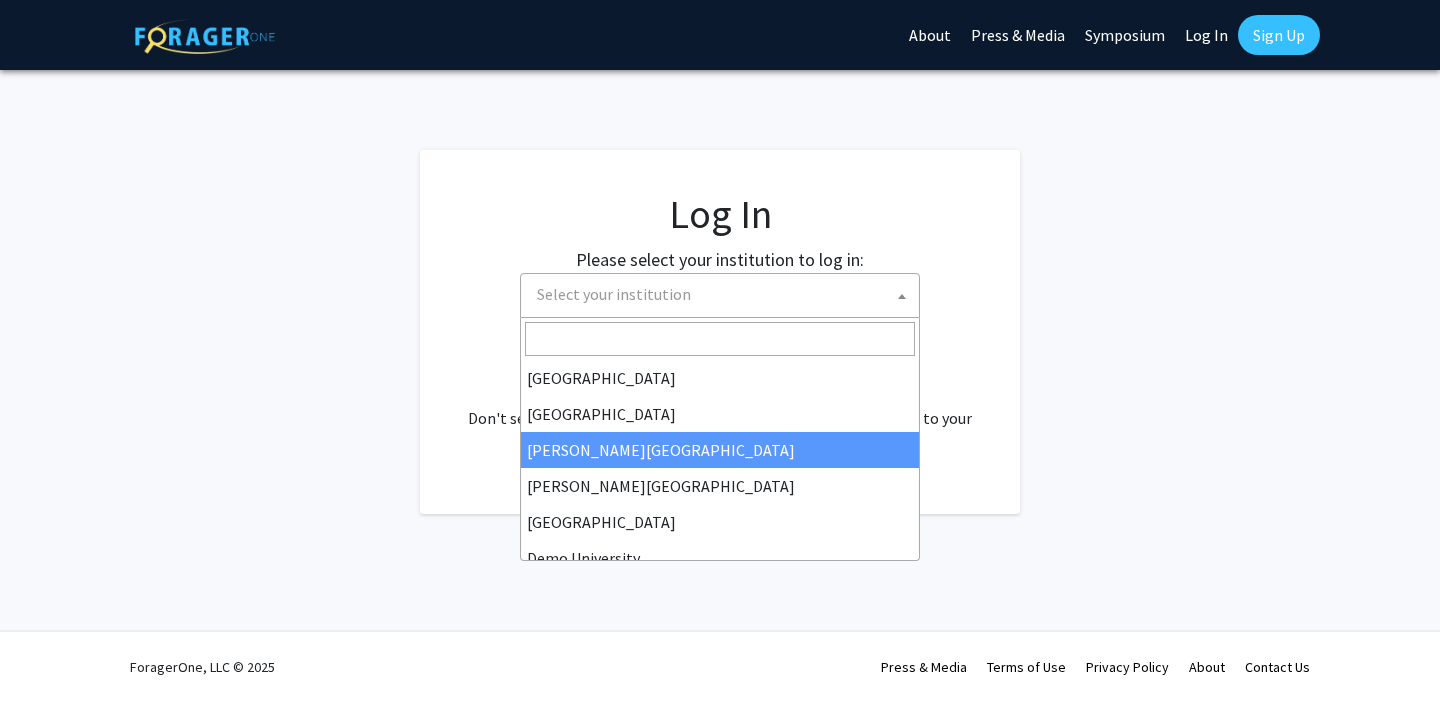 scroll, scrollTop: 118, scrollLeft: 0, axis: vertical 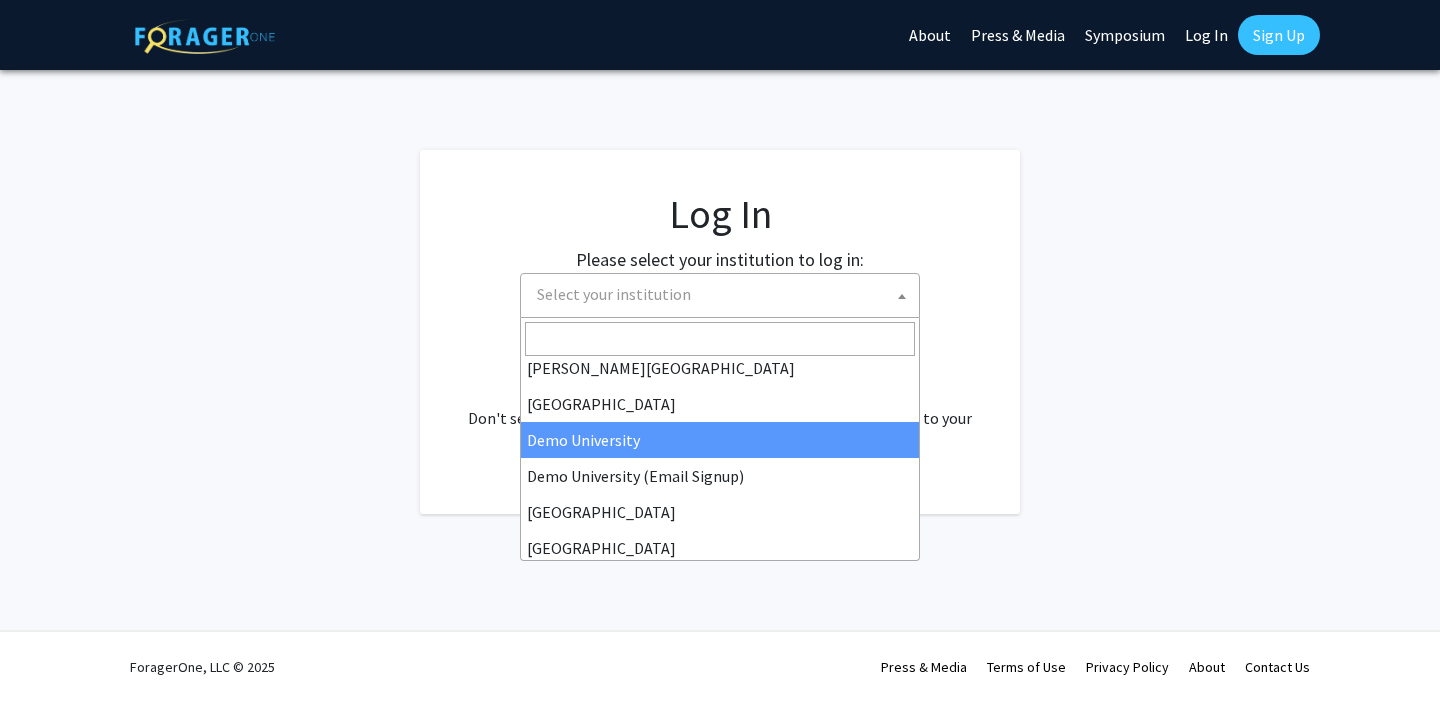 select on "8" 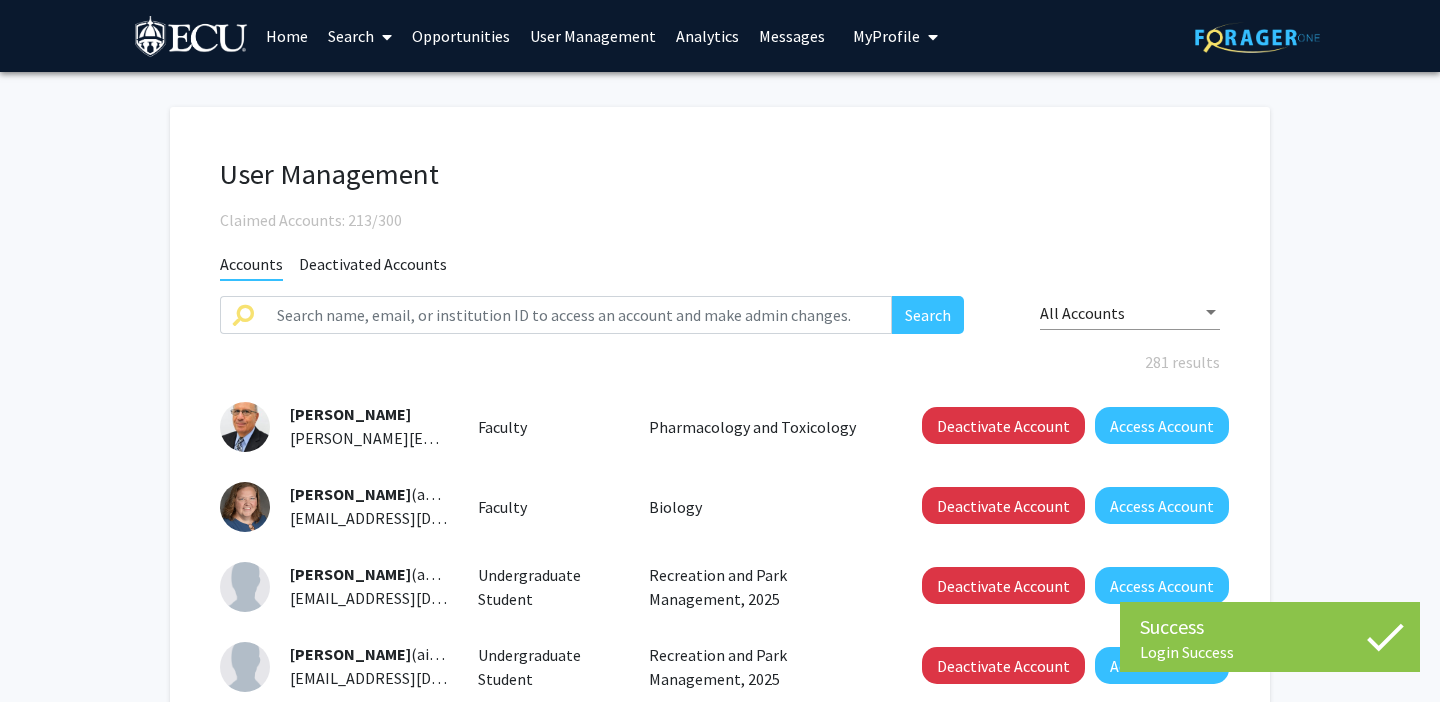 scroll, scrollTop: 0, scrollLeft: 0, axis: both 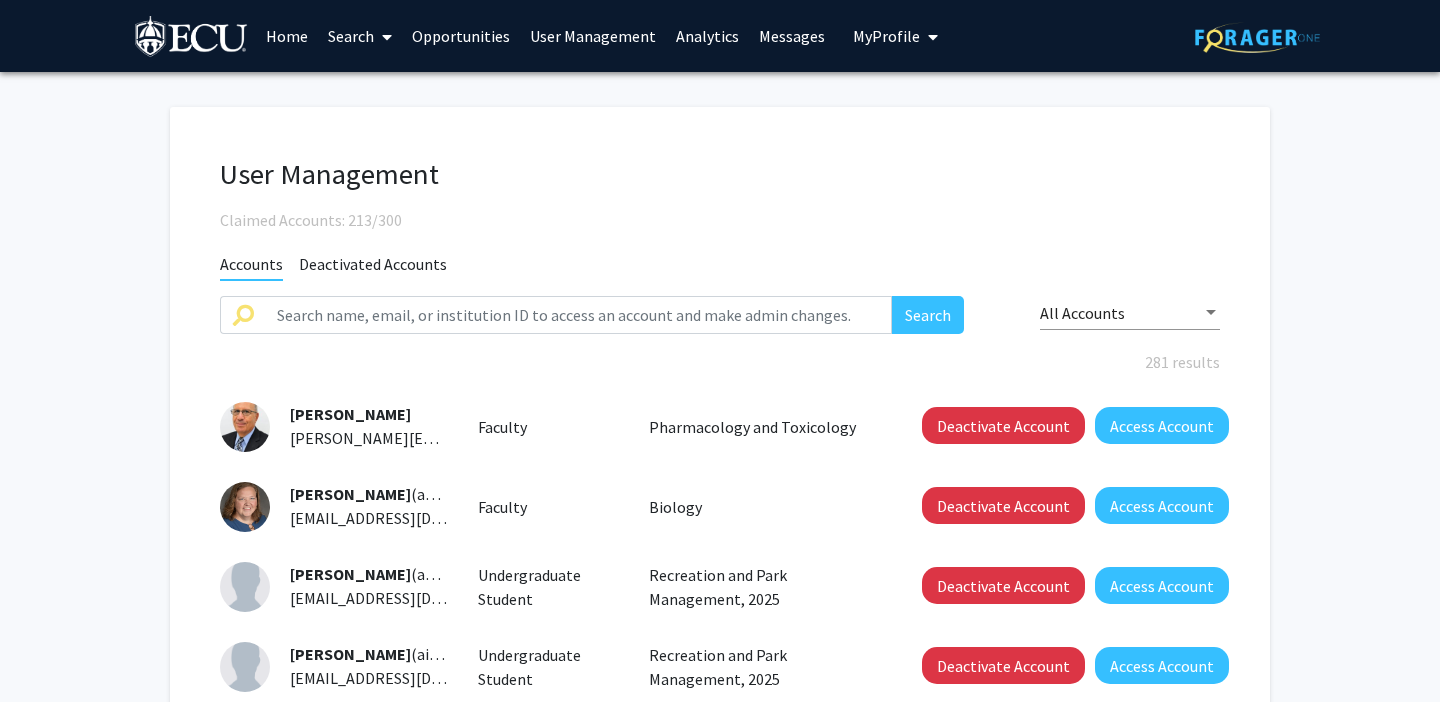 click on "My   Profile" at bounding box center [886, 36] 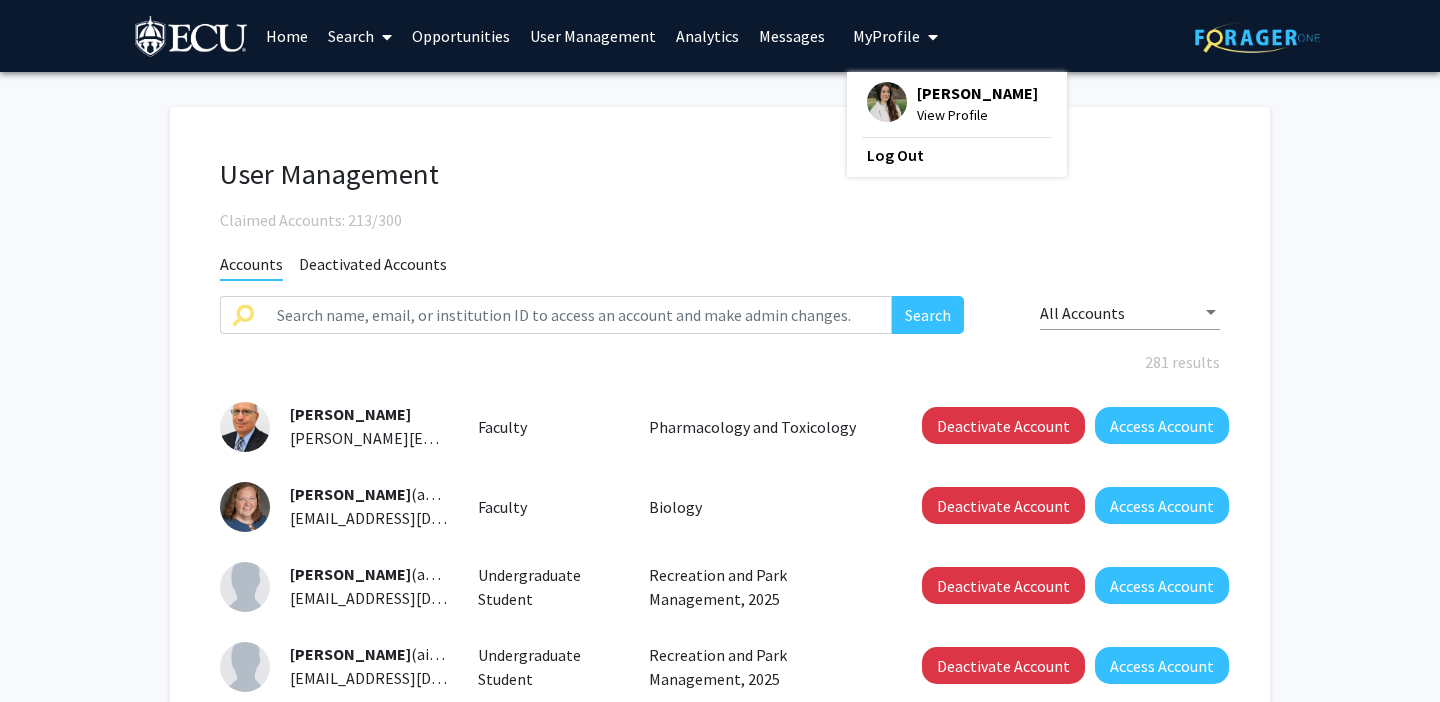click on "[PERSON_NAME]" at bounding box center [977, 93] 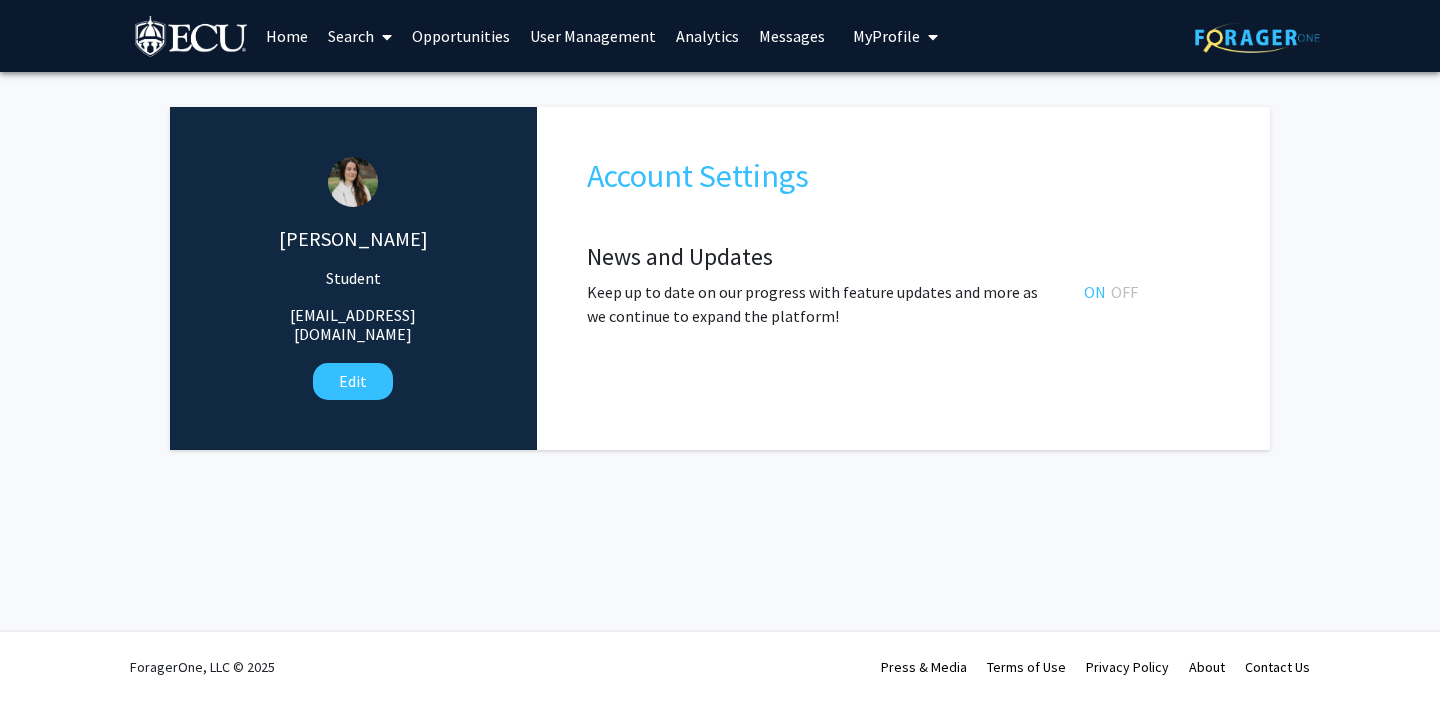 click 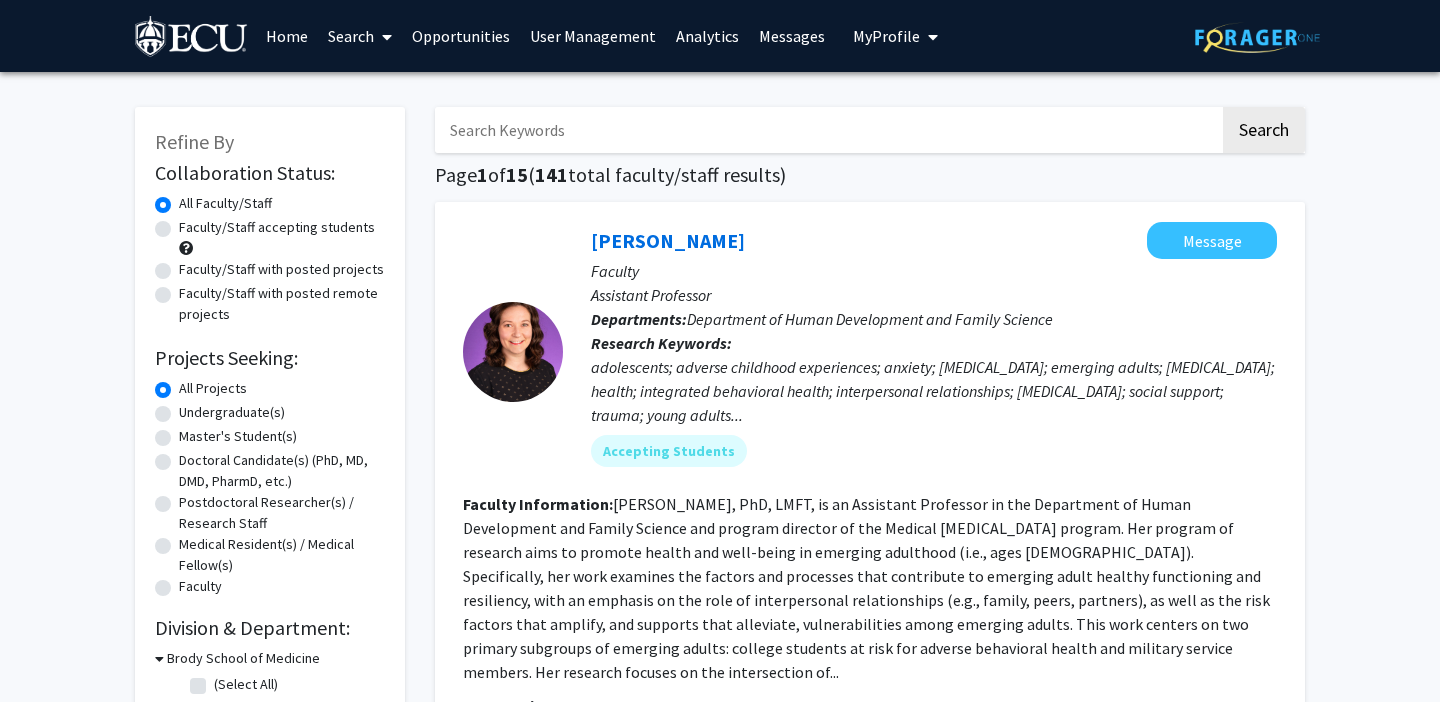 click on "Home" at bounding box center (287, 36) 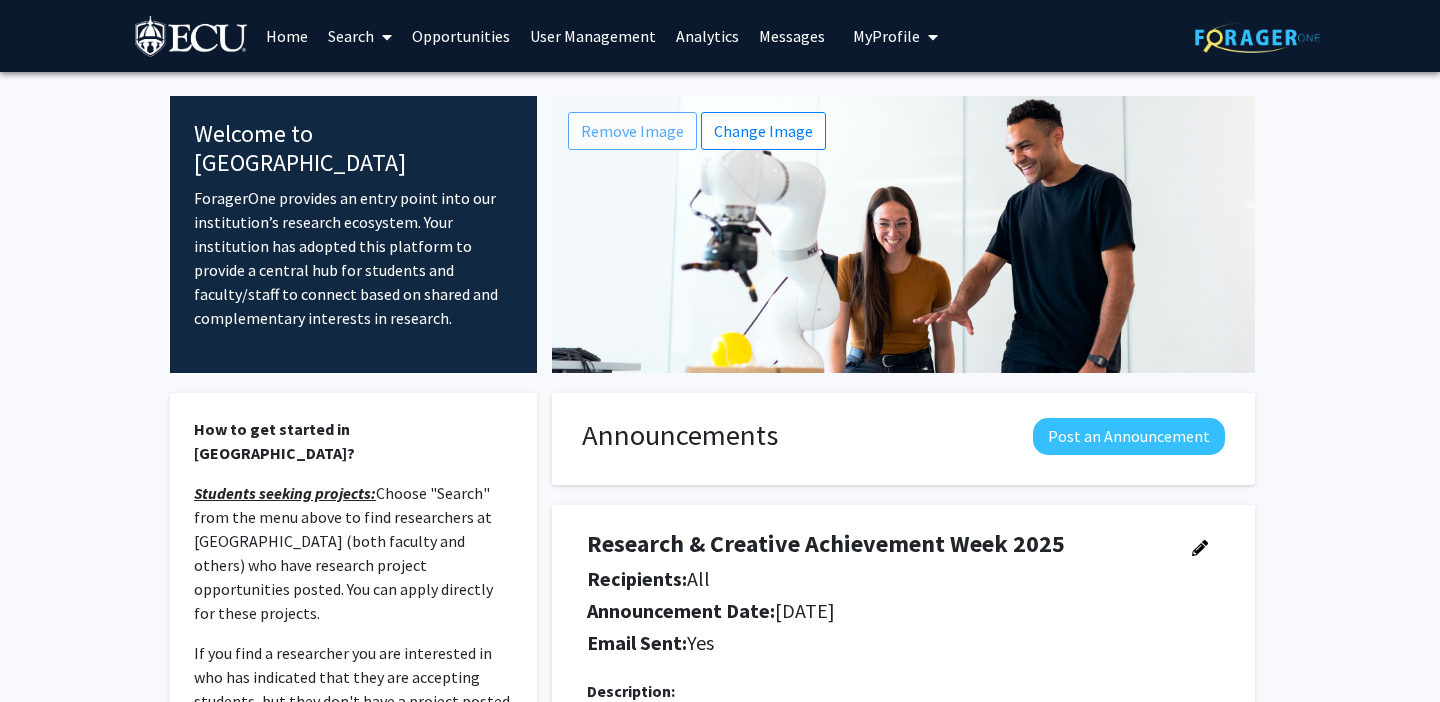 click 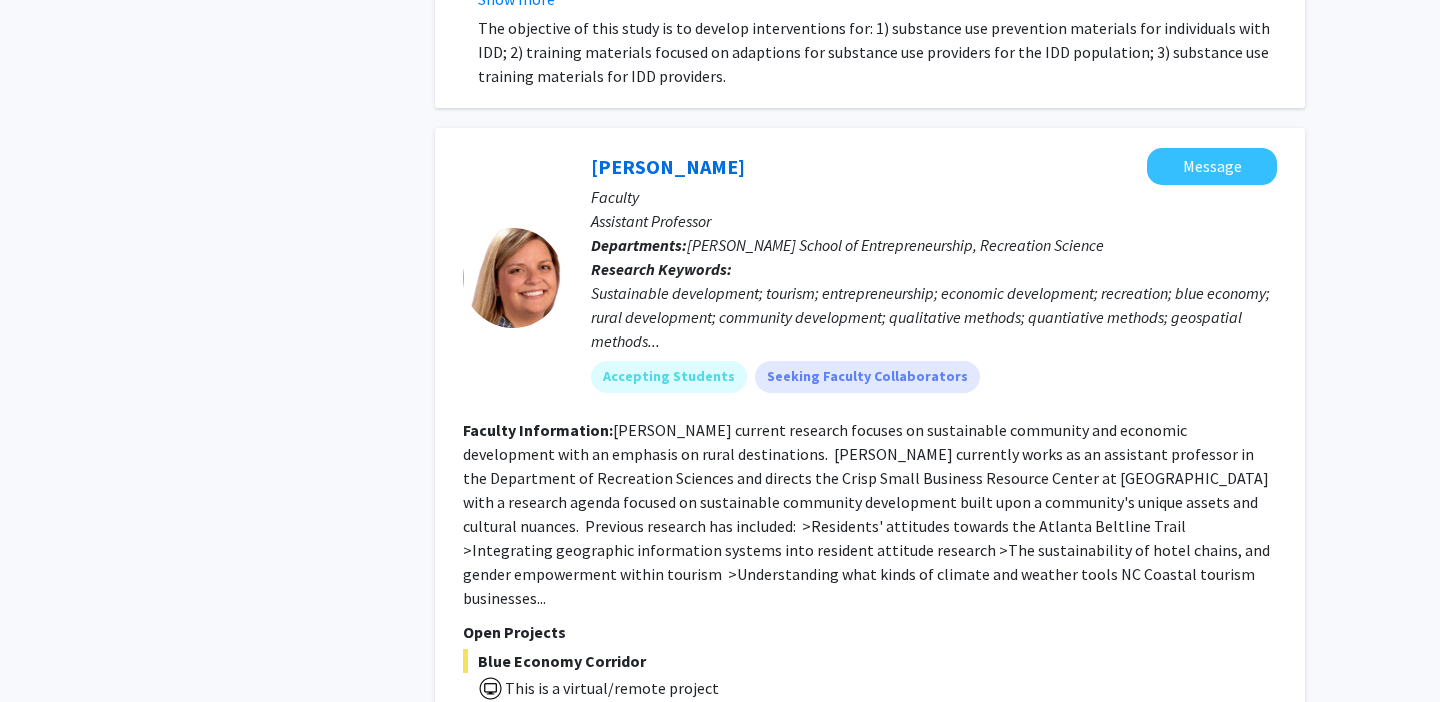 scroll, scrollTop: 3510, scrollLeft: 0, axis: vertical 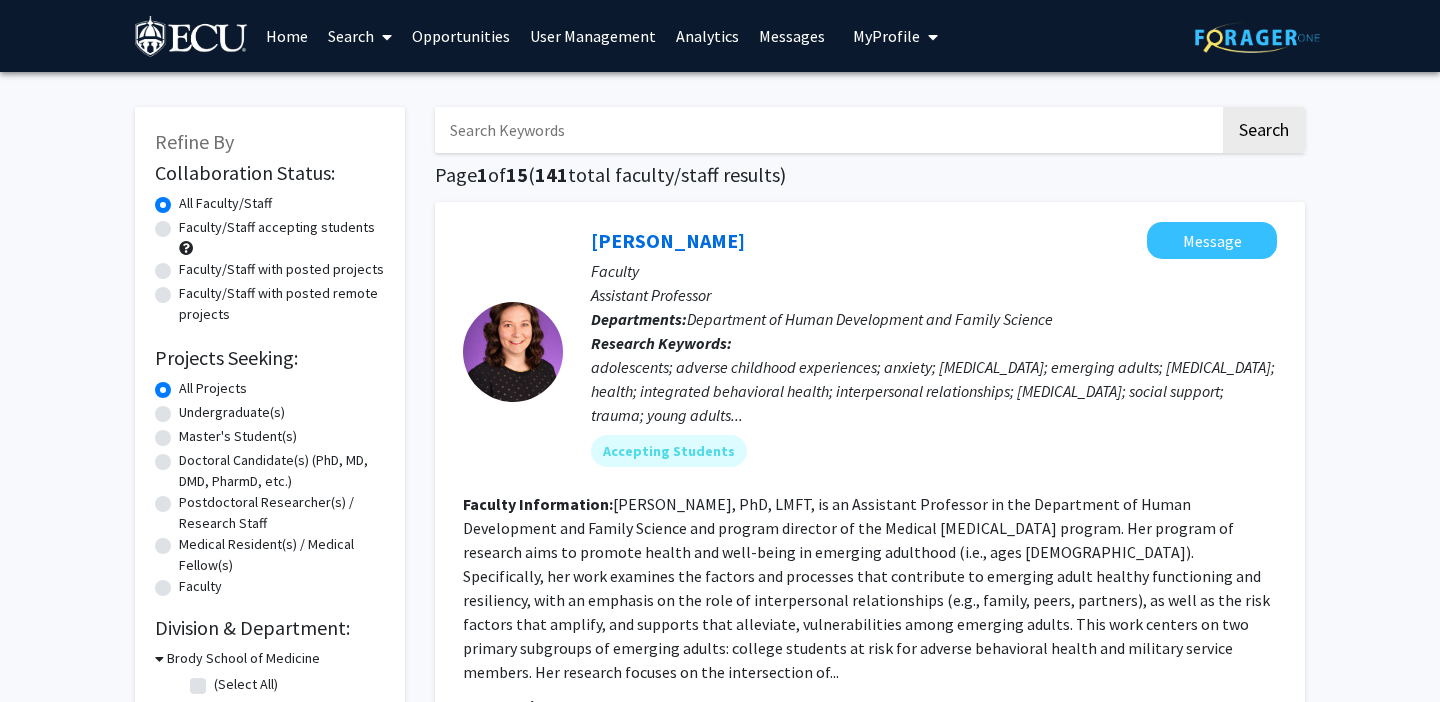click on "User Management" at bounding box center [593, 36] 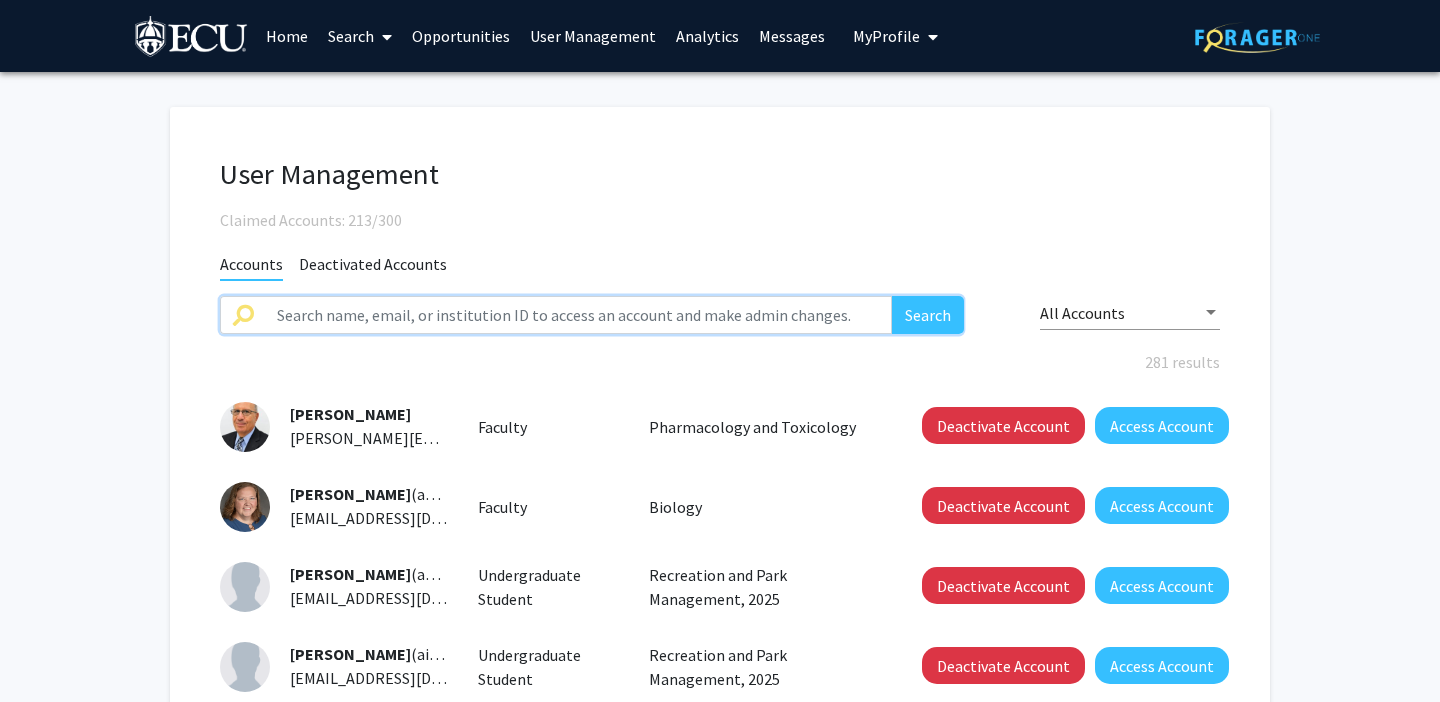 click 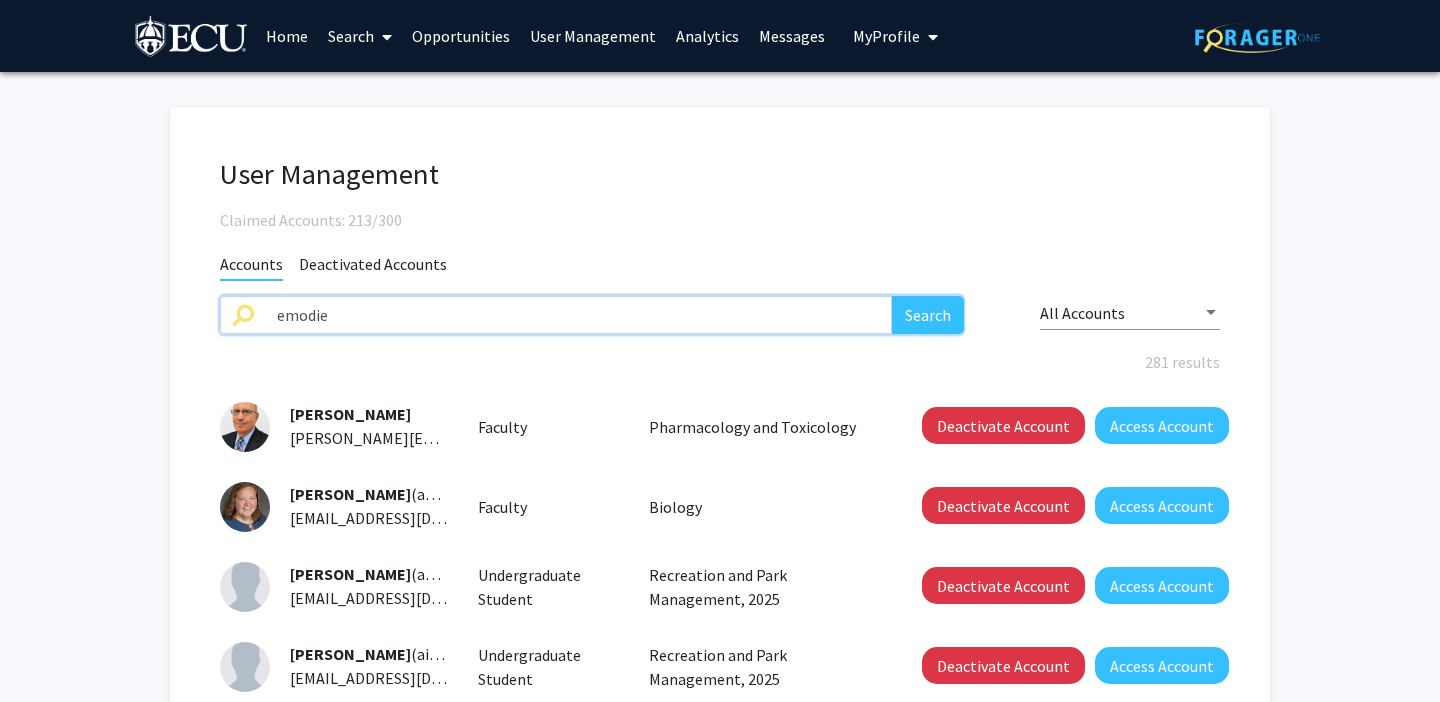 type on "emodie" 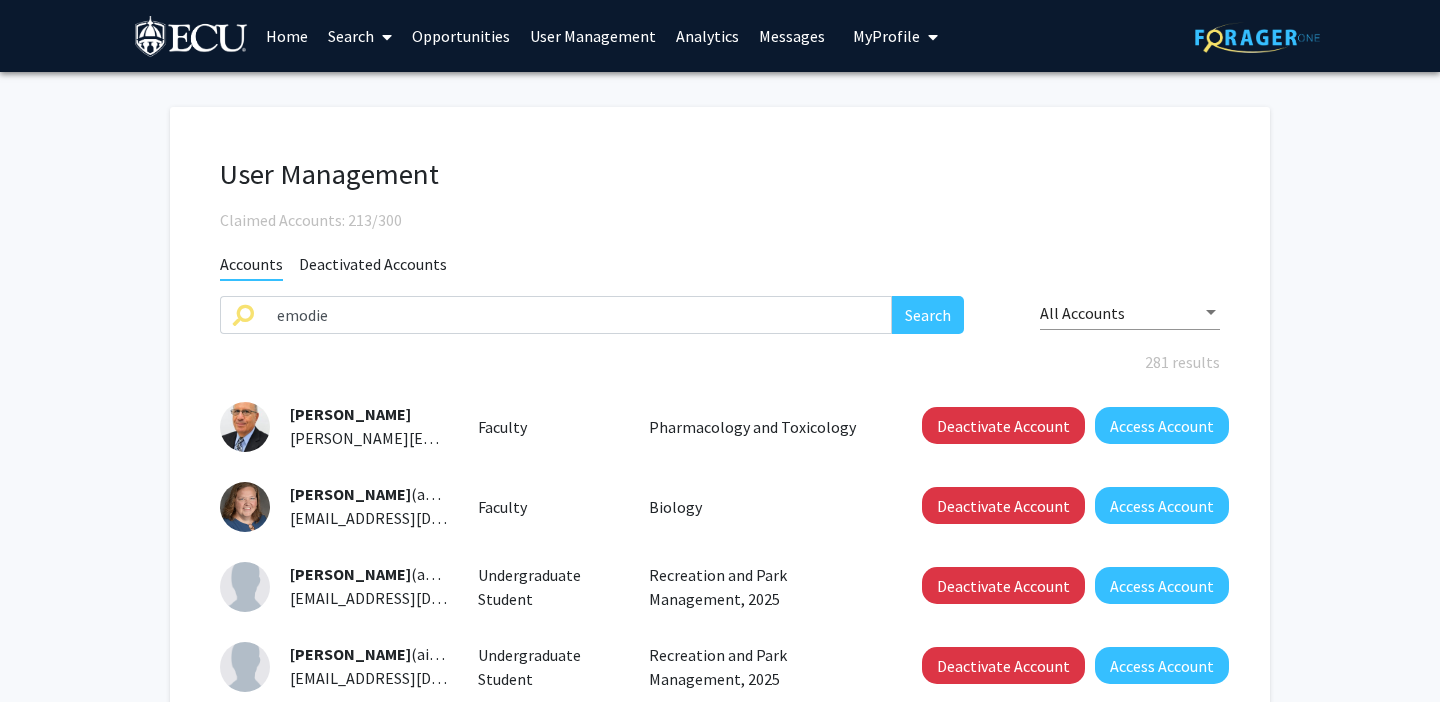 click on "Accounts Deactivated Accounts" 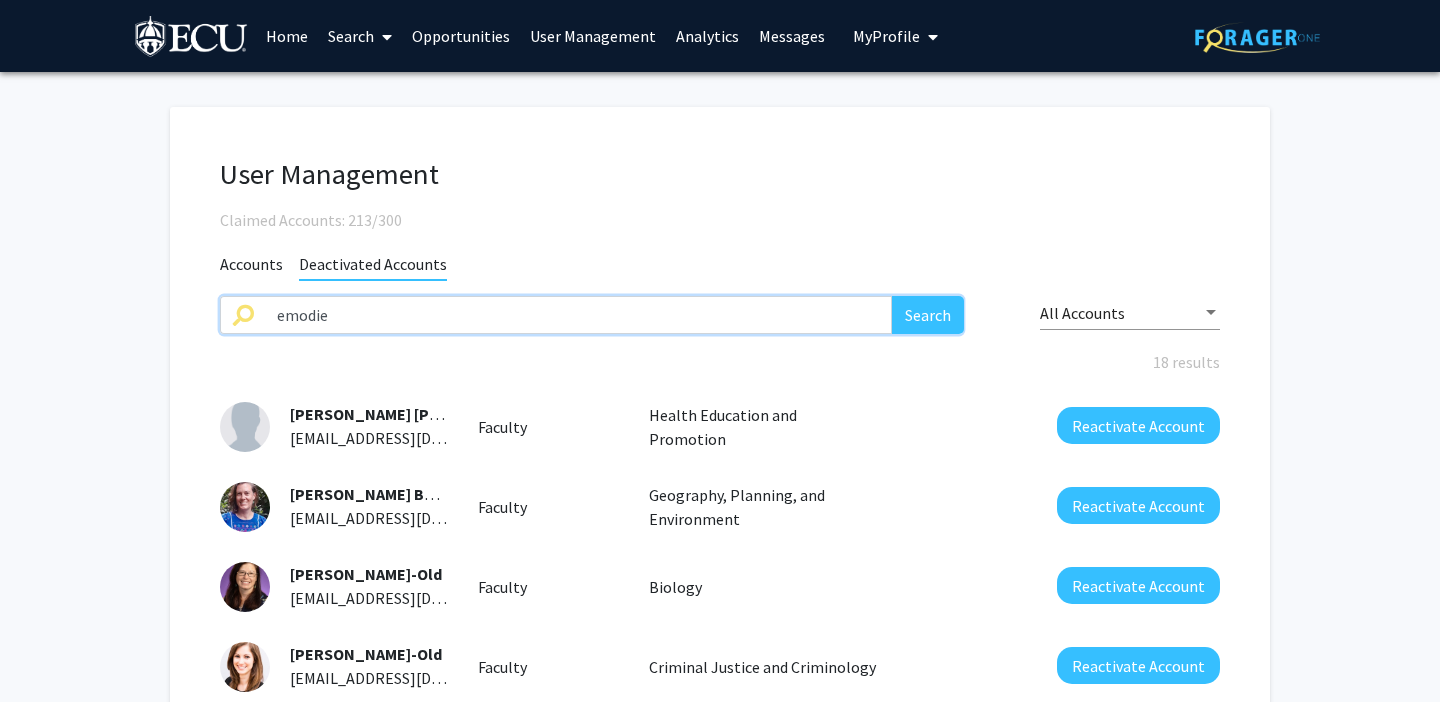 click on "emodie" 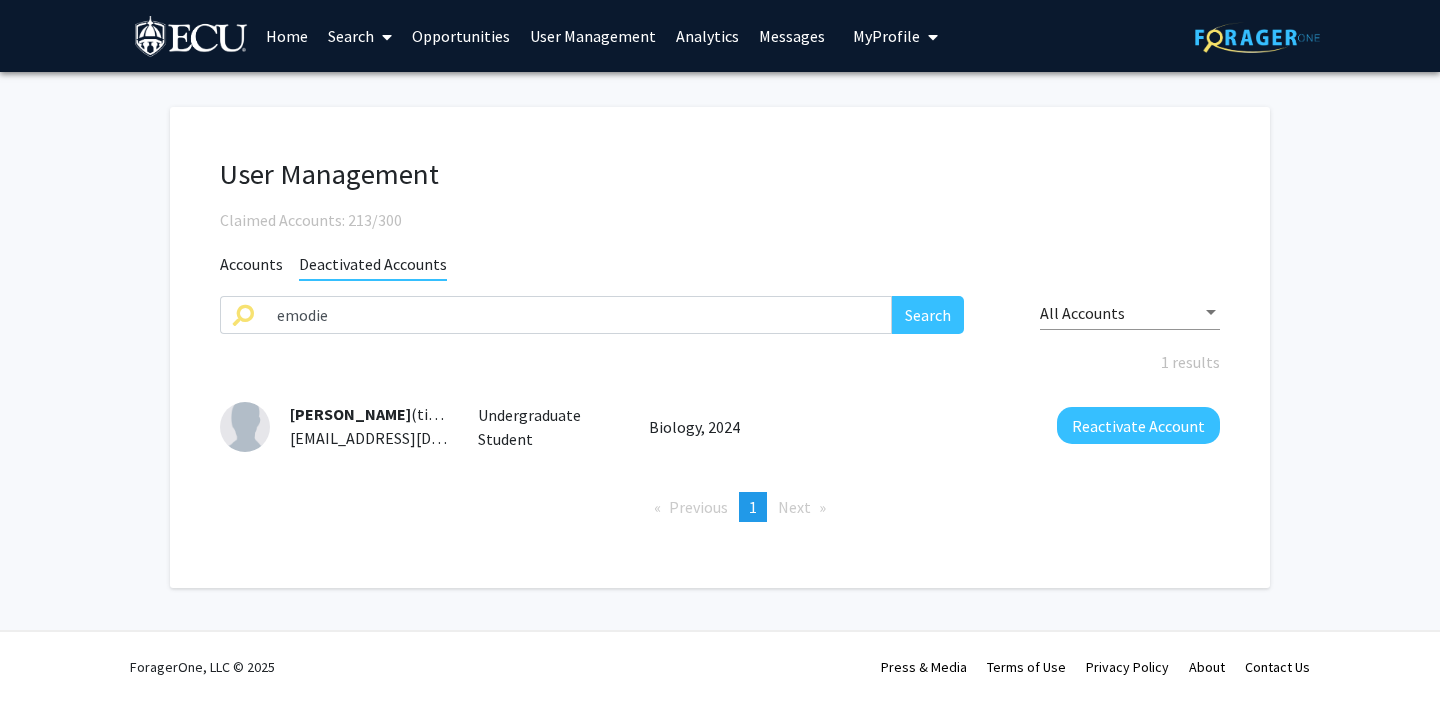 click on "Accounts" 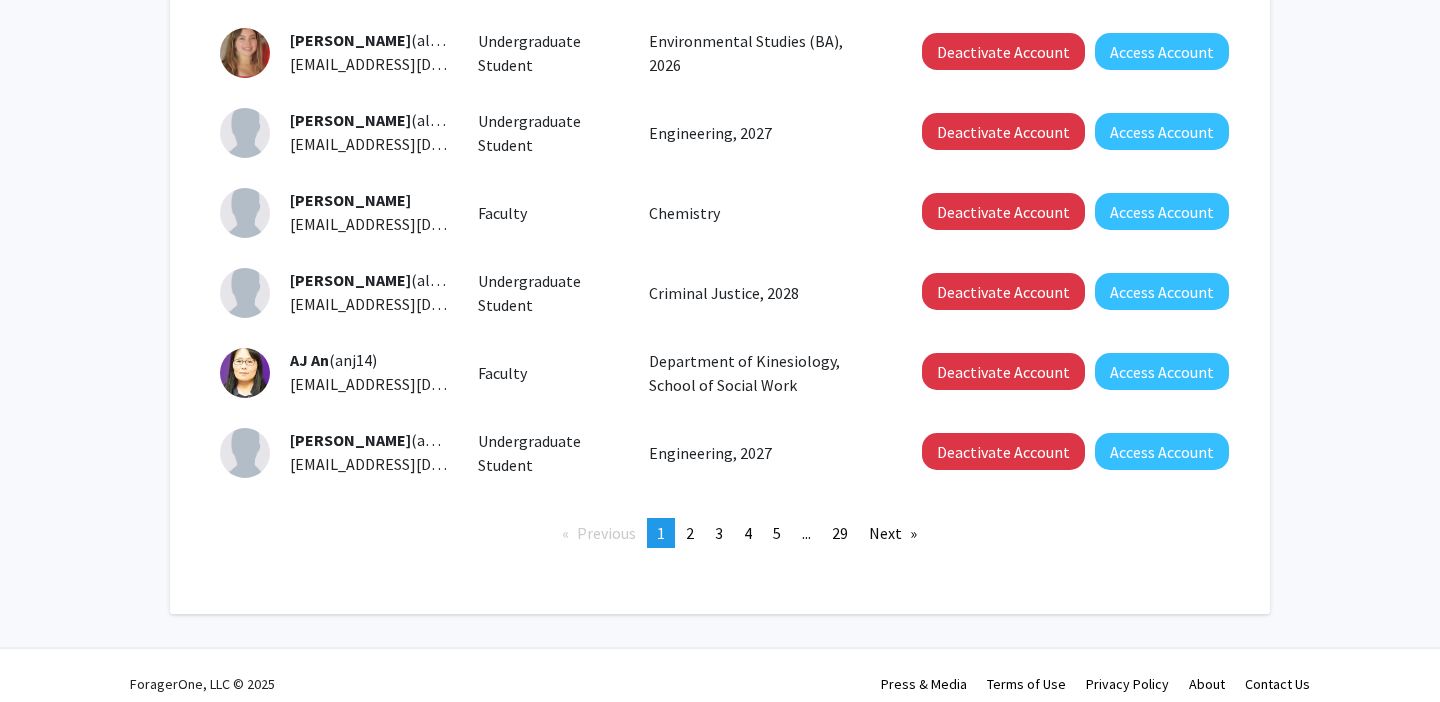 scroll, scrollTop: 698, scrollLeft: 0, axis: vertical 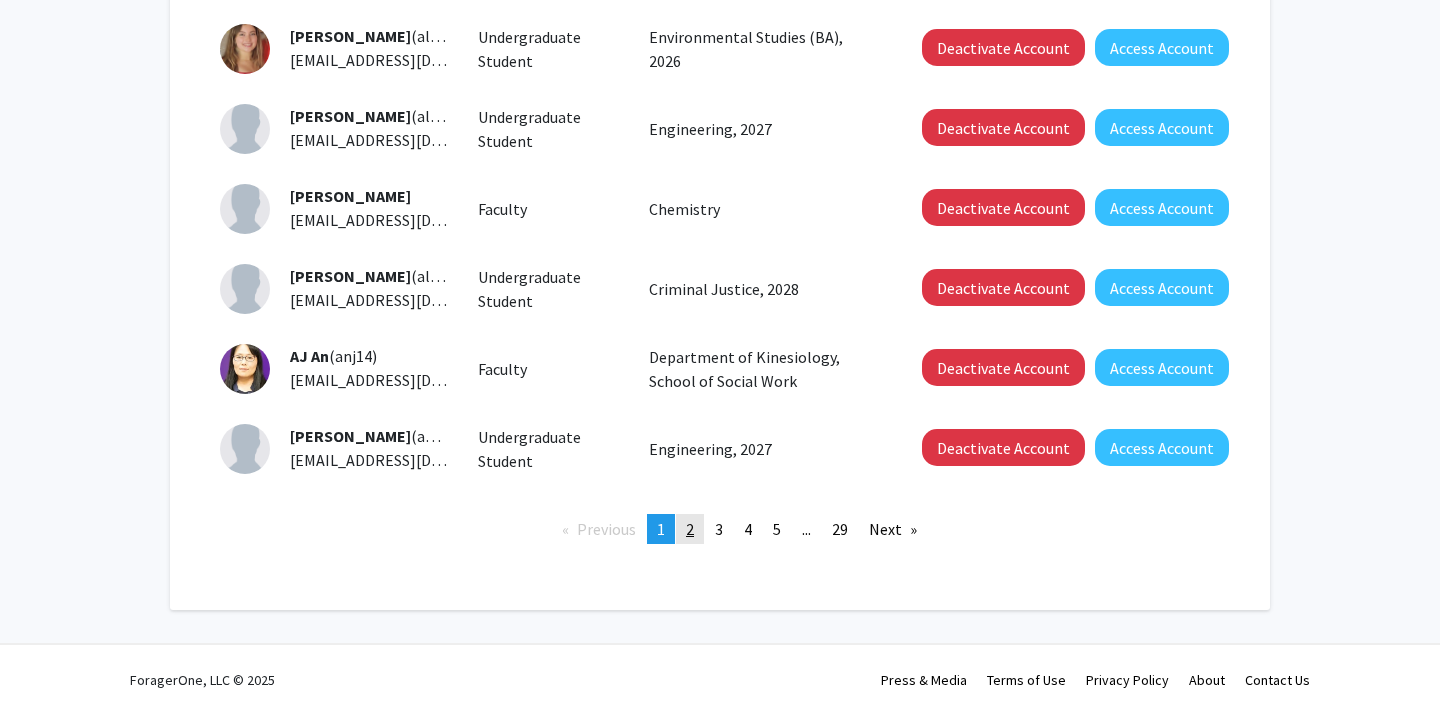 click on "2" 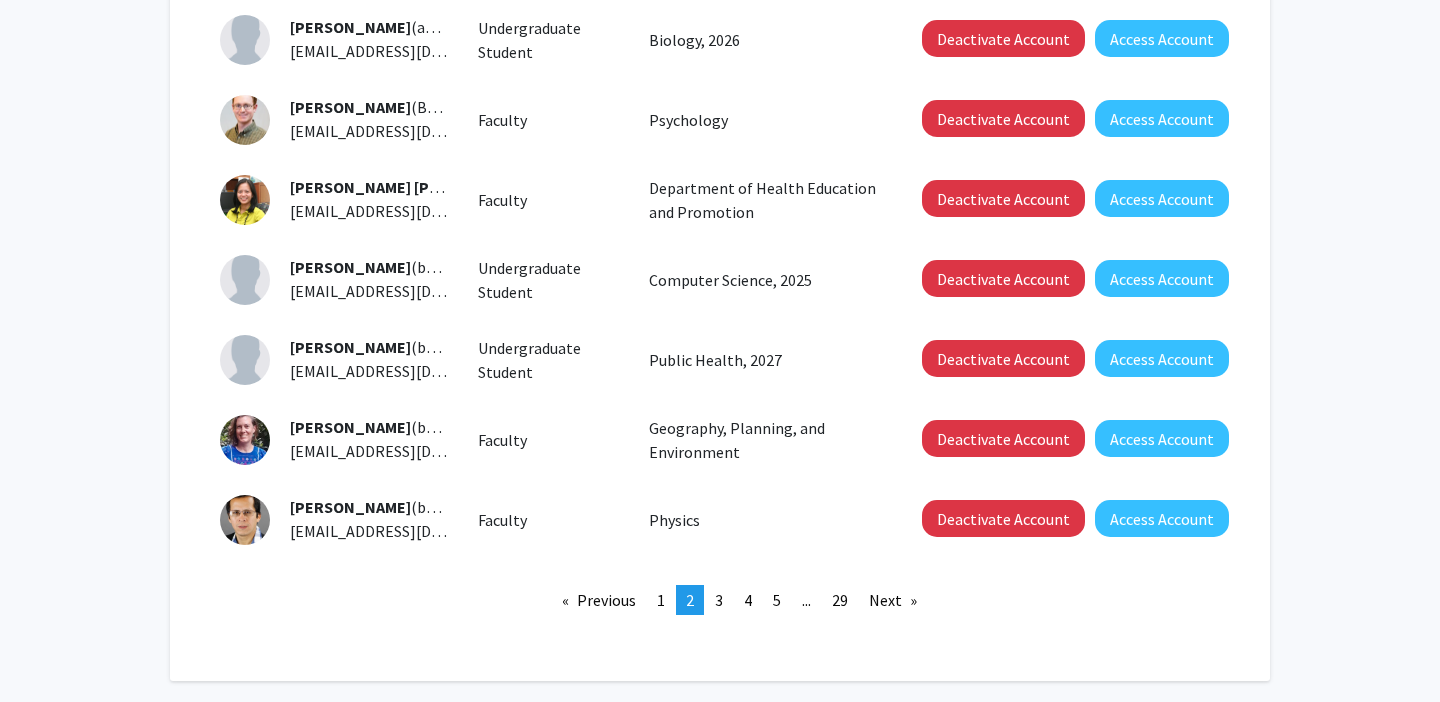 scroll, scrollTop: 694, scrollLeft: 0, axis: vertical 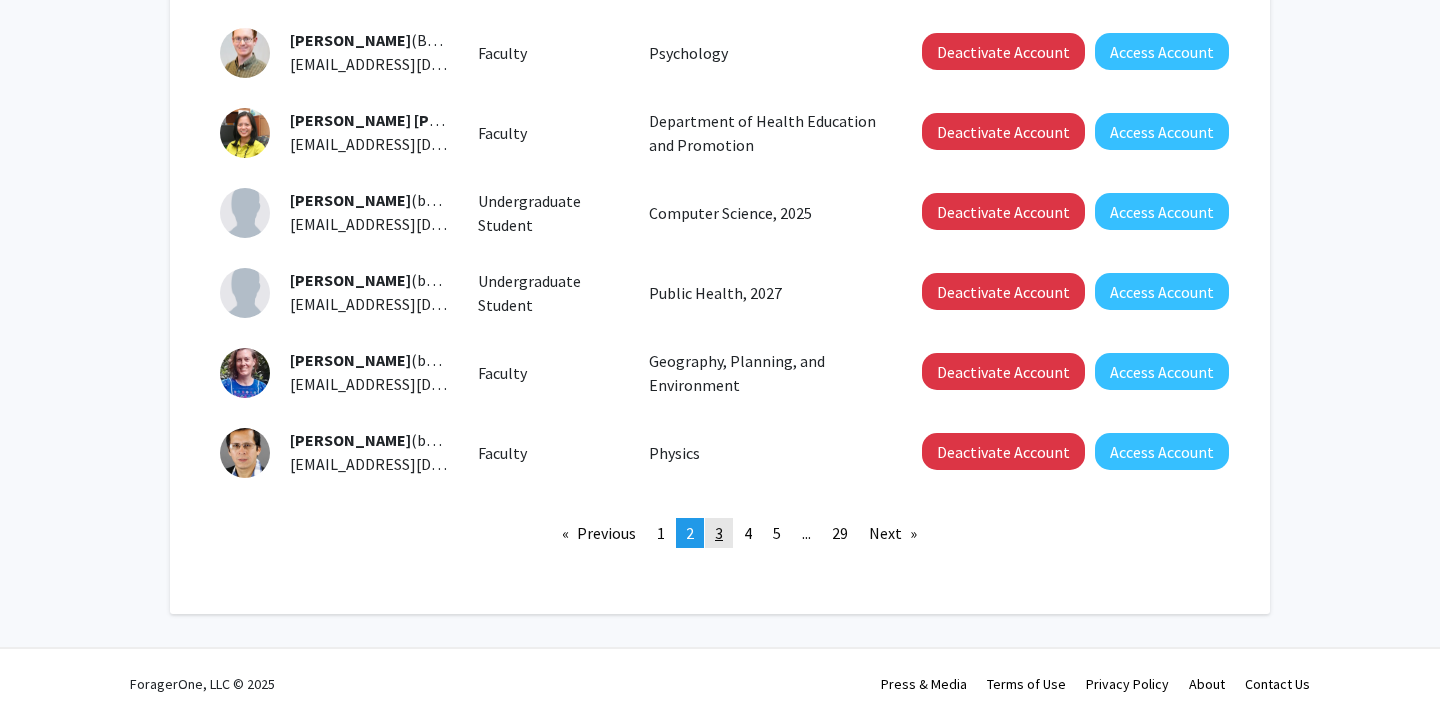 click on "page  3" 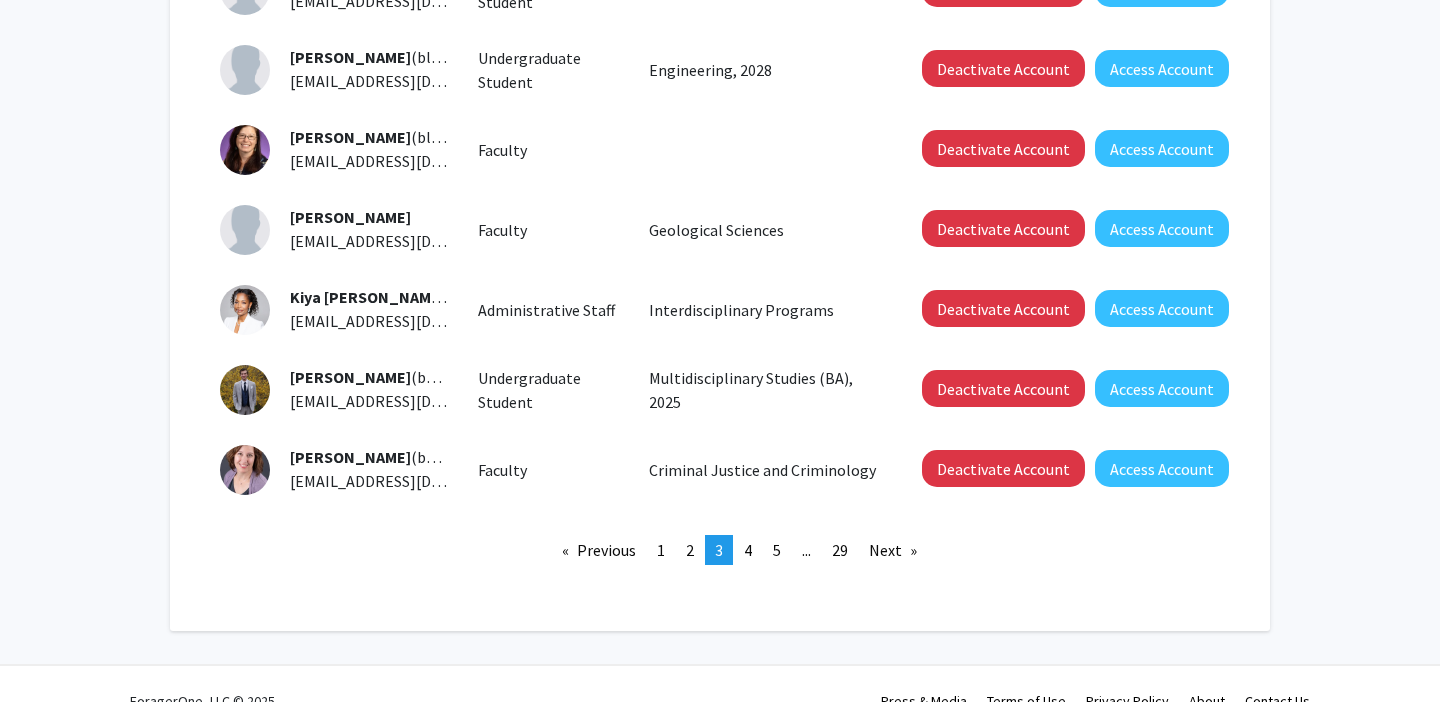 scroll, scrollTop: 711, scrollLeft: 0, axis: vertical 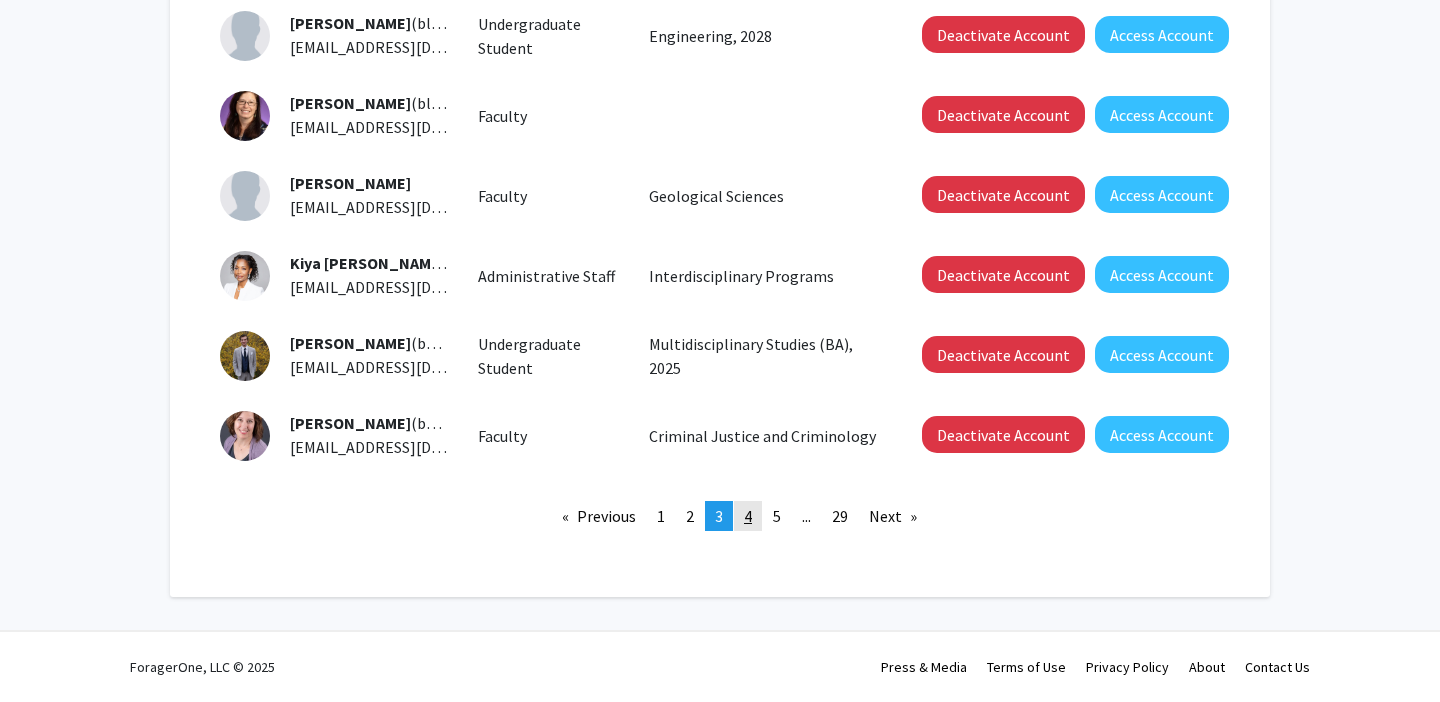 click on "4" 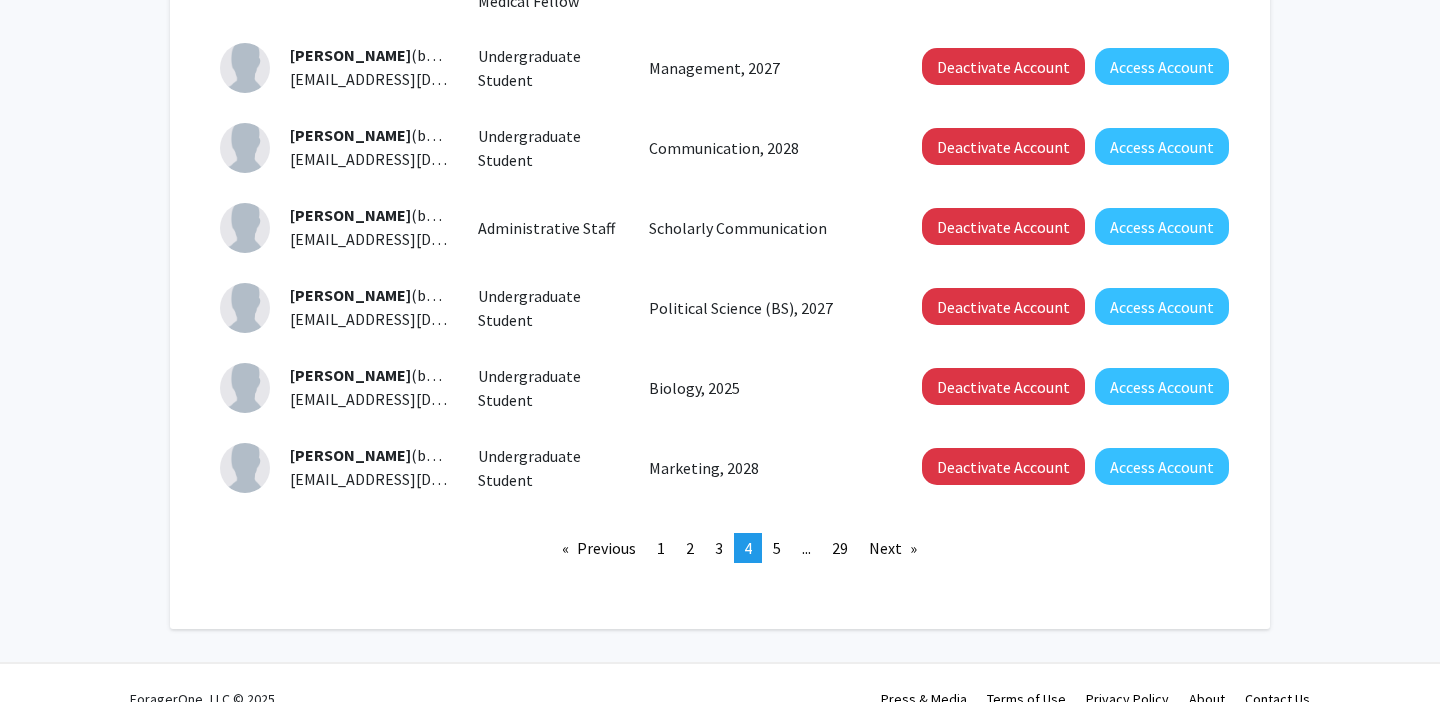 scroll, scrollTop: 768, scrollLeft: 0, axis: vertical 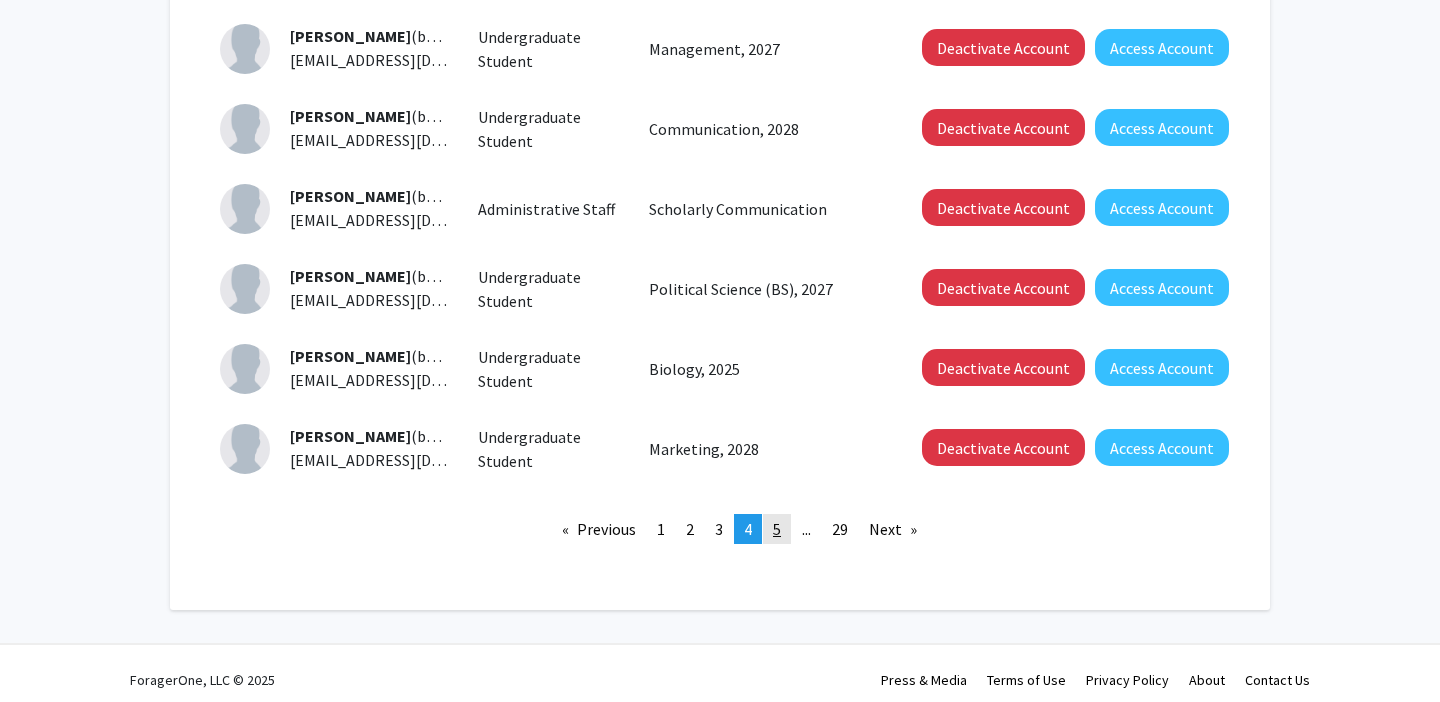 click on "5" 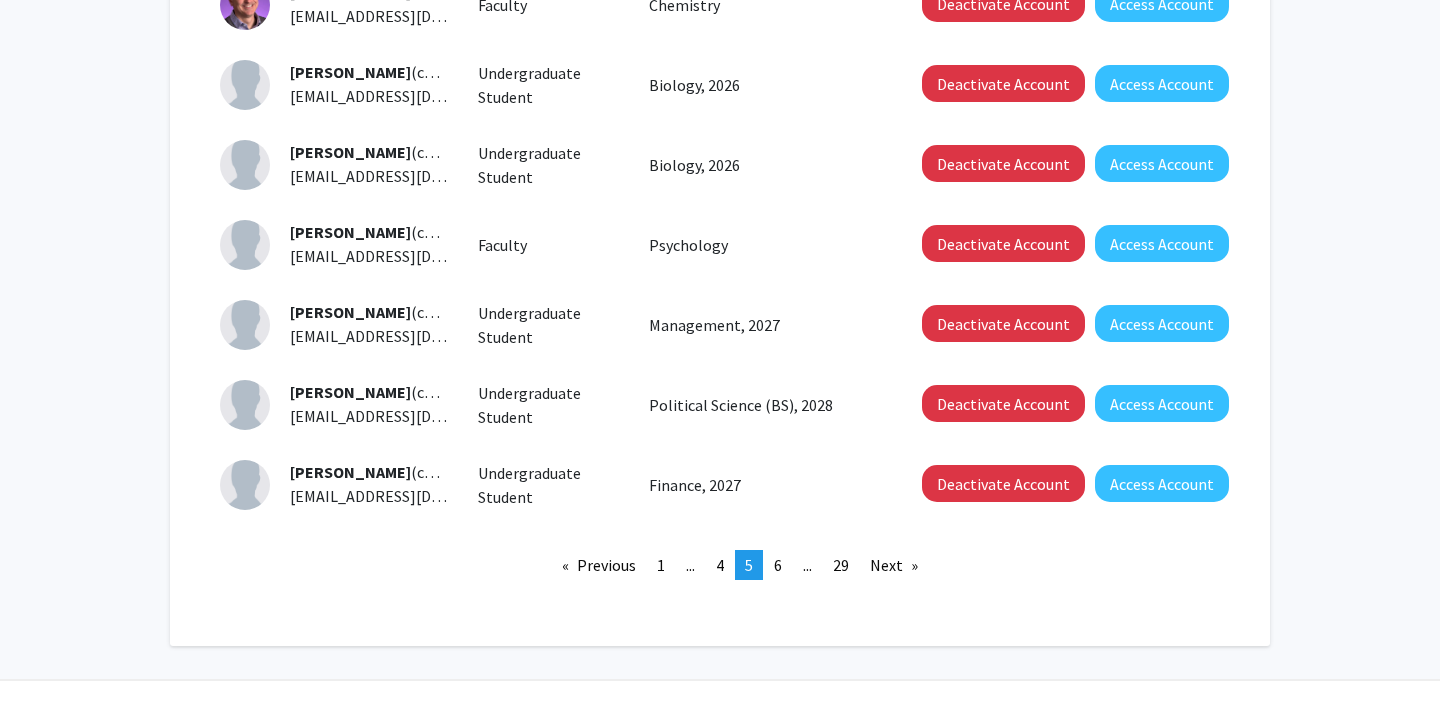 scroll, scrollTop: 674, scrollLeft: 0, axis: vertical 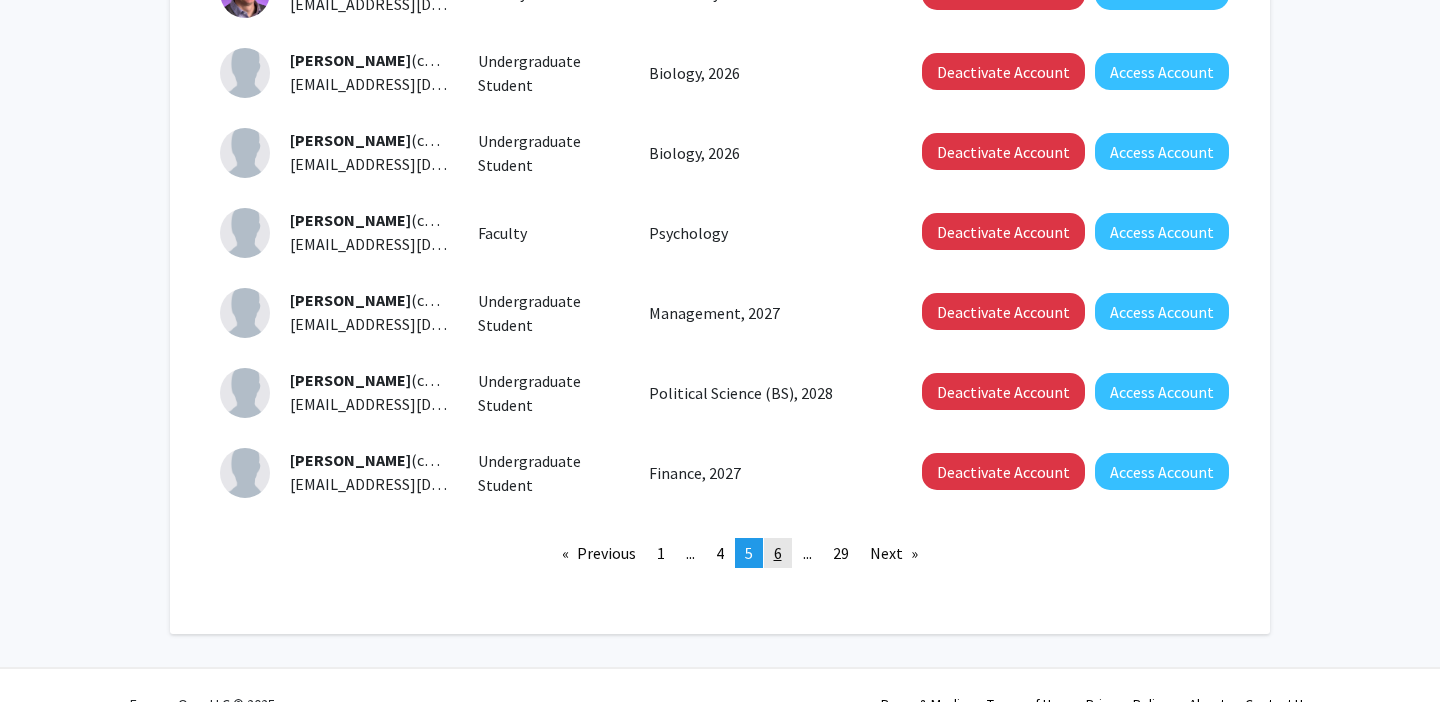 click on "6" 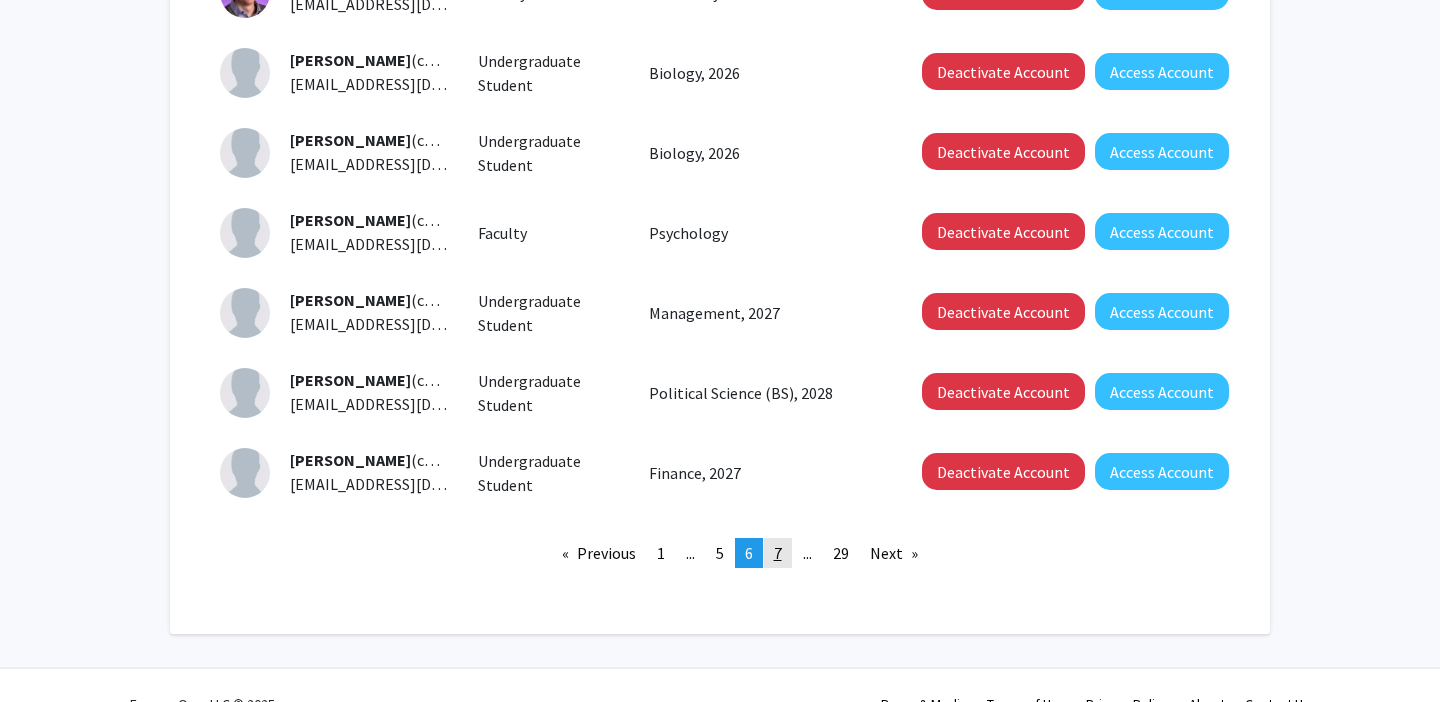 scroll, scrollTop: 0, scrollLeft: 0, axis: both 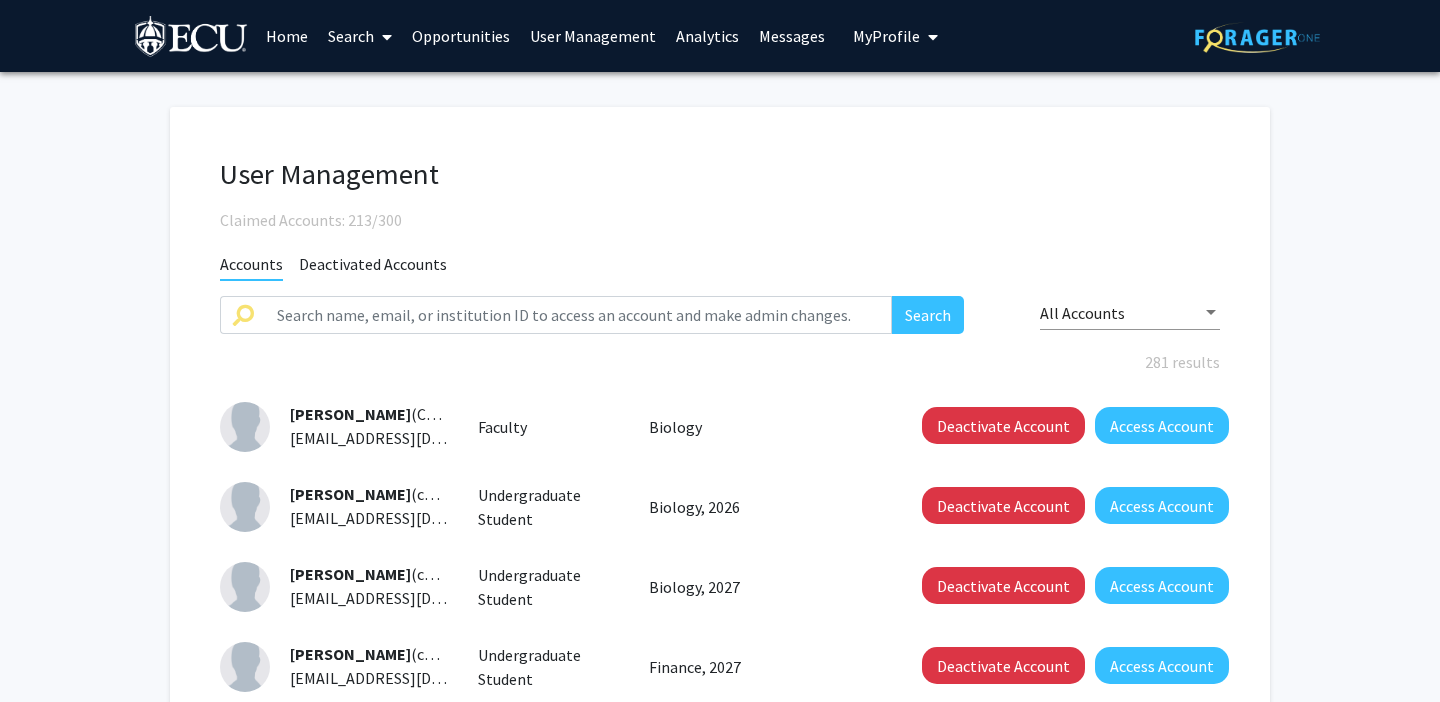 click on "Deactivated Accounts" 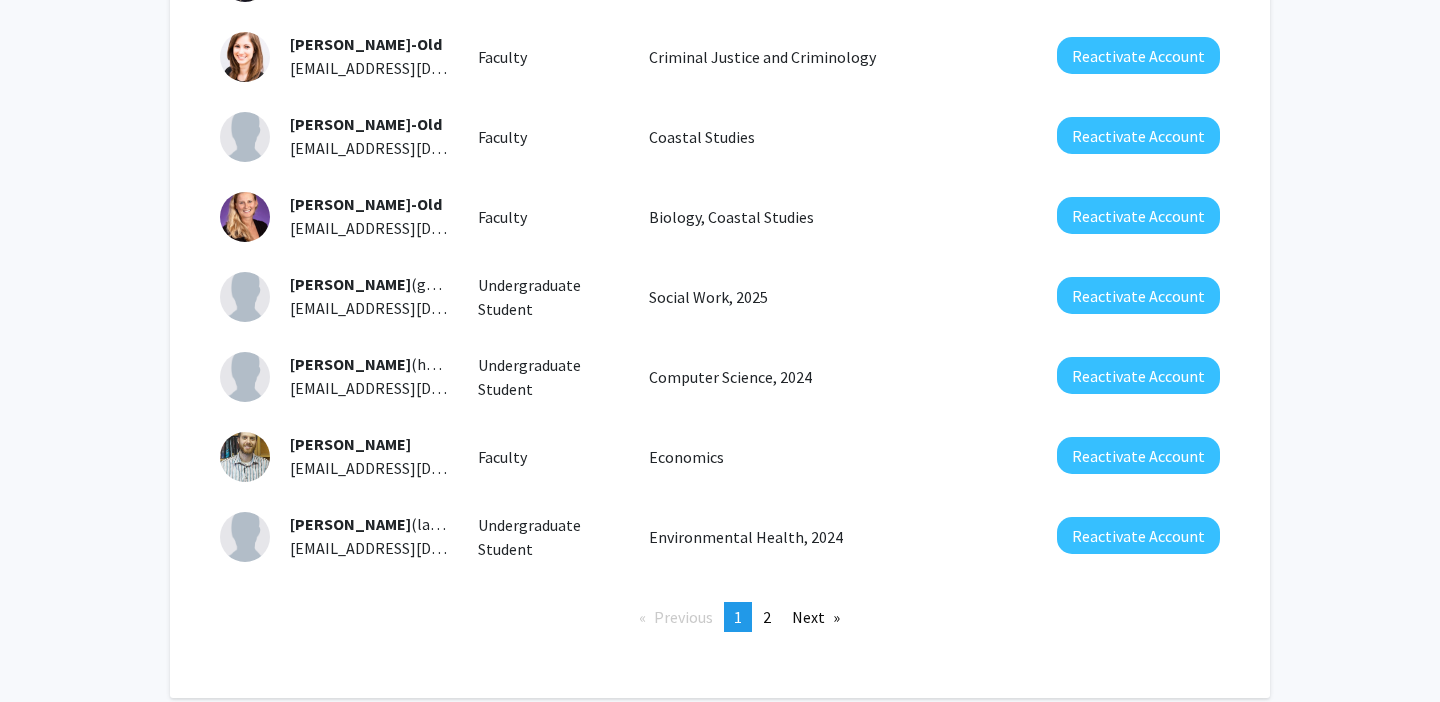 scroll, scrollTop: 711, scrollLeft: 0, axis: vertical 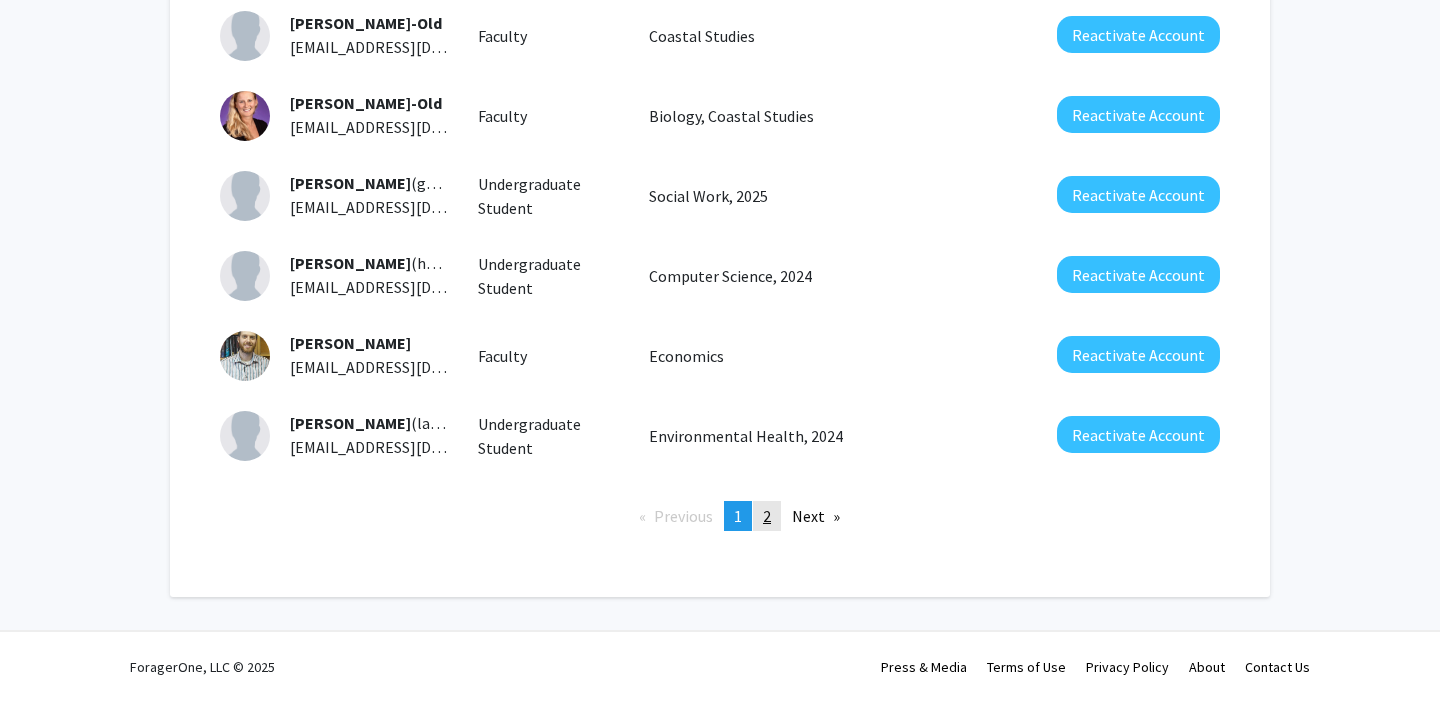 click on "2" 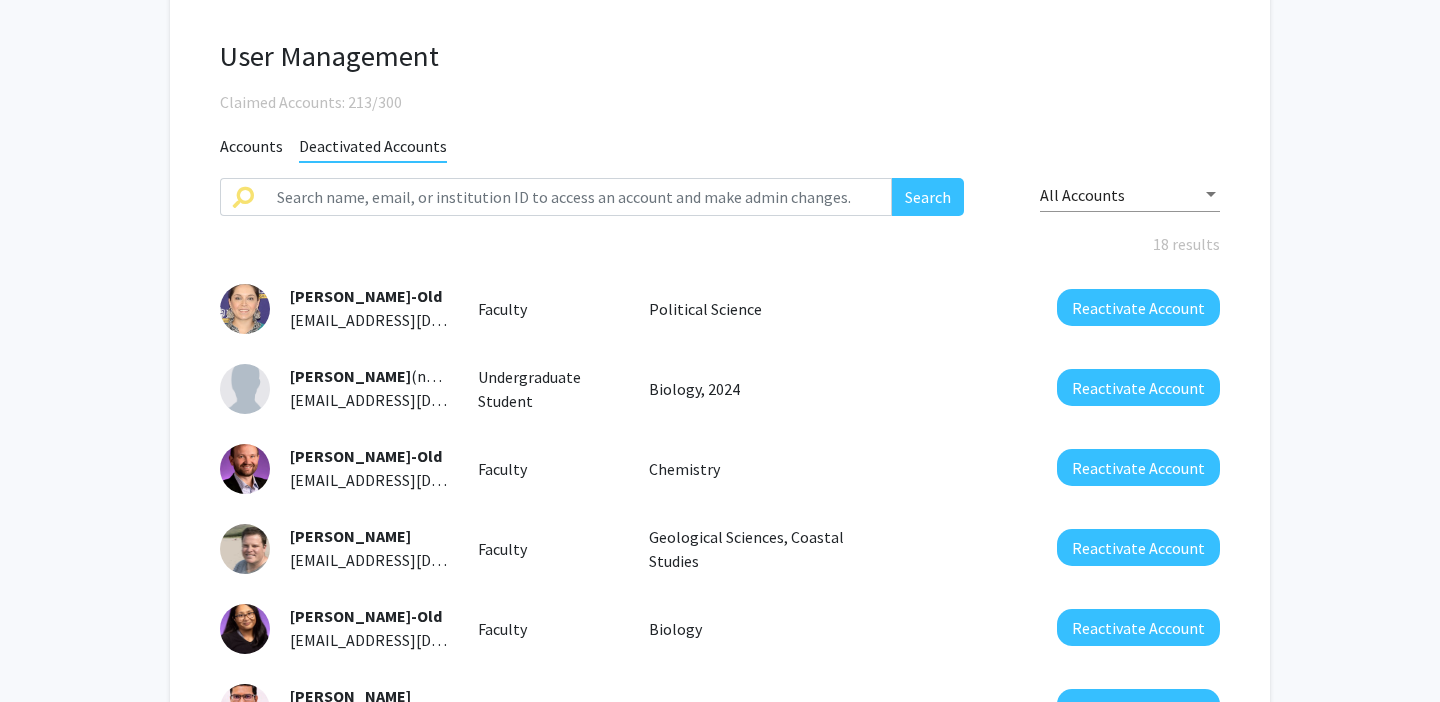 scroll, scrollTop: 551, scrollLeft: 0, axis: vertical 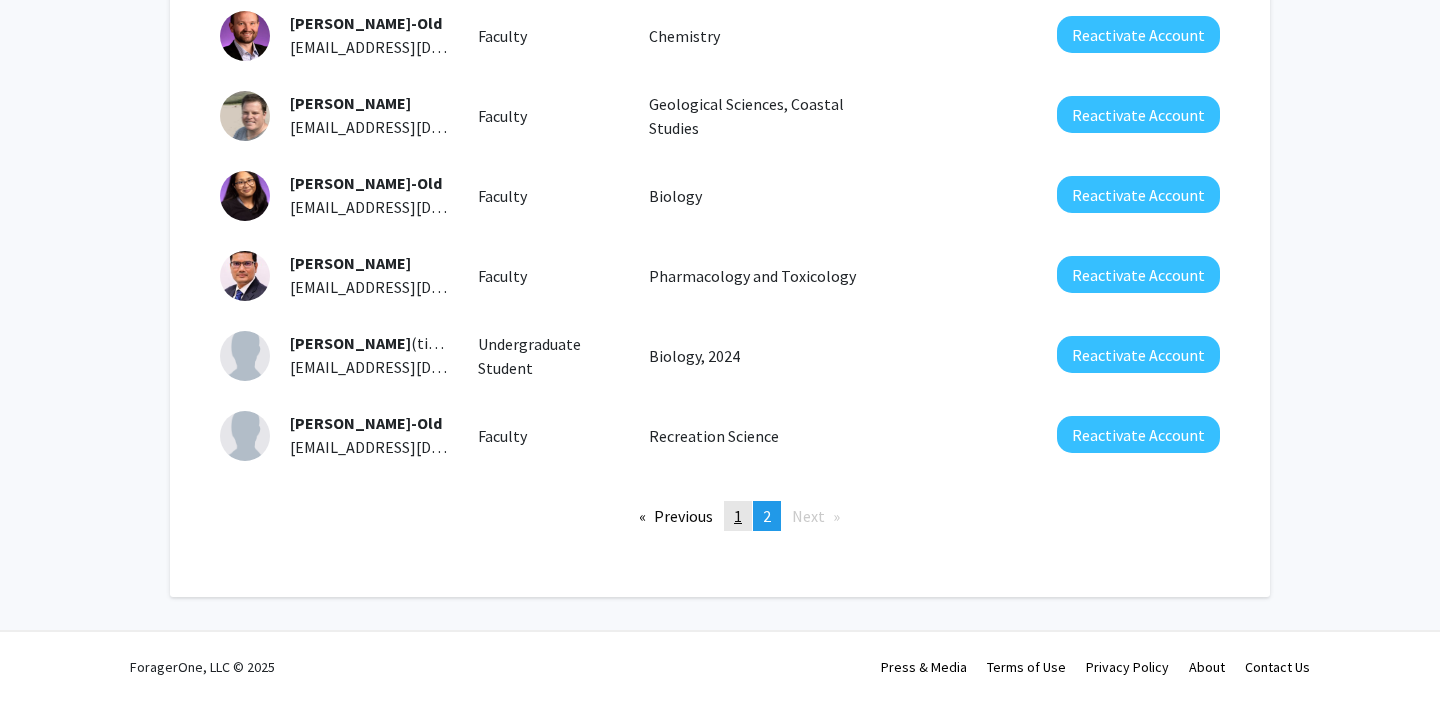 click on "1" 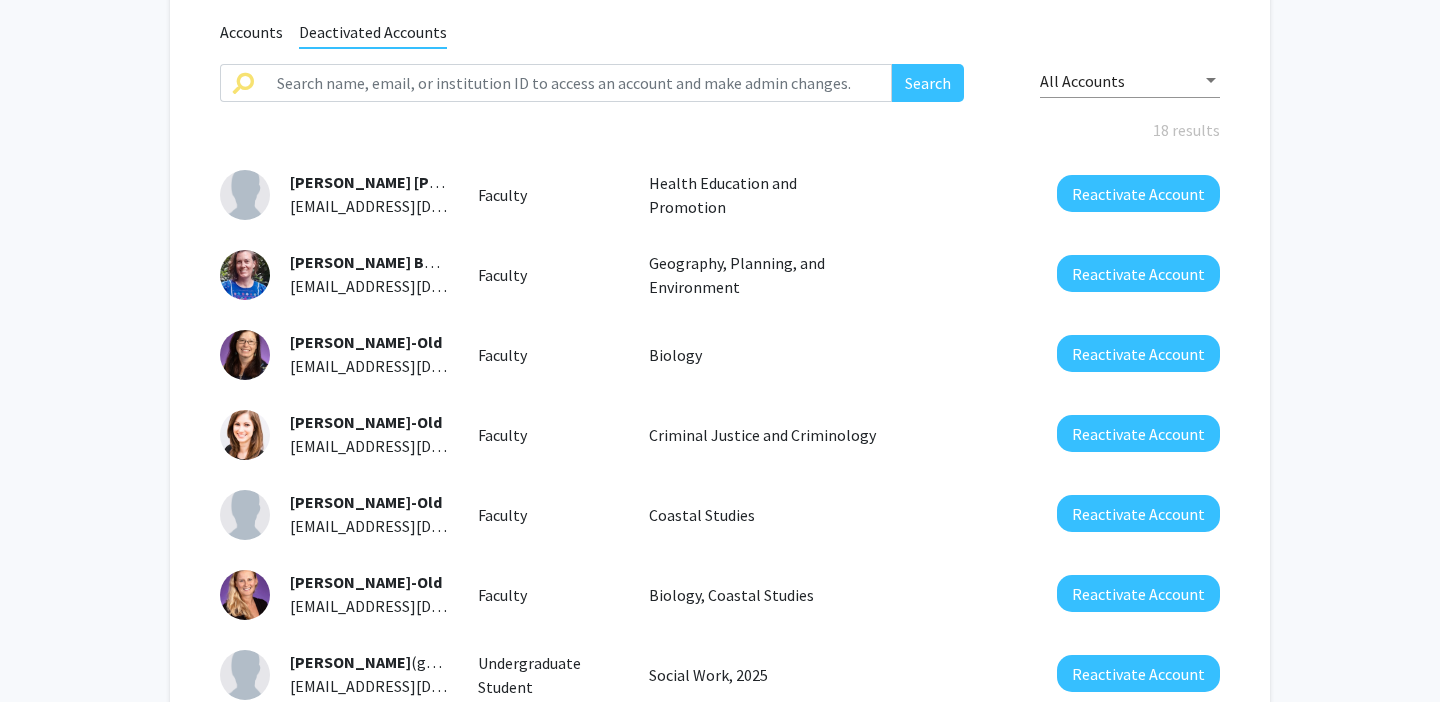 scroll, scrollTop: 0, scrollLeft: 0, axis: both 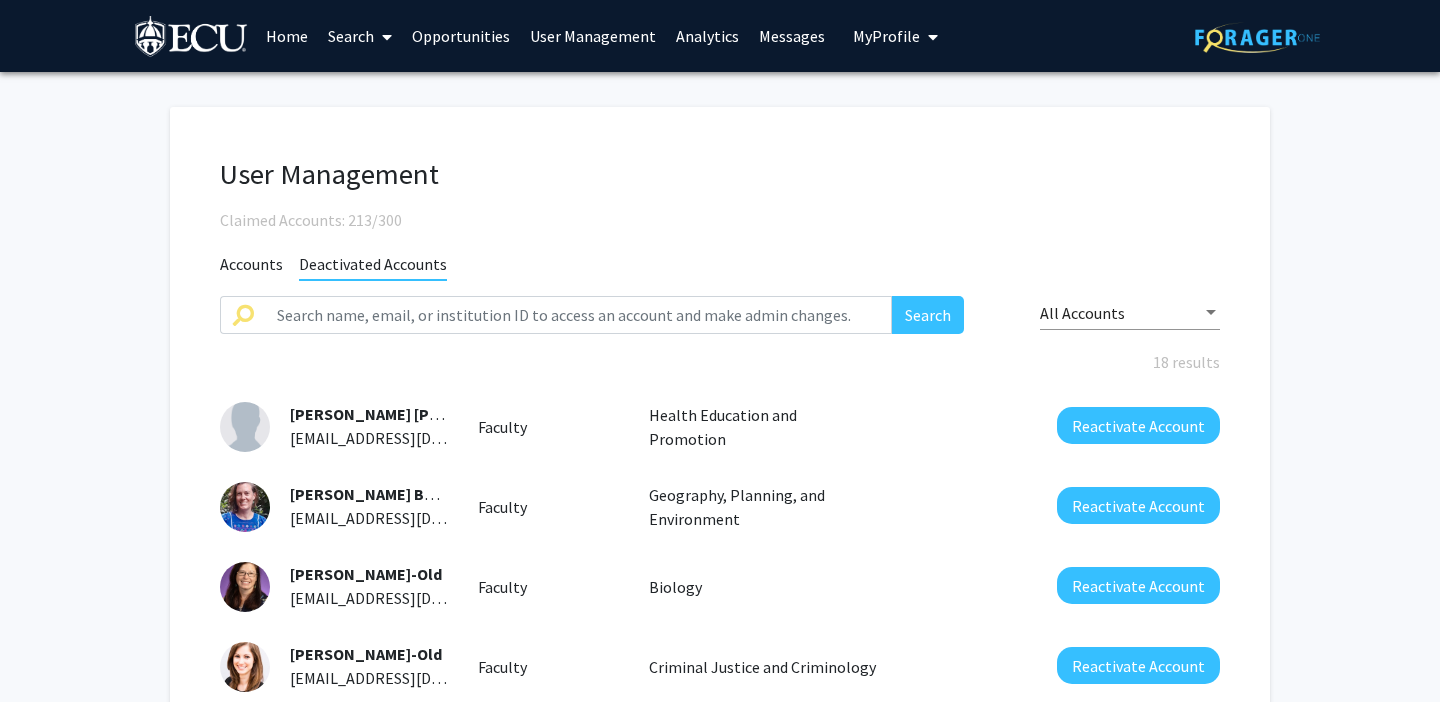 click on "Accounts" 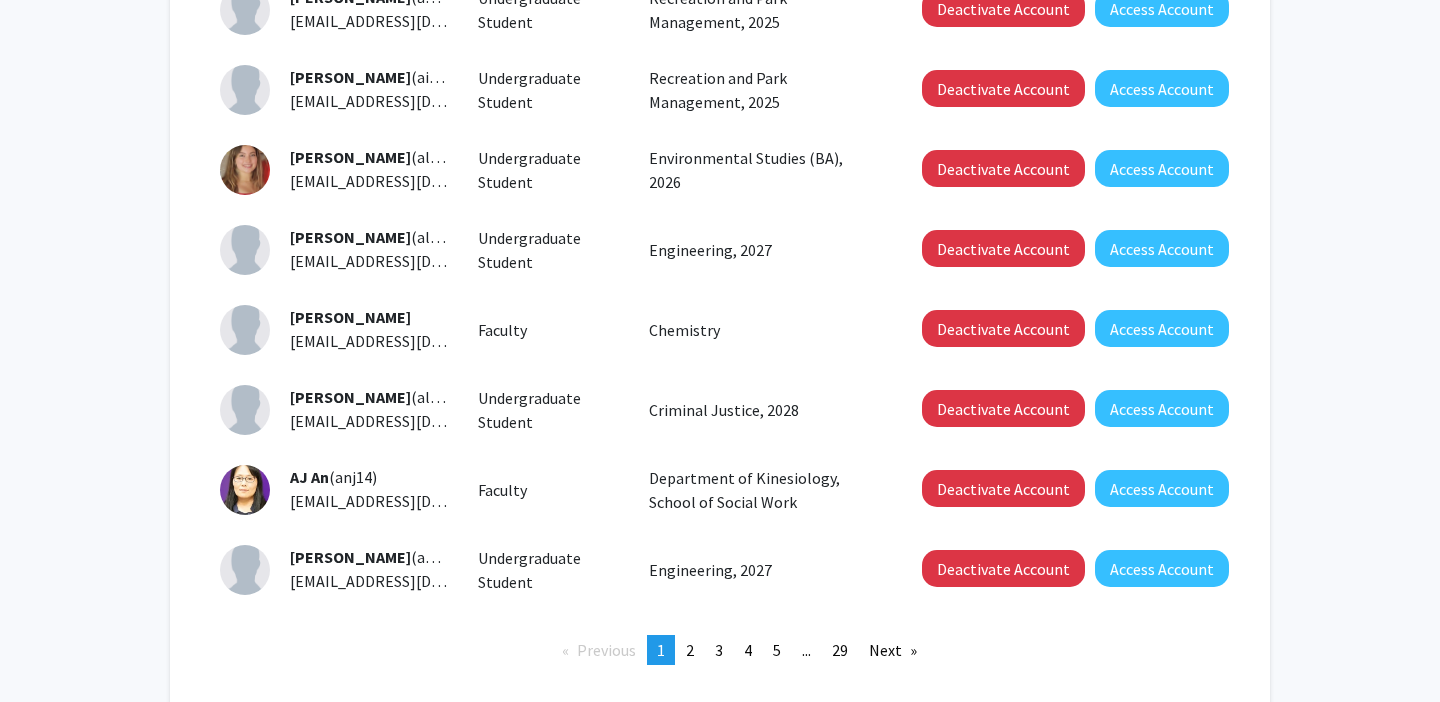 scroll, scrollTop: 578, scrollLeft: 0, axis: vertical 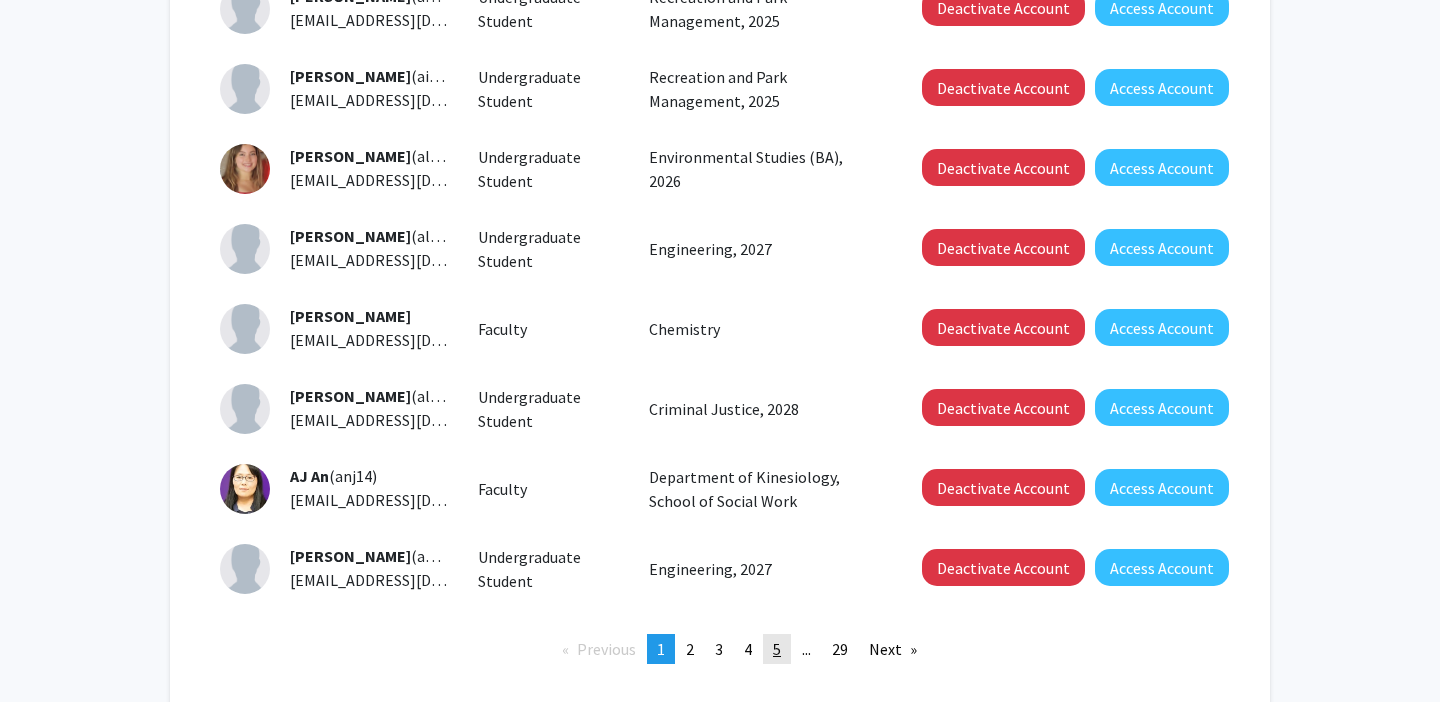 click on "page  5" 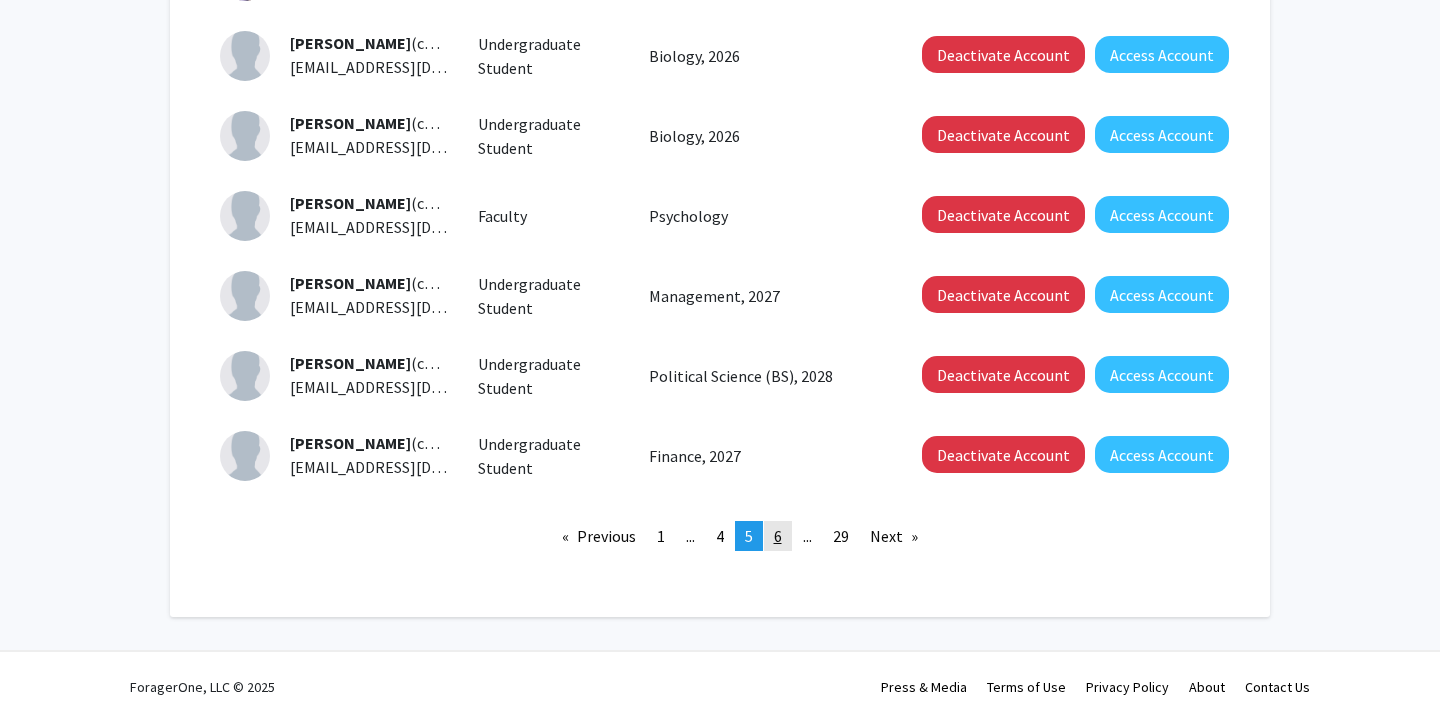 scroll, scrollTop: 692, scrollLeft: 0, axis: vertical 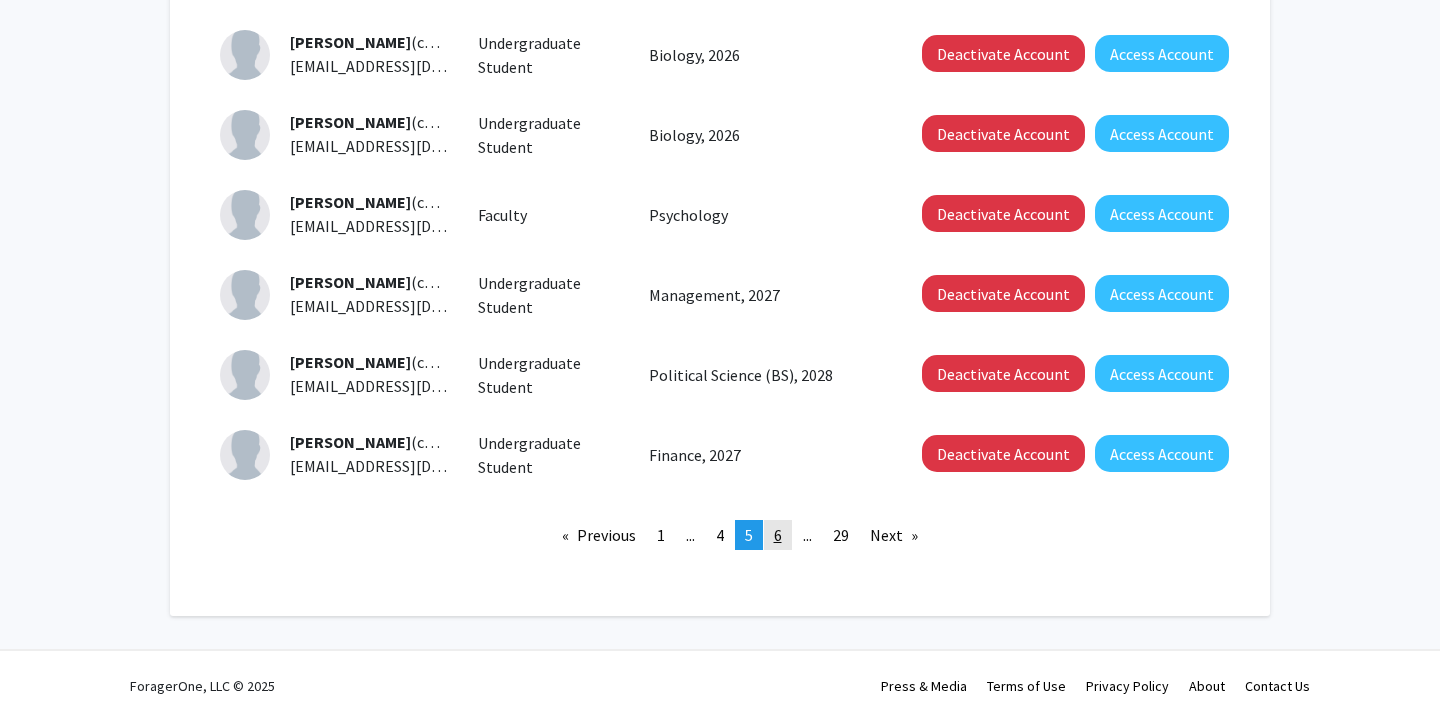 click on "6" 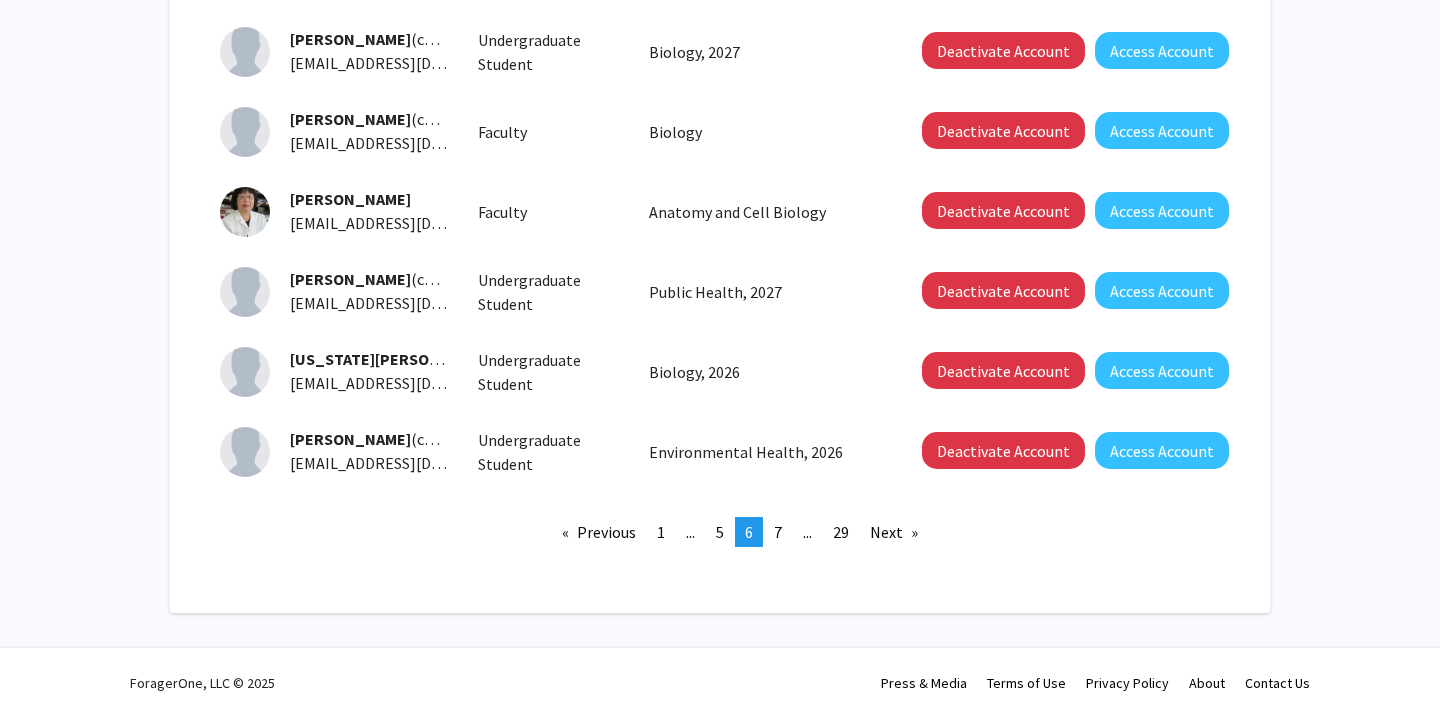 scroll, scrollTop: 711, scrollLeft: 0, axis: vertical 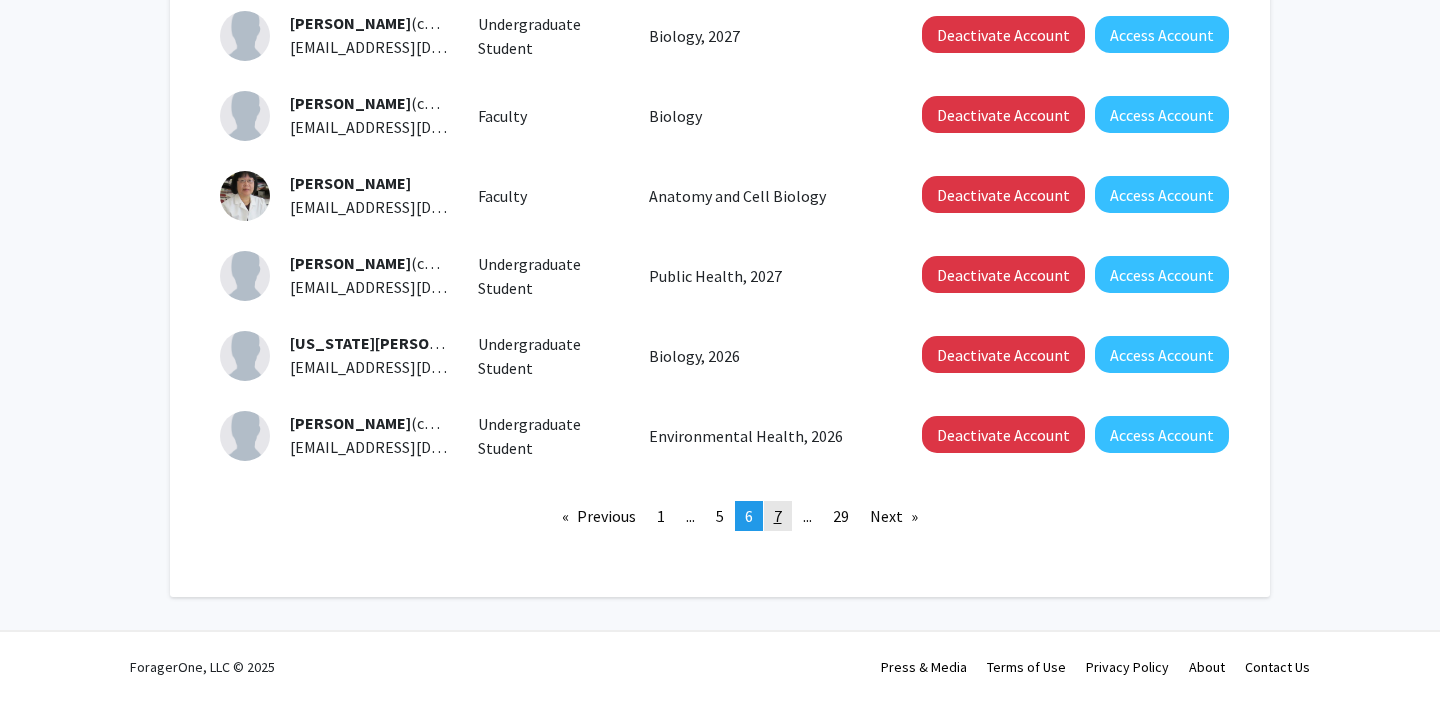 click on "page  7" 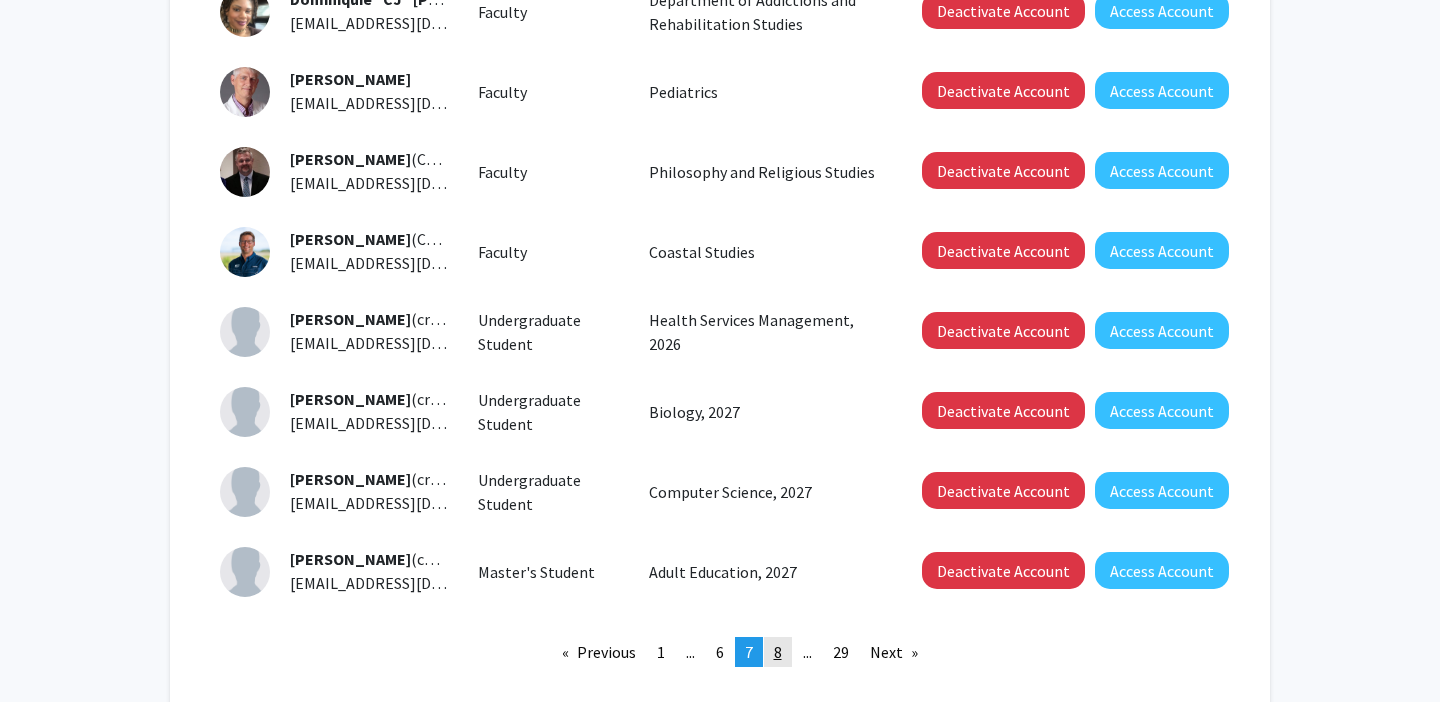 scroll, scrollTop: 656, scrollLeft: 0, axis: vertical 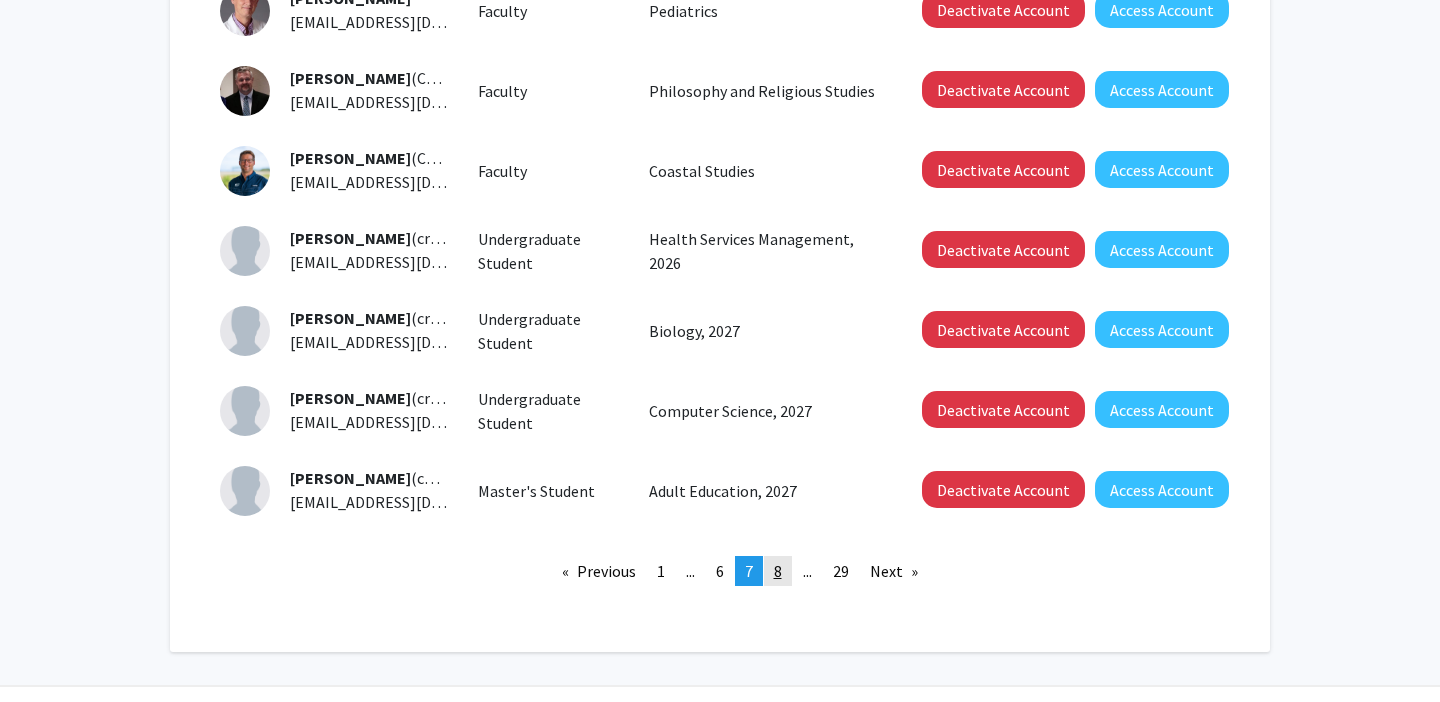 click on "8" 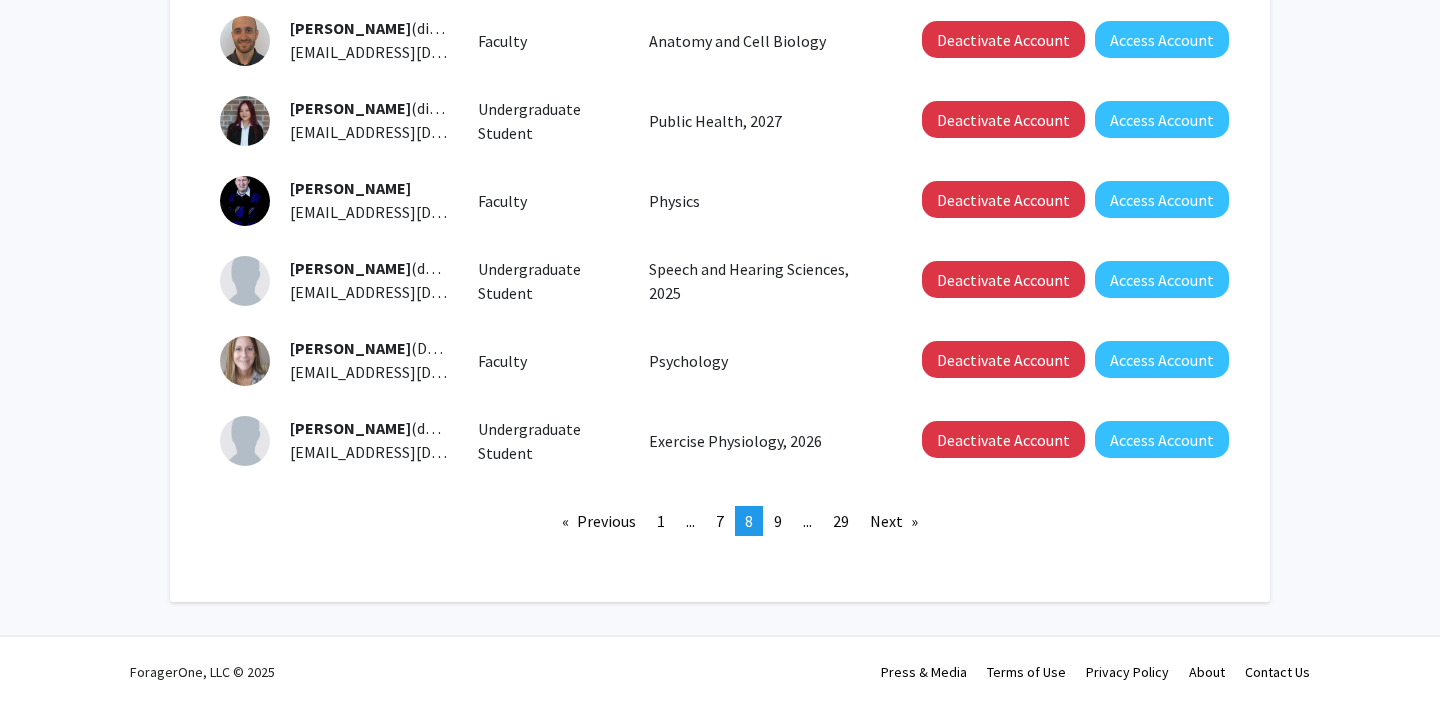scroll, scrollTop: 733, scrollLeft: 0, axis: vertical 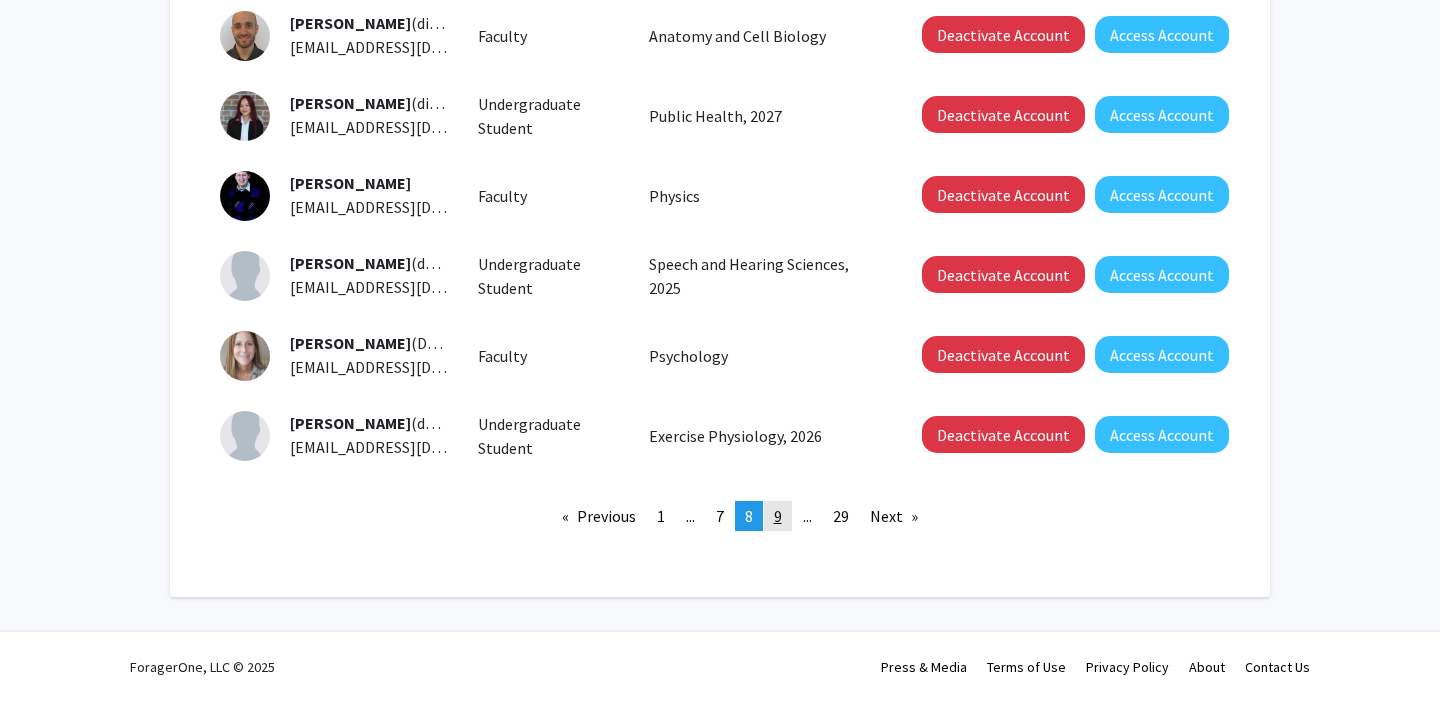click on "page  9" 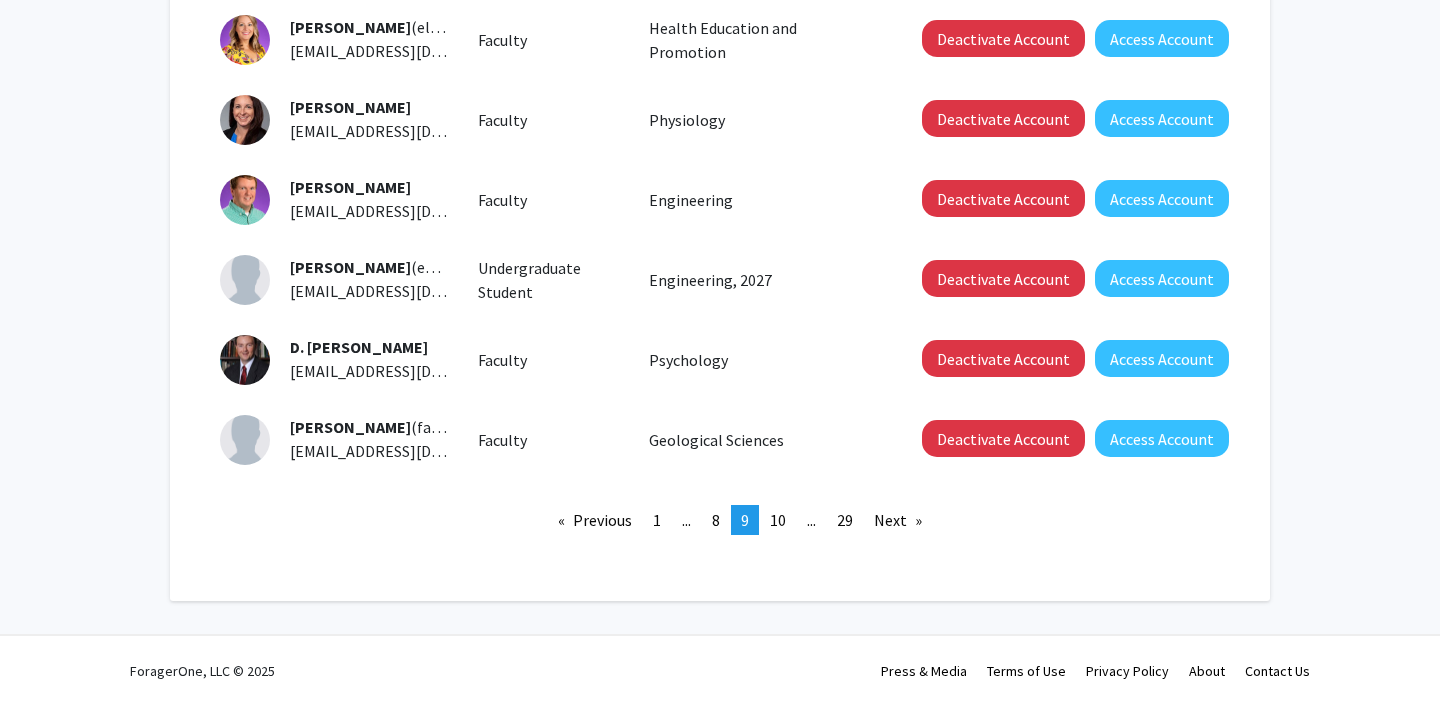 scroll, scrollTop: 711, scrollLeft: 0, axis: vertical 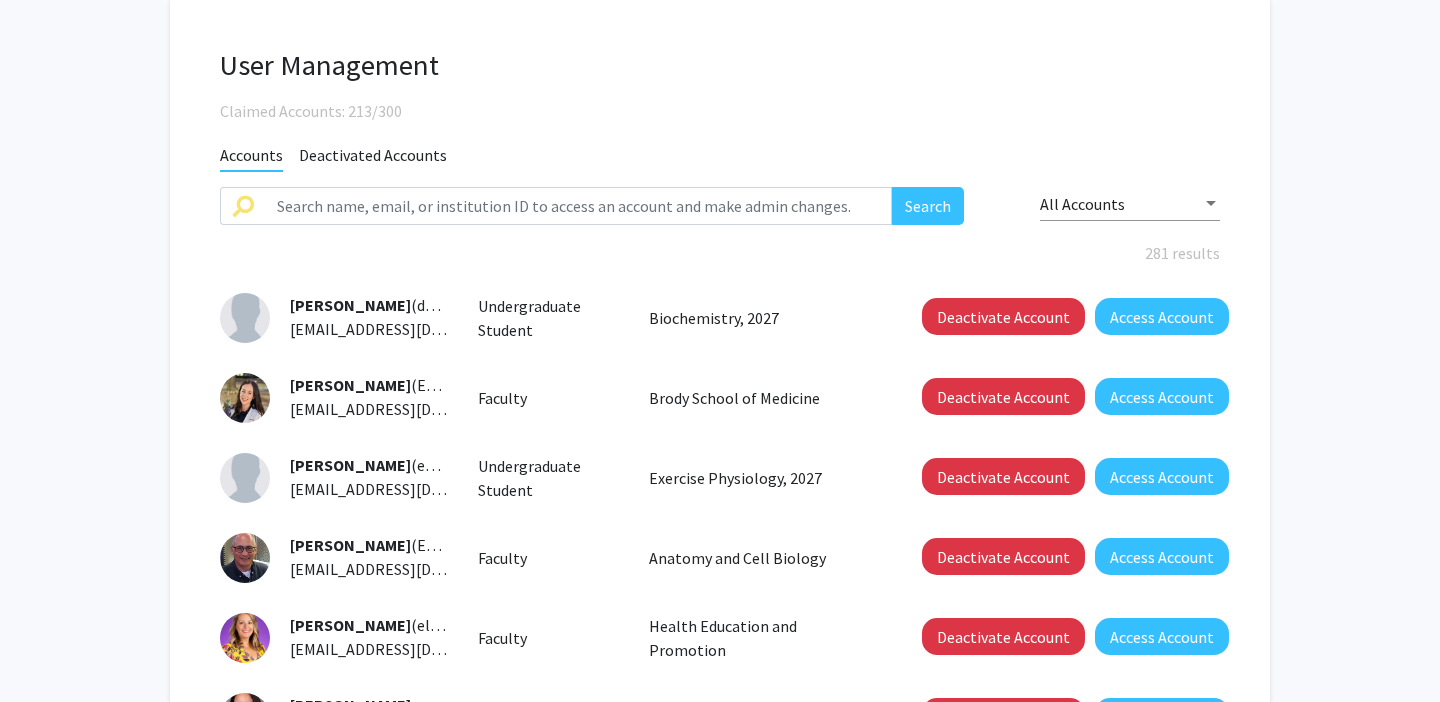 click on "Deactivated Accounts" 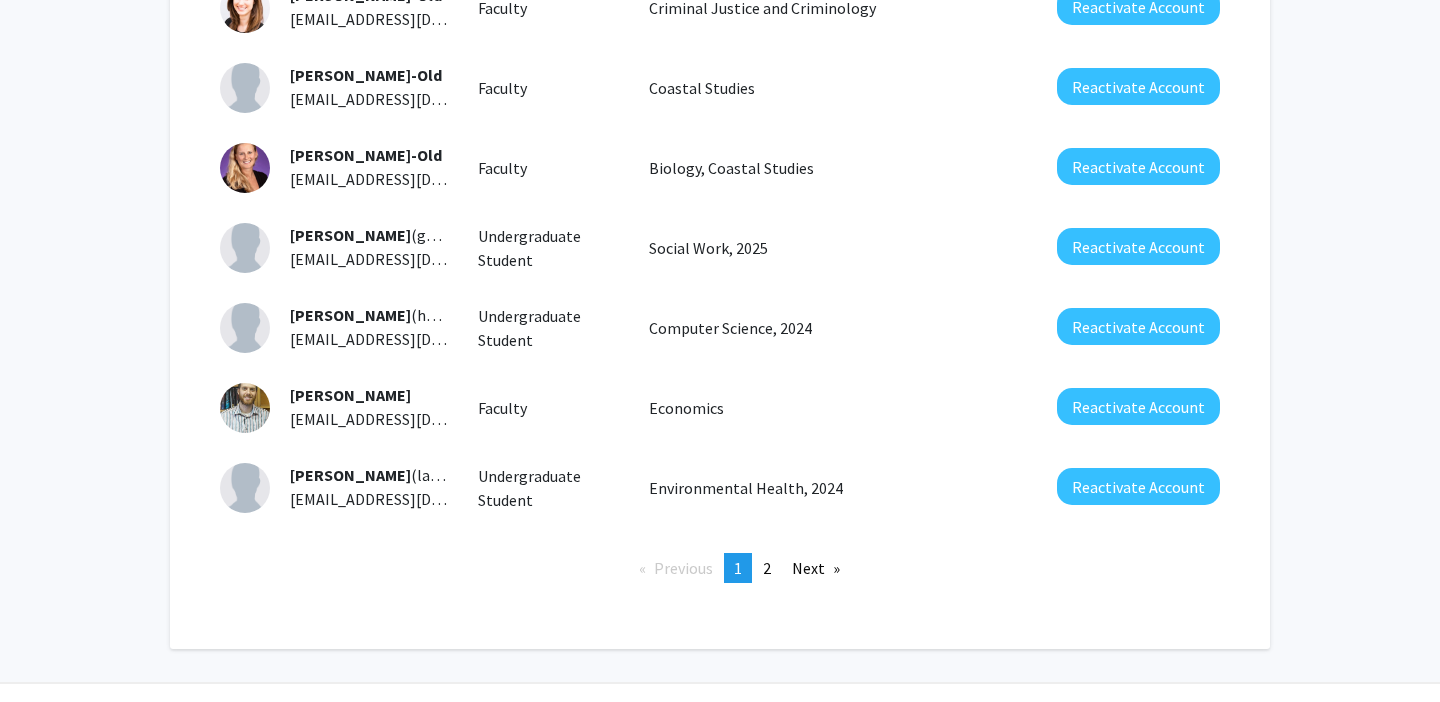scroll, scrollTop: 660, scrollLeft: 0, axis: vertical 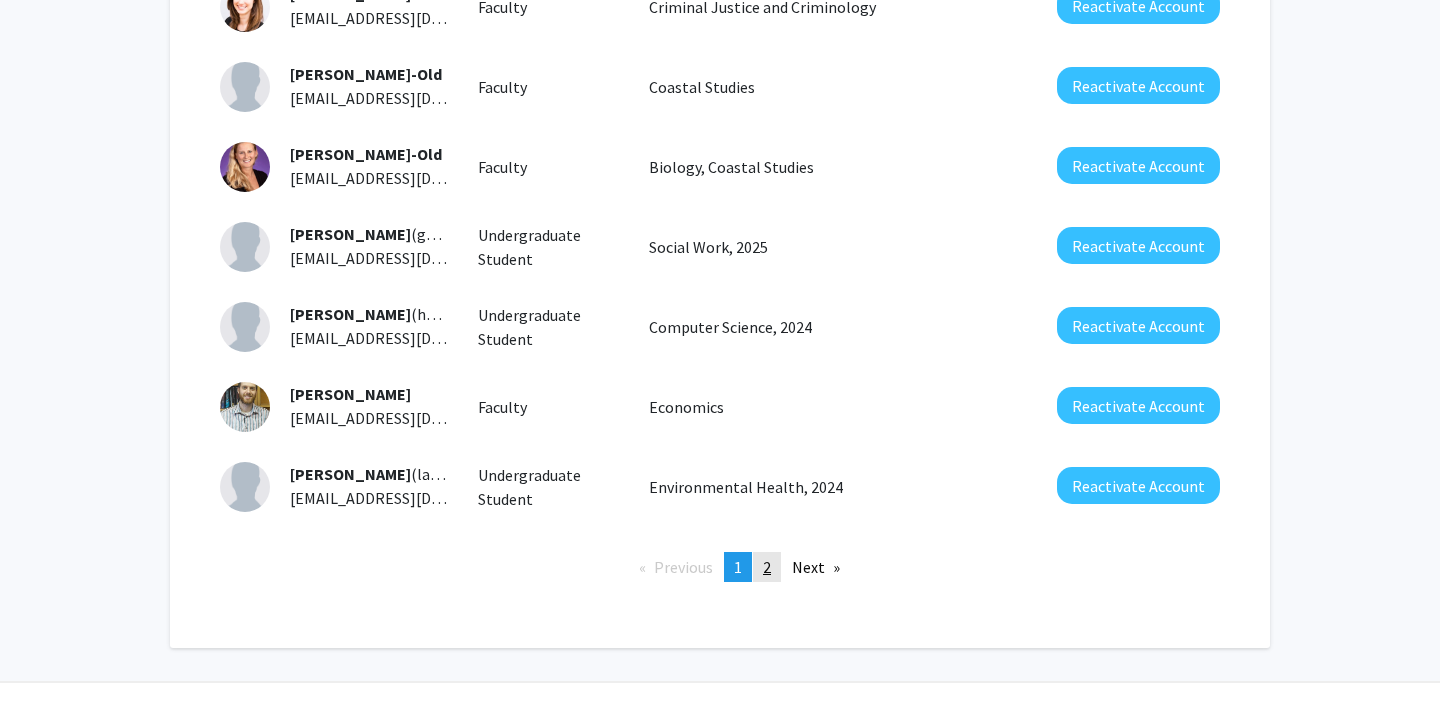 click on "2" 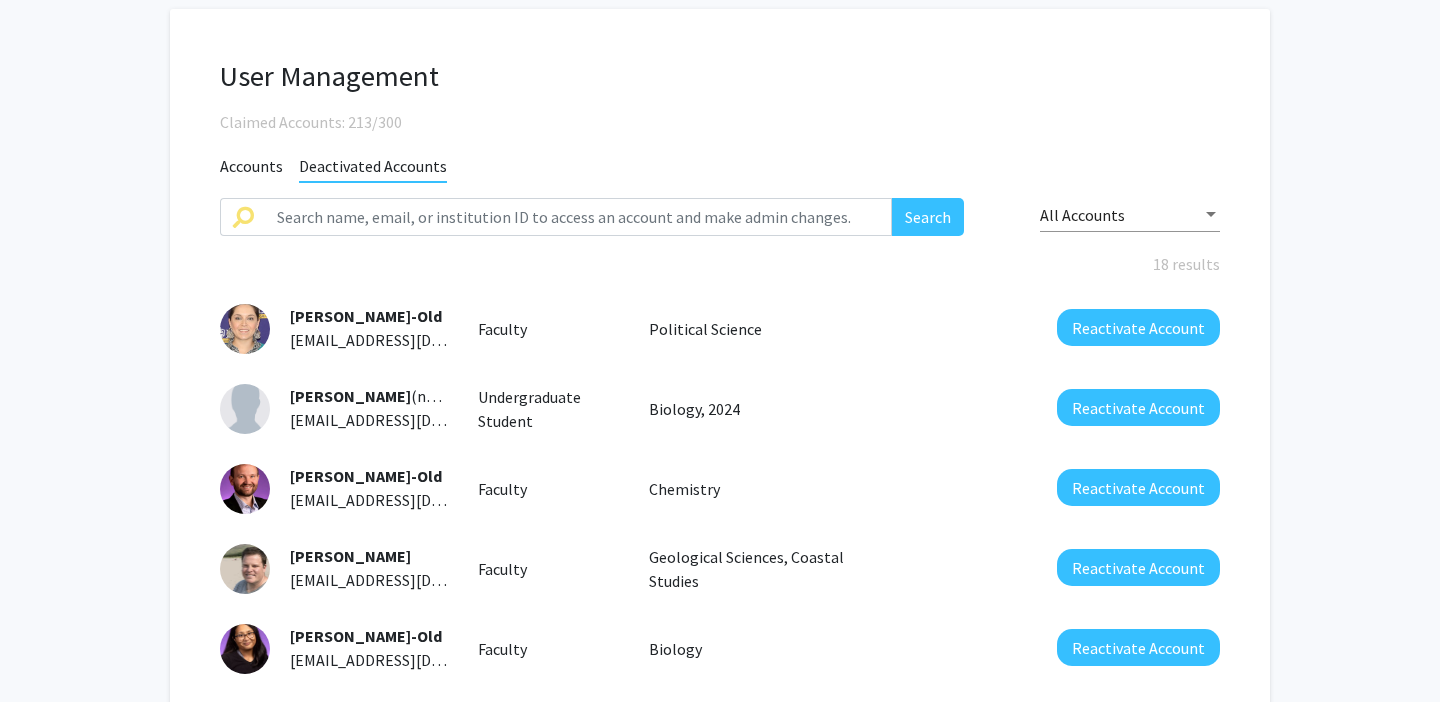 scroll, scrollTop: 0, scrollLeft: 0, axis: both 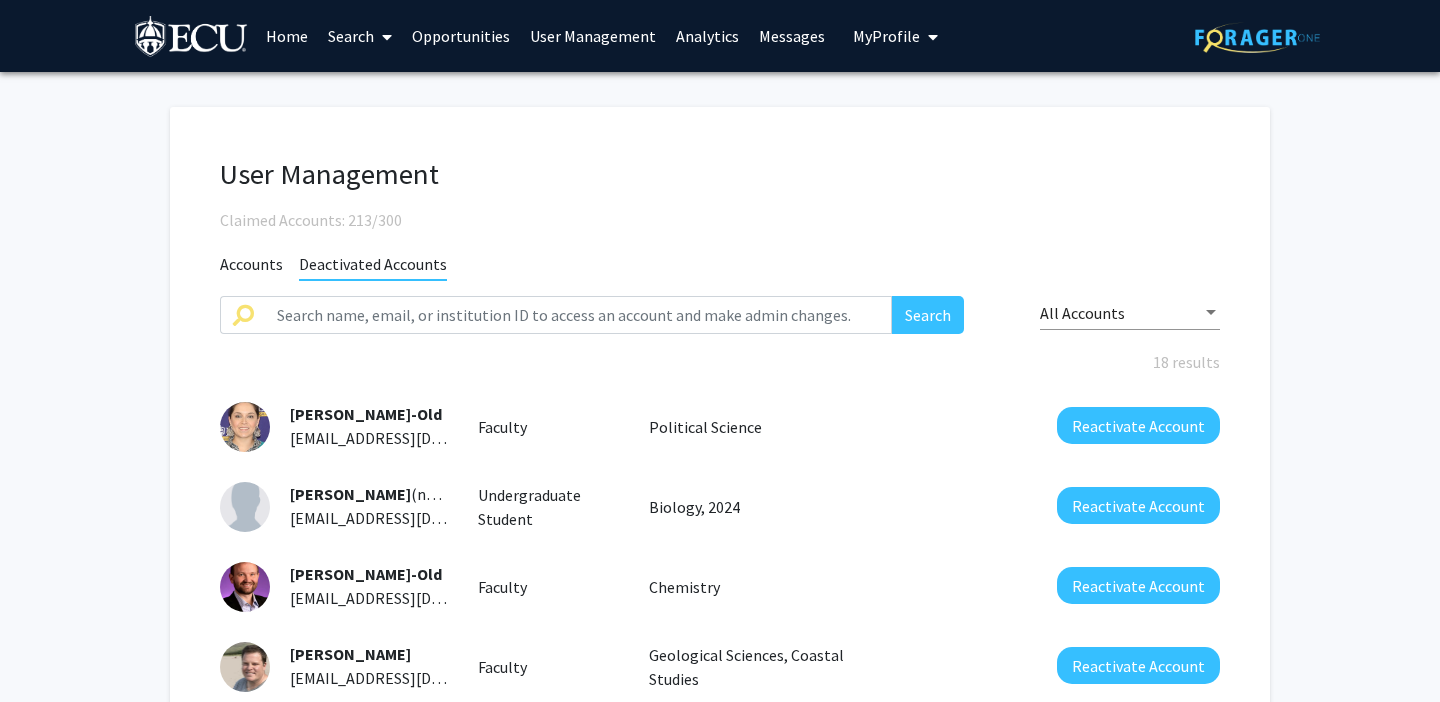 click on "Accounts" 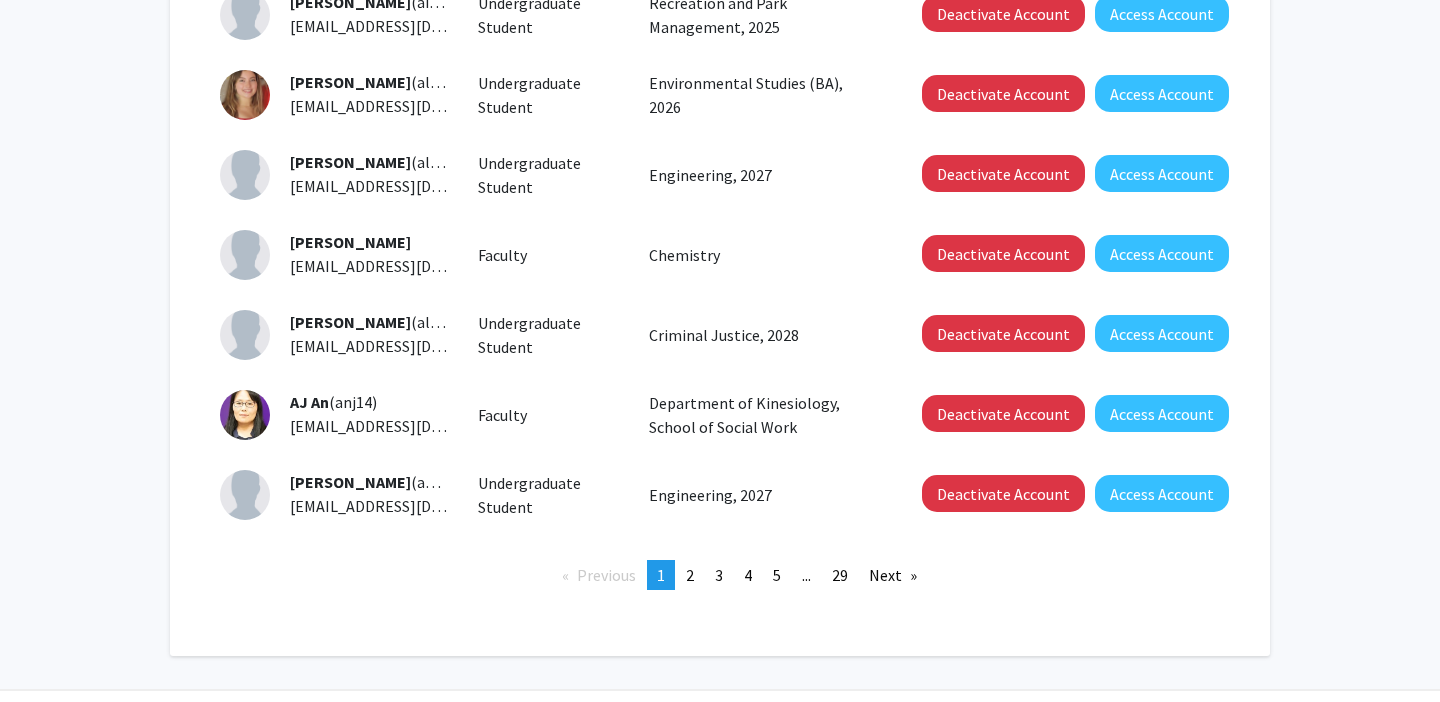 scroll, scrollTop: 711, scrollLeft: 0, axis: vertical 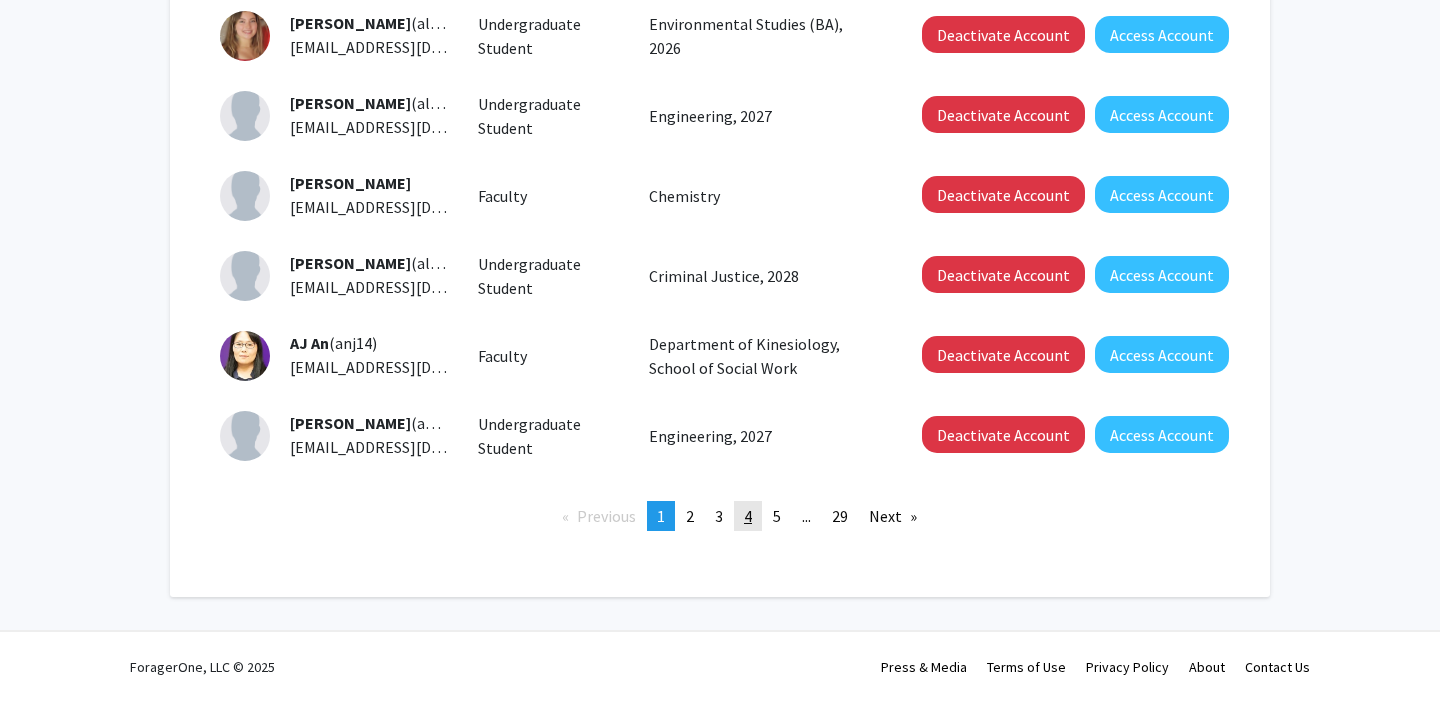 click on "4" 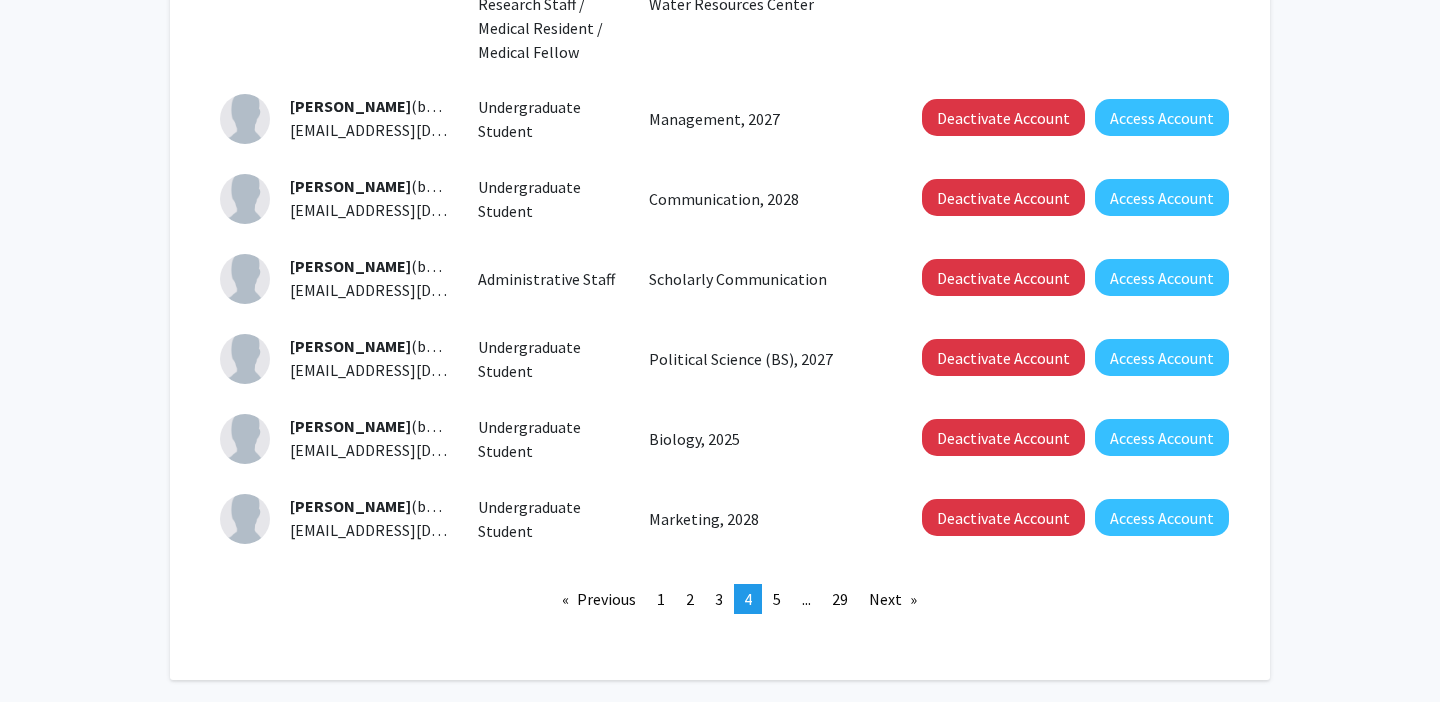 scroll, scrollTop: 723, scrollLeft: 0, axis: vertical 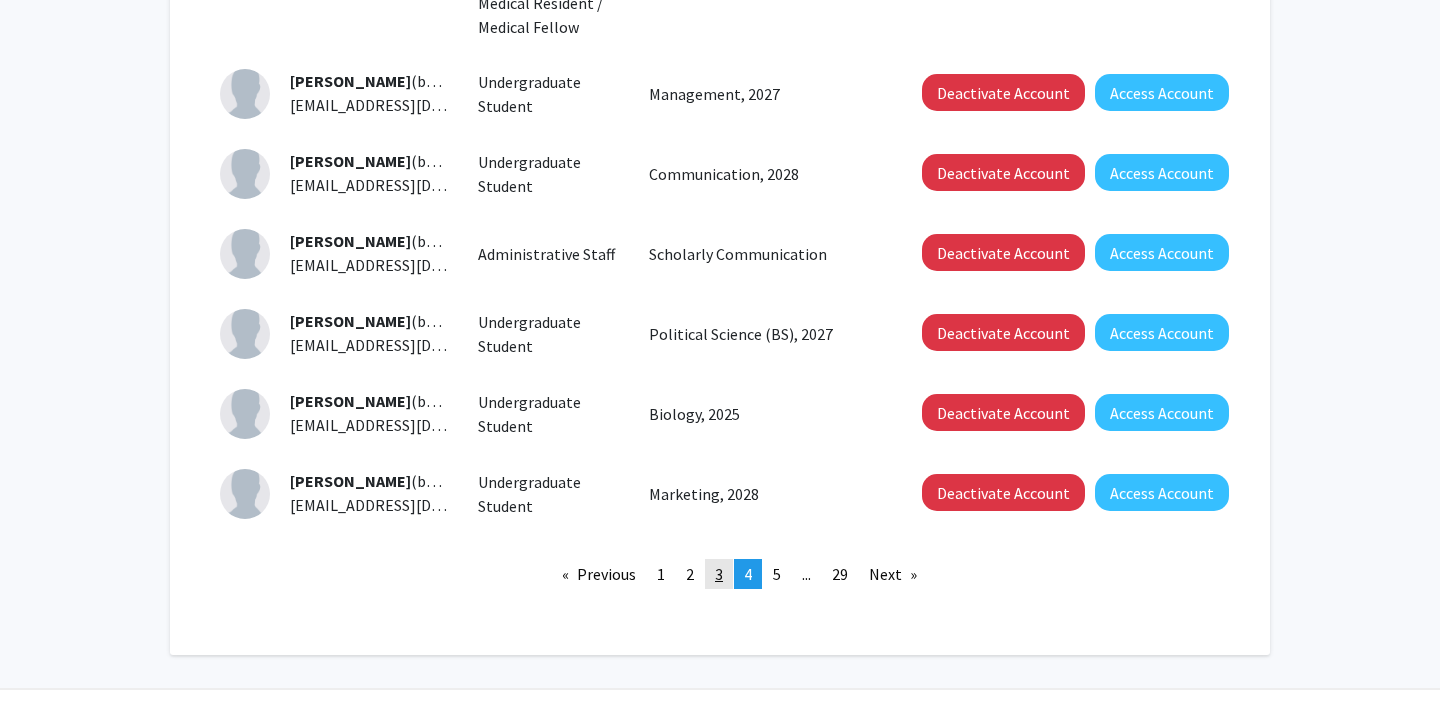 click on "3" 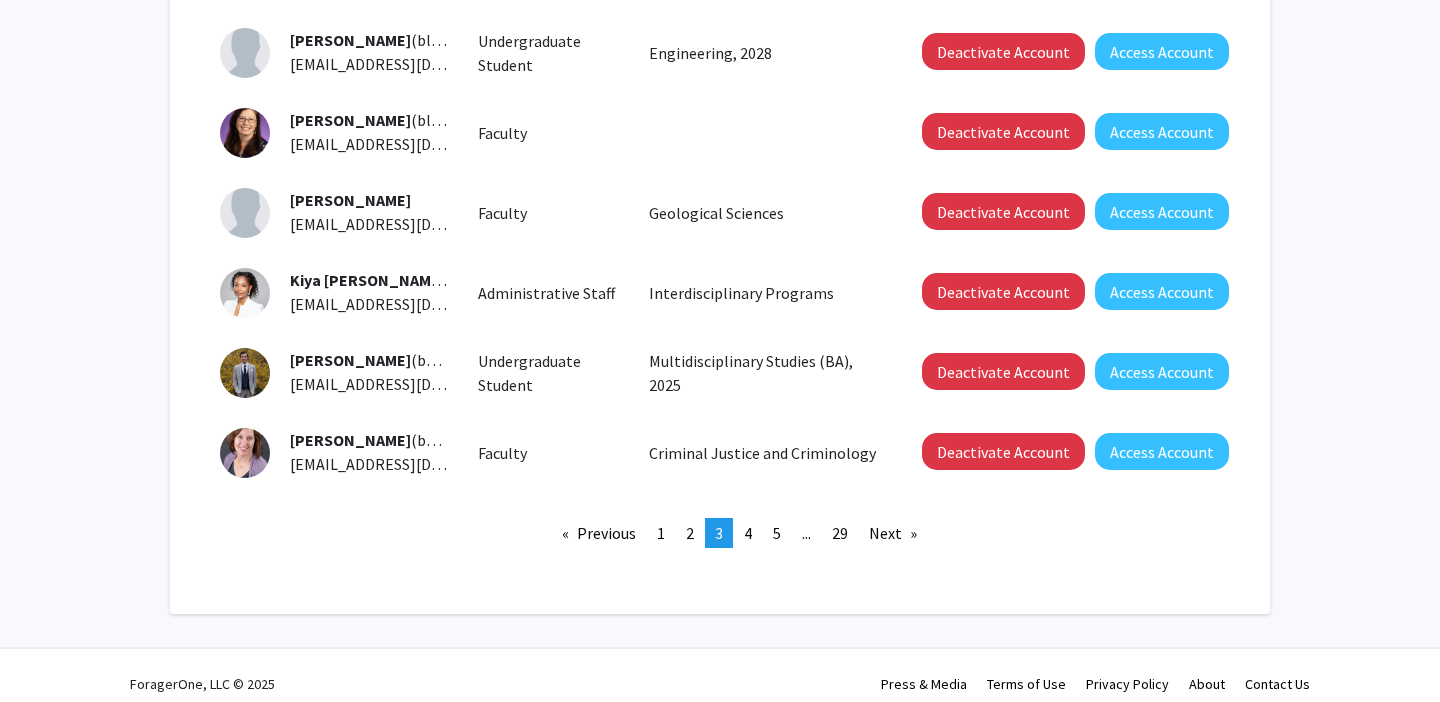 scroll, scrollTop: 711, scrollLeft: 0, axis: vertical 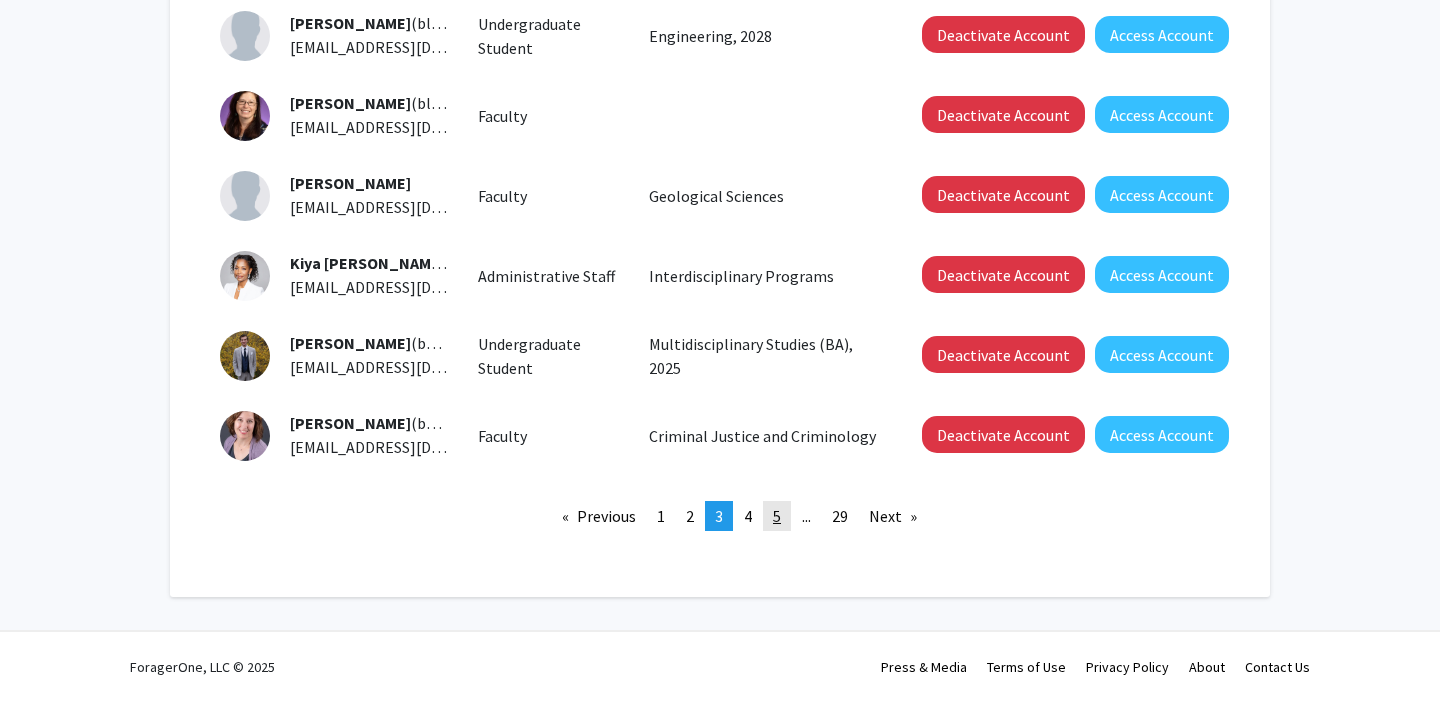 click on "5" 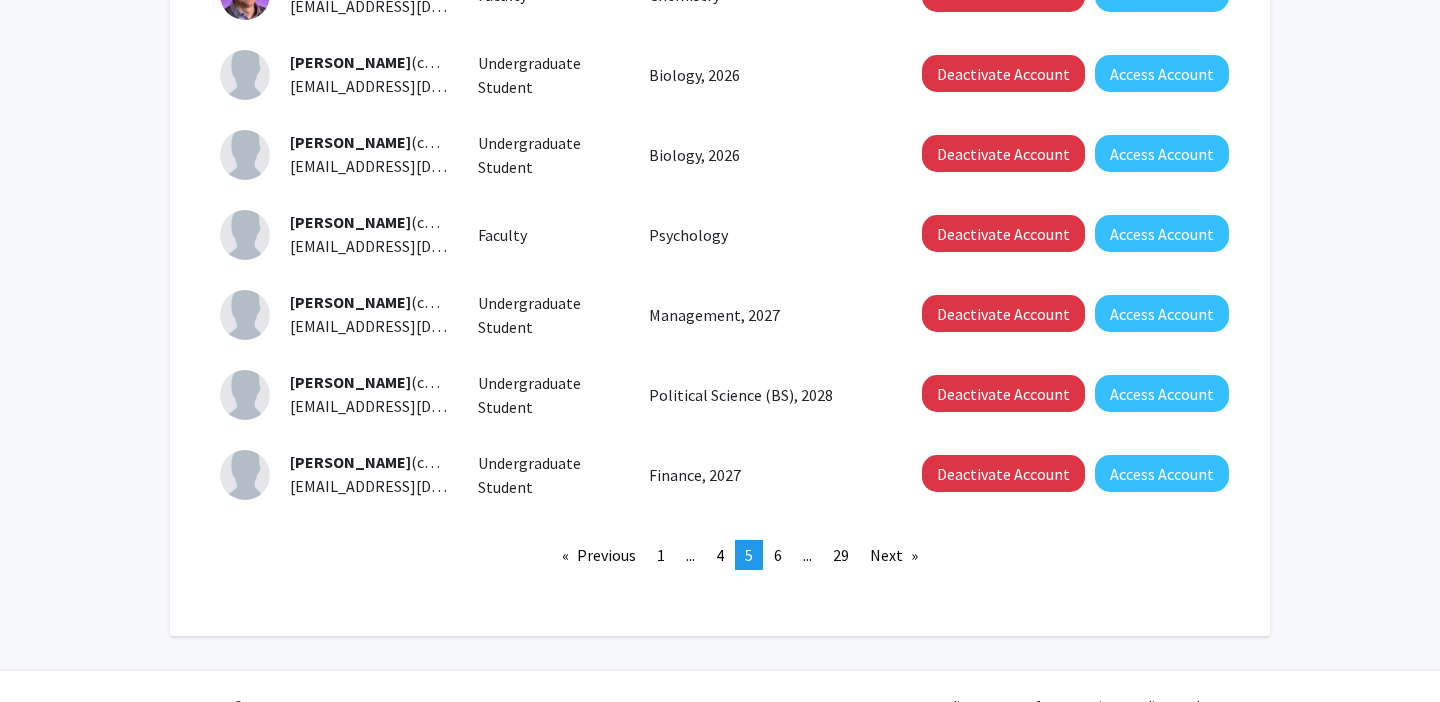 scroll, scrollTop: 675, scrollLeft: 0, axis: vertical 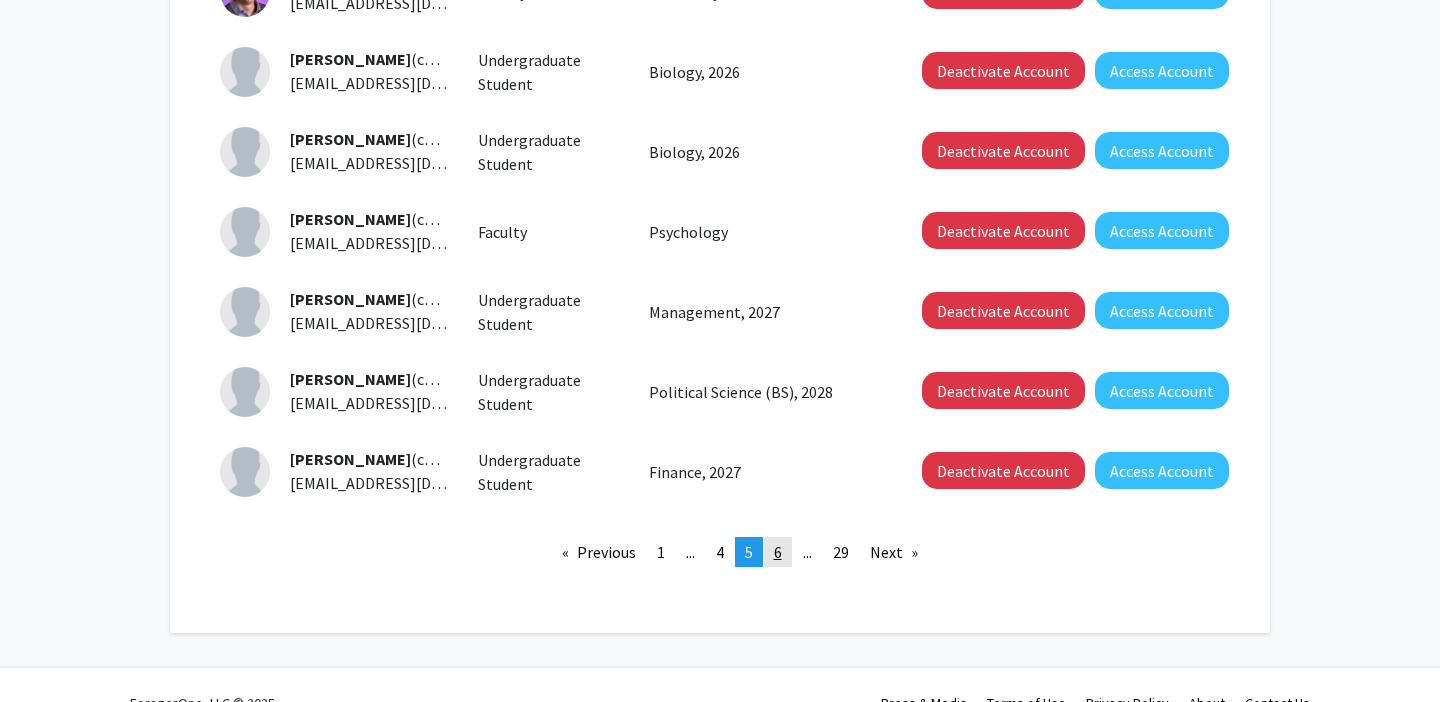 click on "page  6" 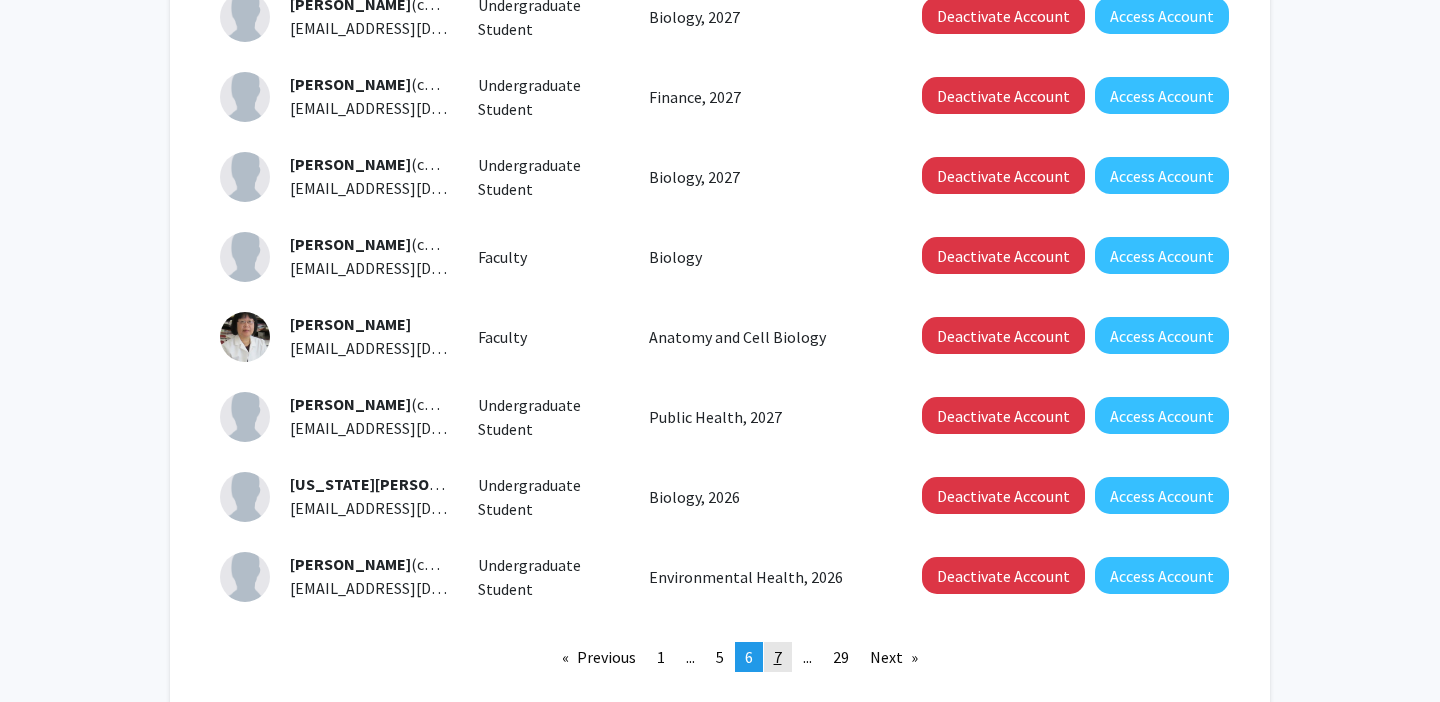 scroll, scrollTop: 711, scrollLeft: 0, axis: vertical 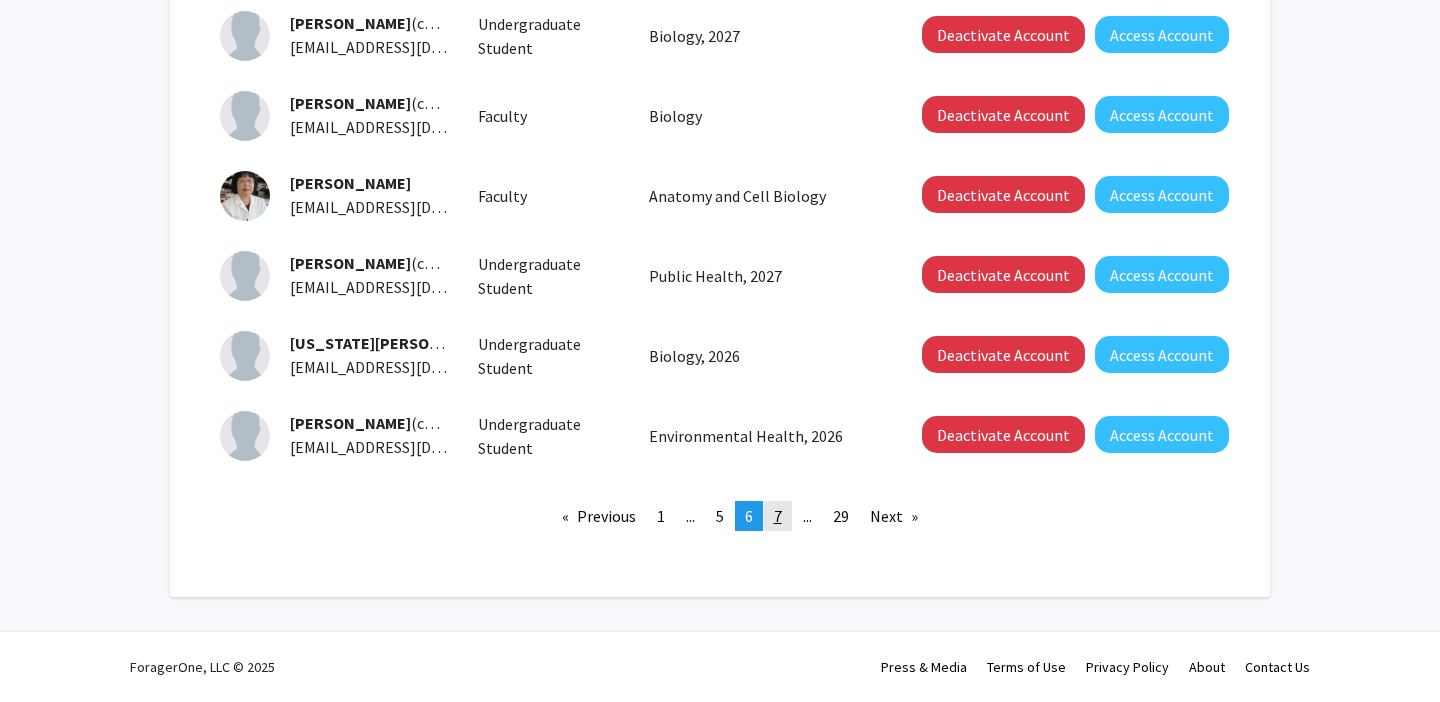click on "7" 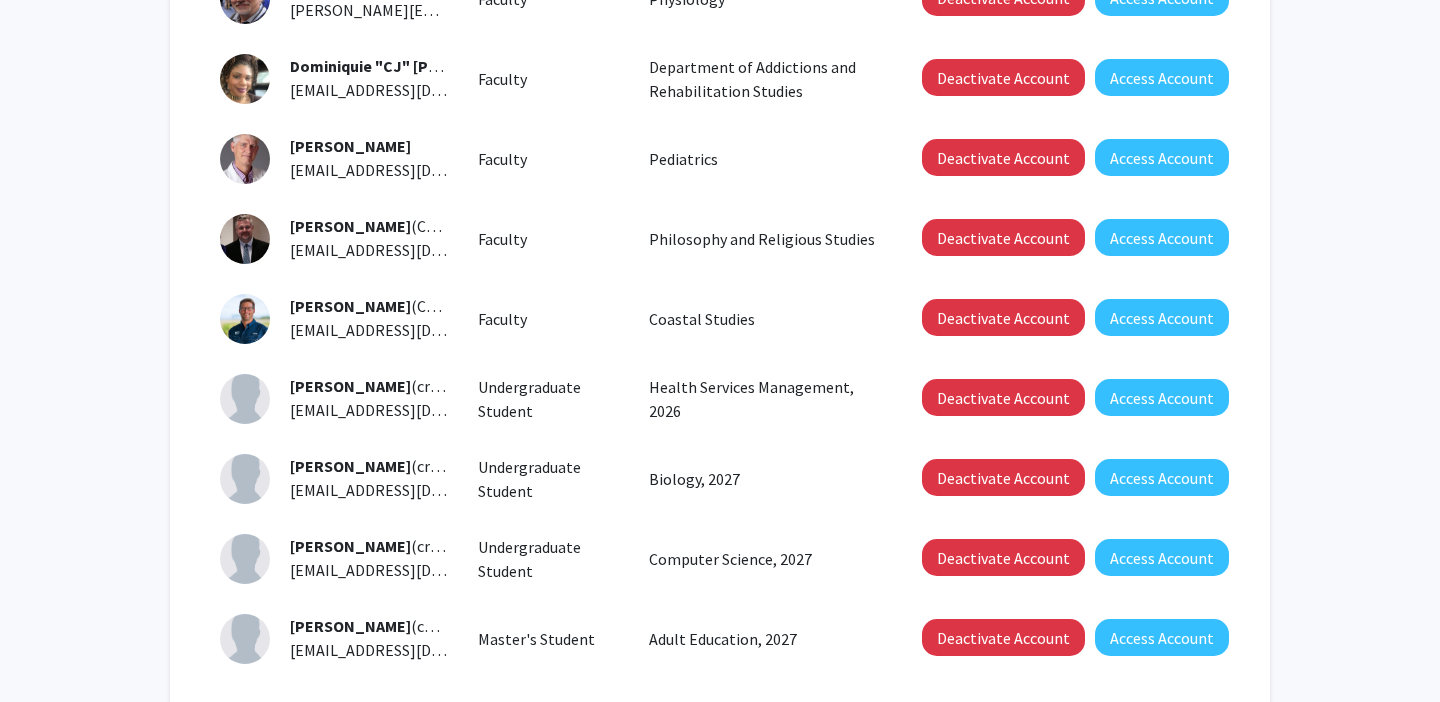 scroll, scrollTop: 711, scrollLeft: 0, axis: vertical 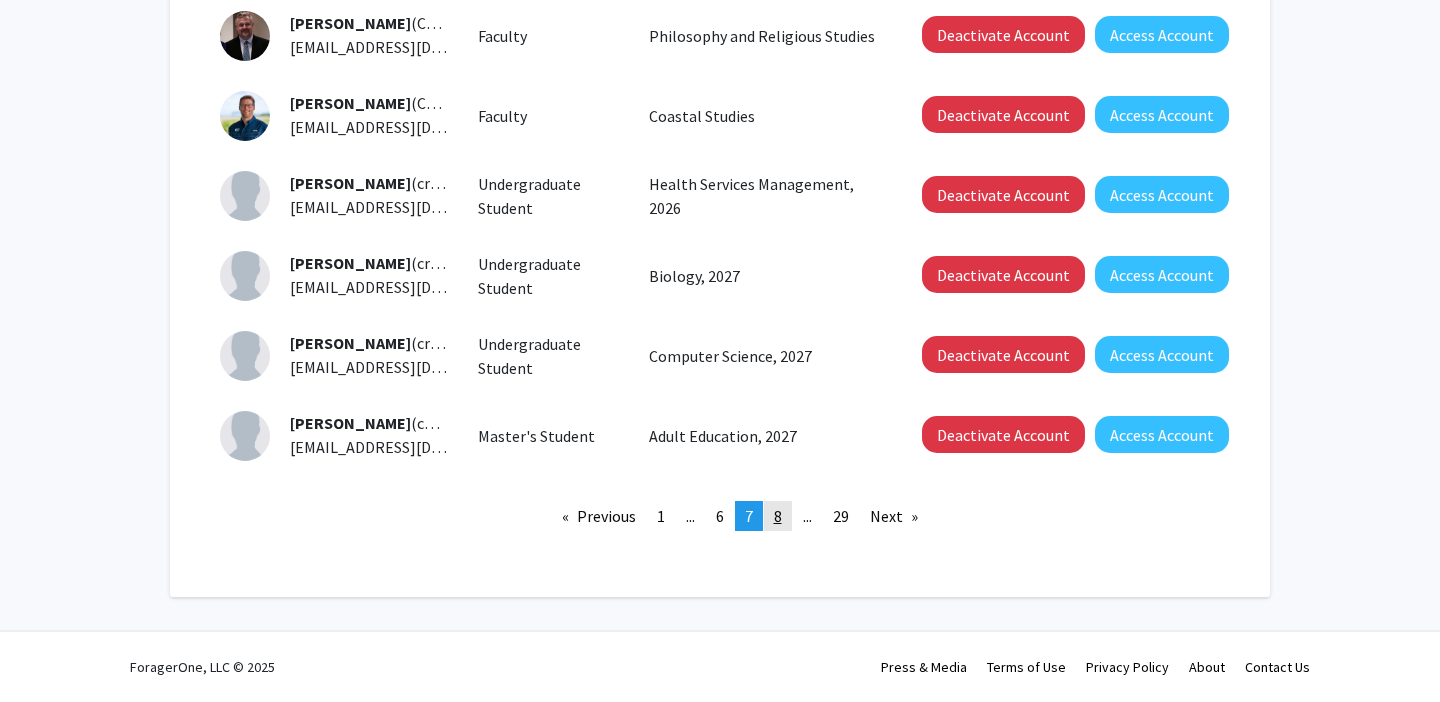 click on "8" 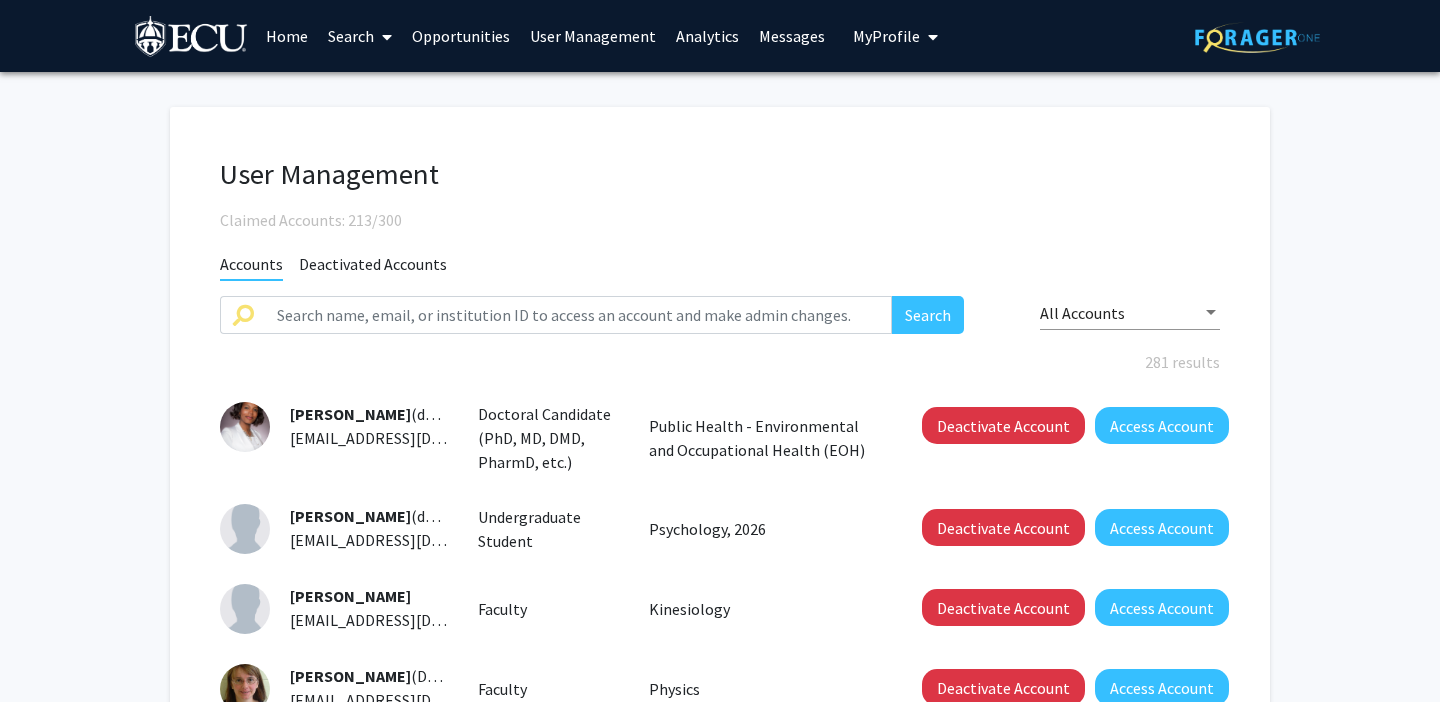scroll, scrollTop: 733, scrollLeft: 0, axis: vertical 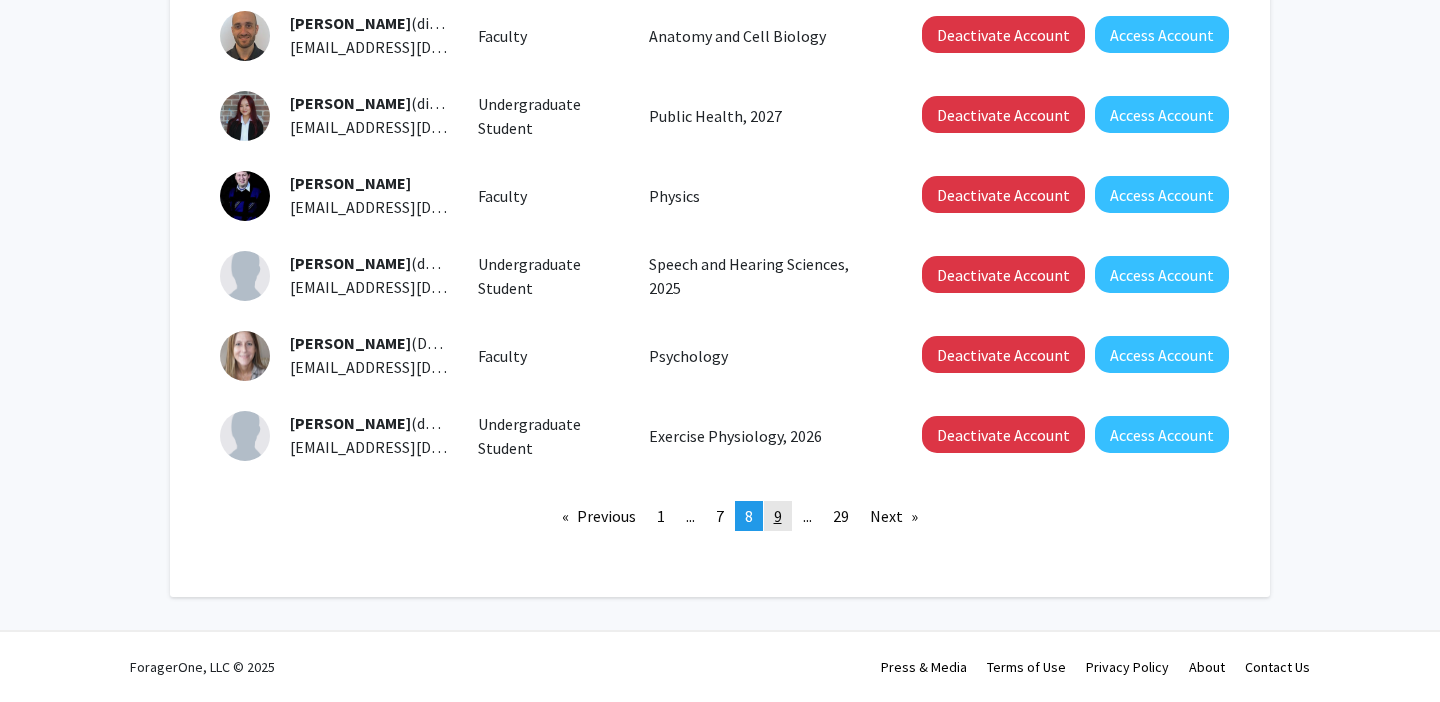 click on "page  9" 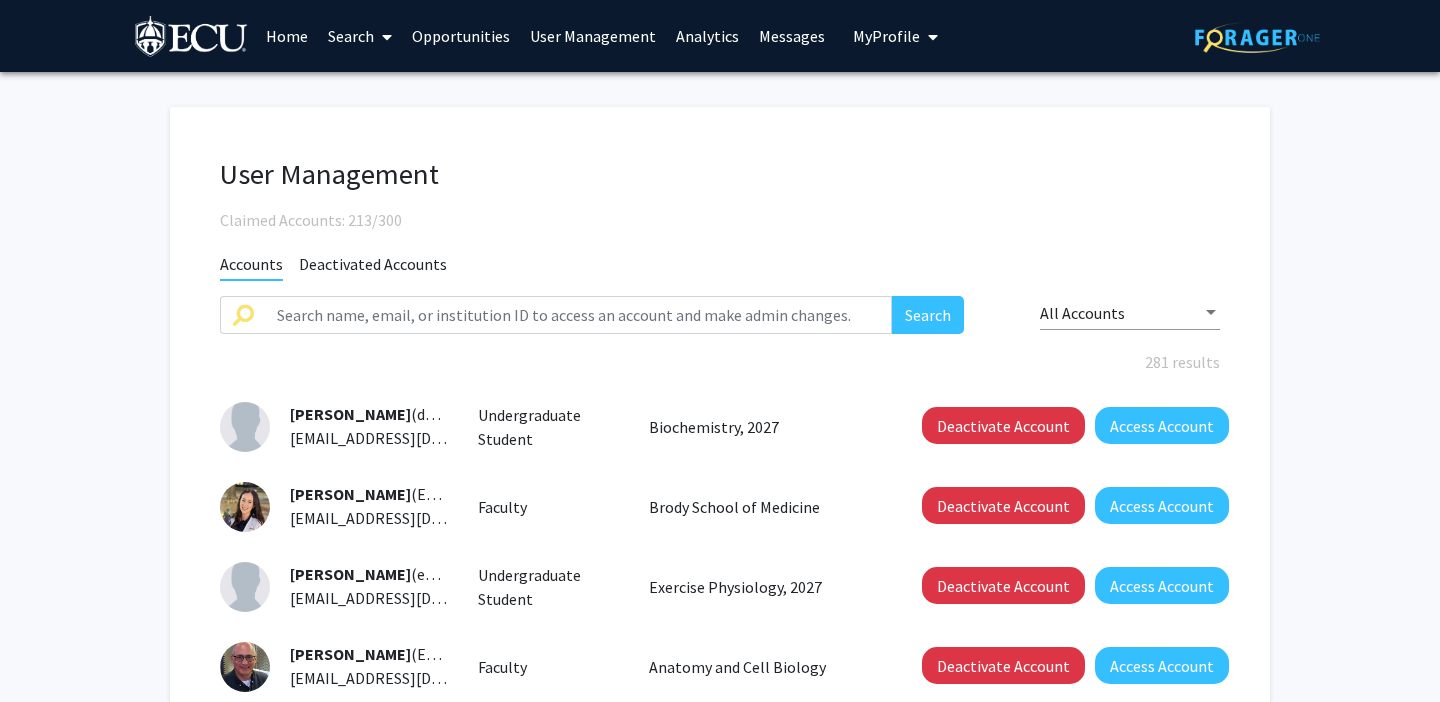 scroll, scrollTop: 711, scrollLeft: 0, axis: vertical 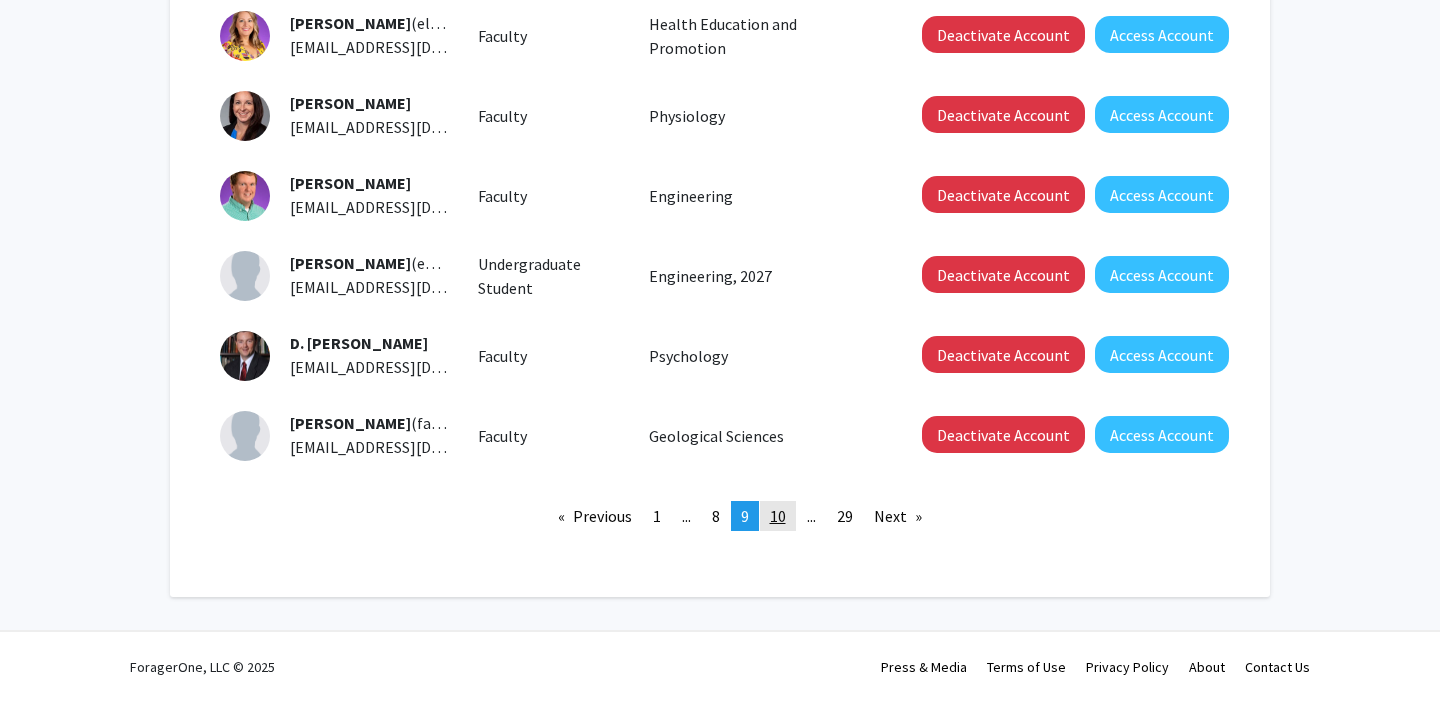 click on "10" 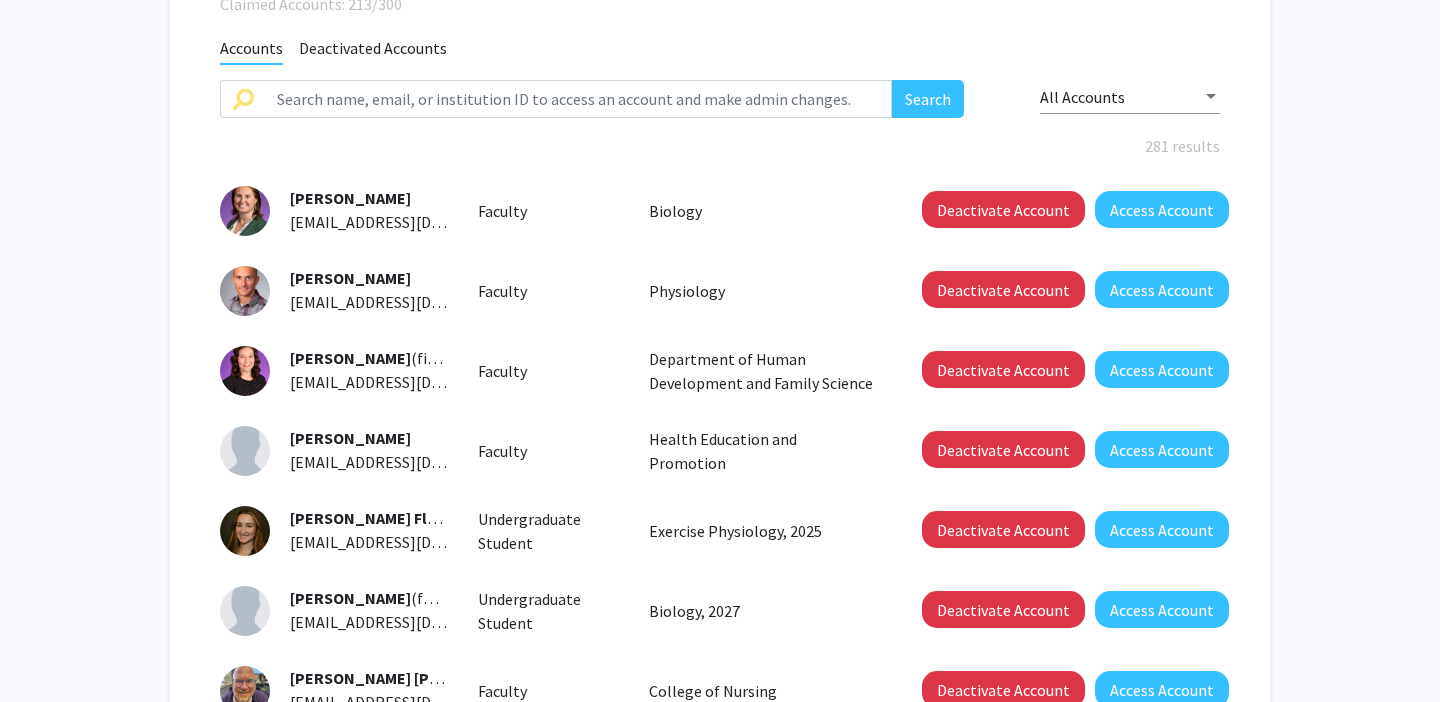 scroll, scrollTop: 711, scrollLeft: 0, axis: vertical 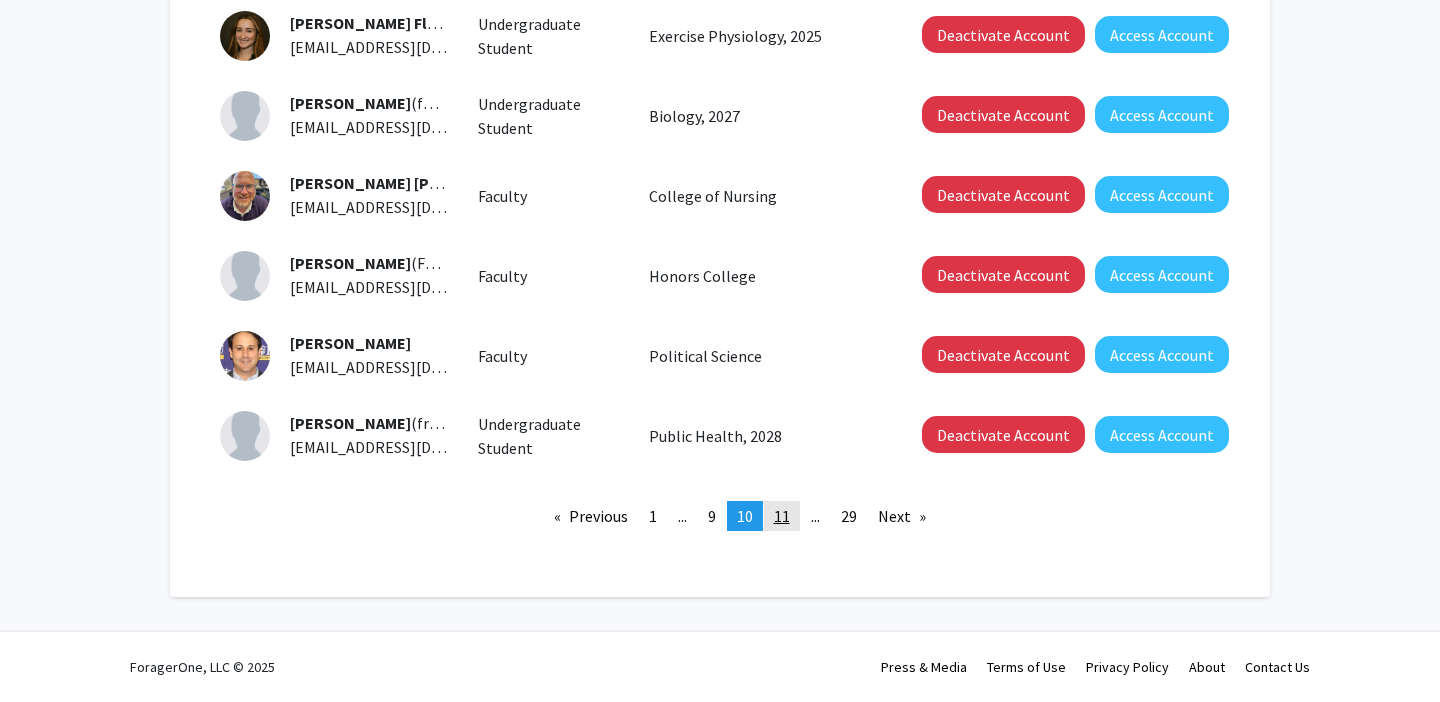 click on "11" 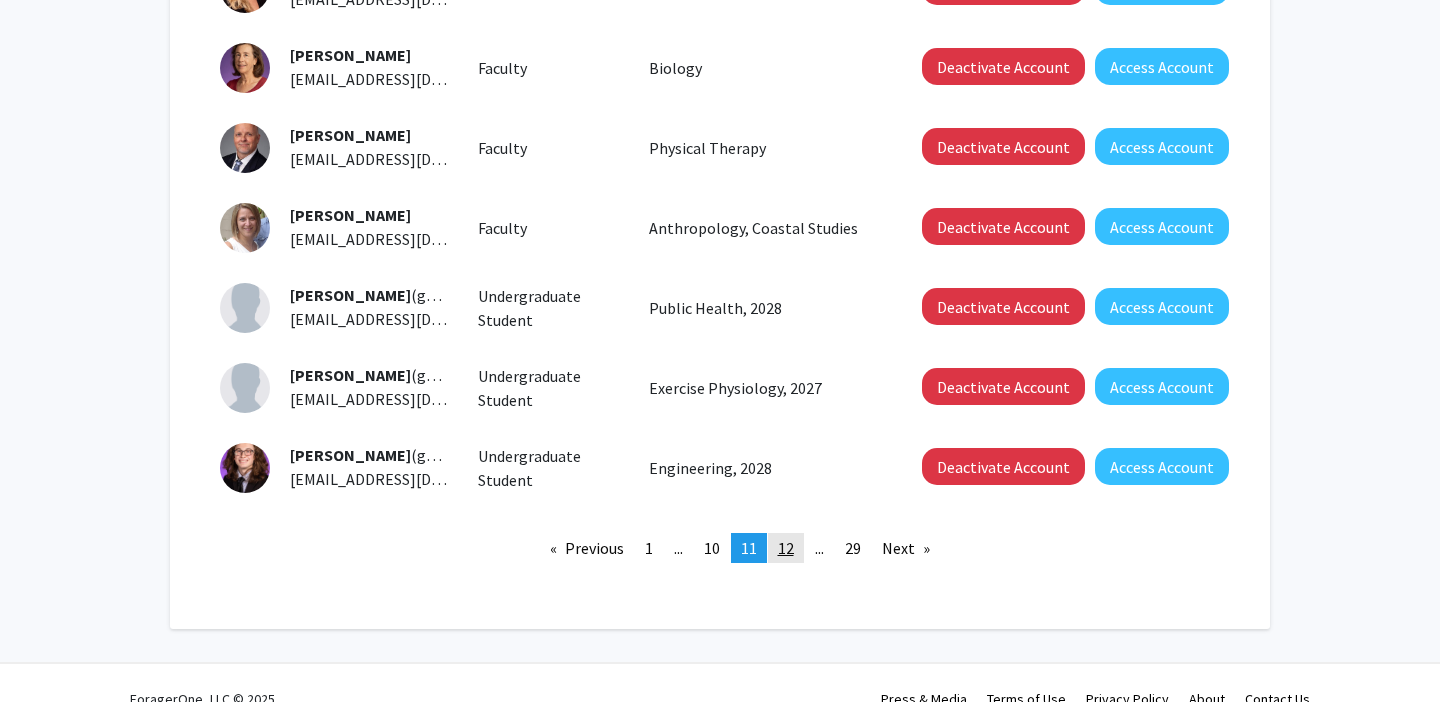 scroll, scrollTop: 681, scrollLeft: 0, axis: vertical 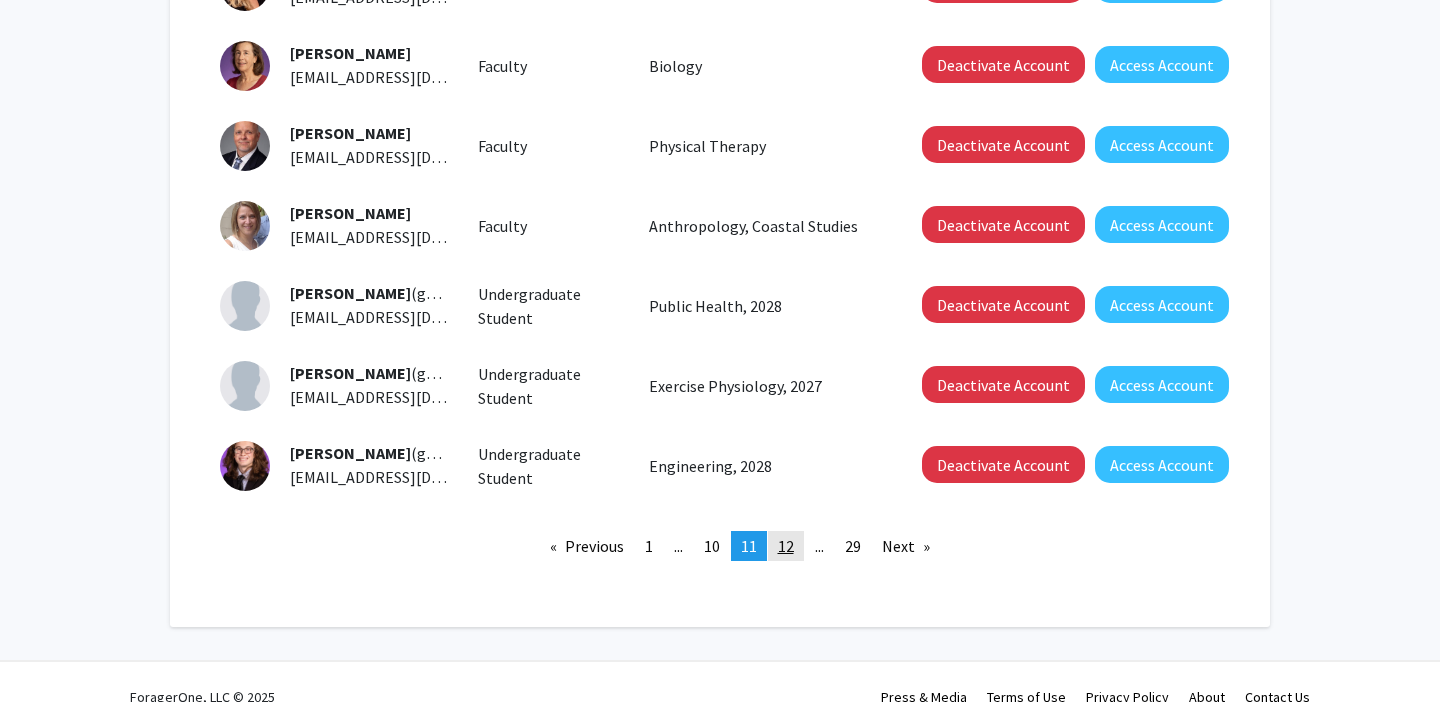 click on "12" 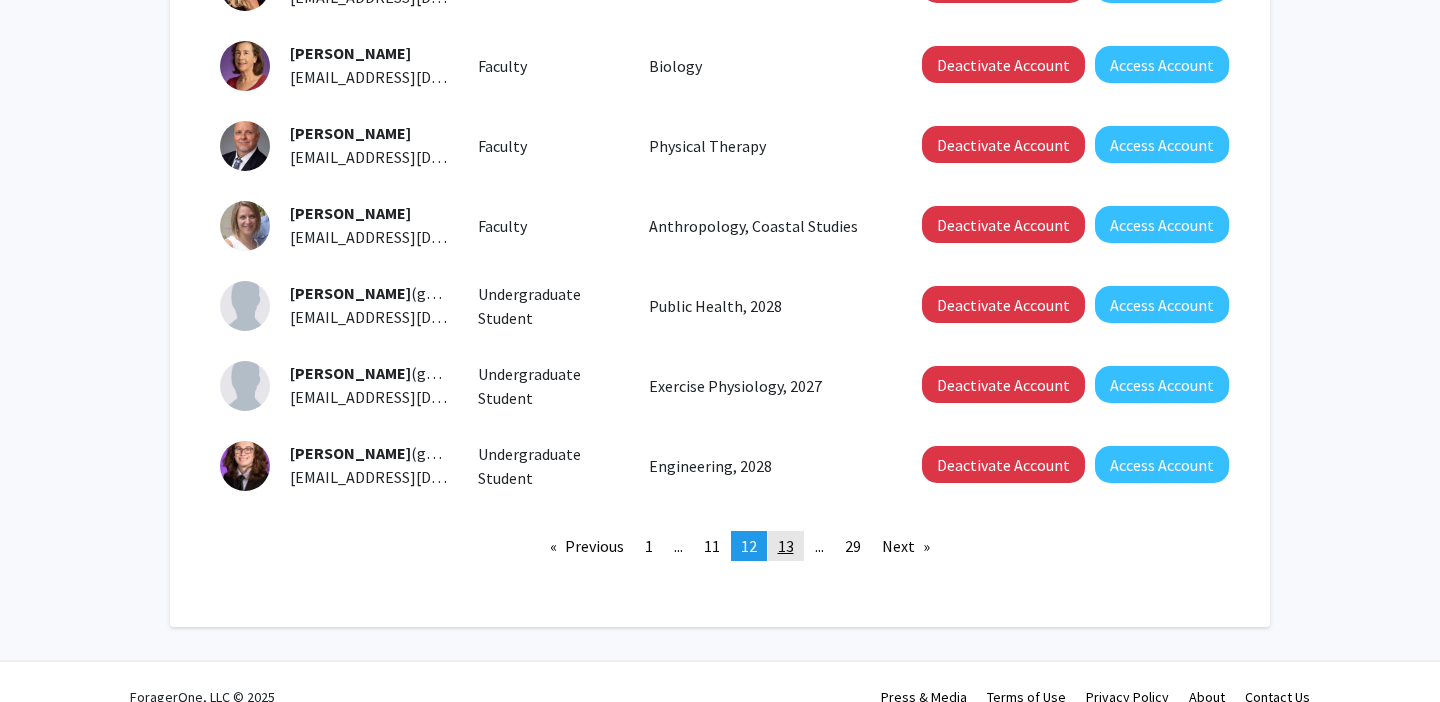 scroll, scrollTop: 0, scrollLeft: 0, axis: both 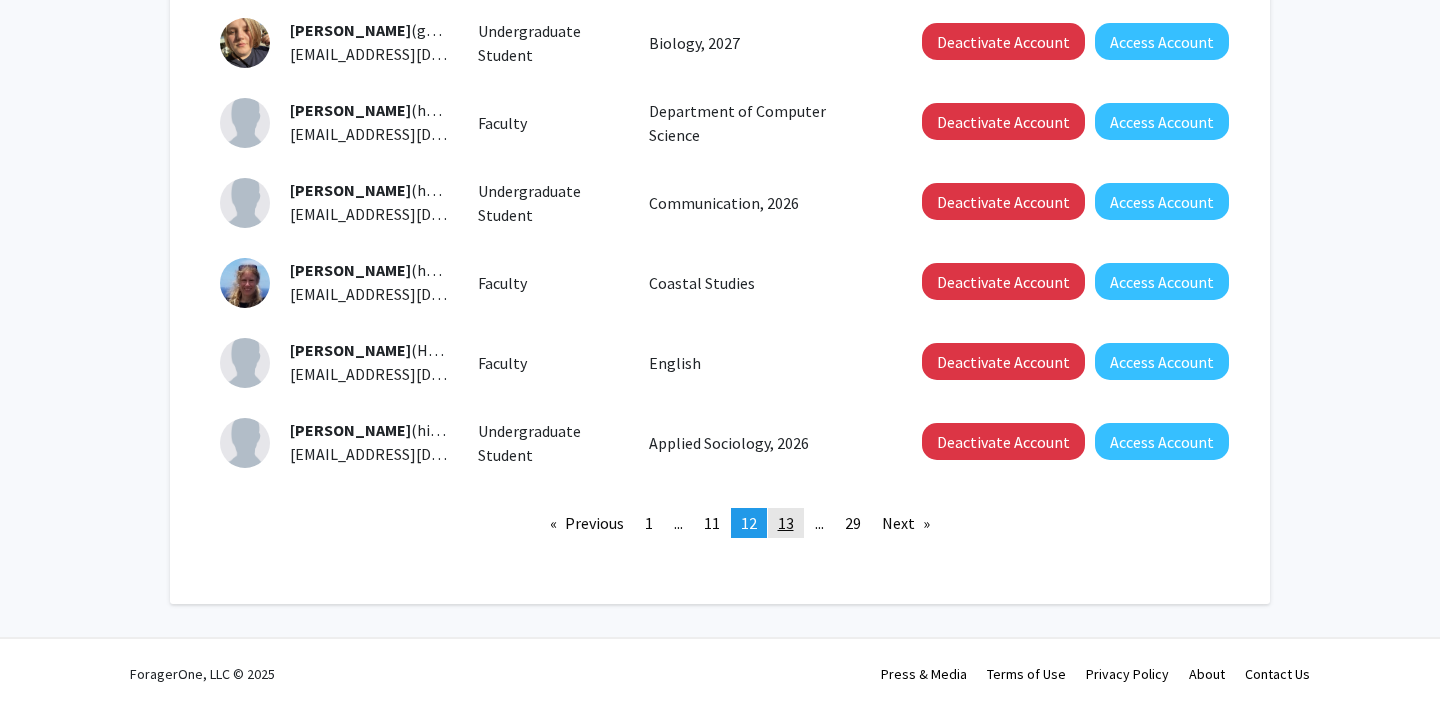 click on "13" 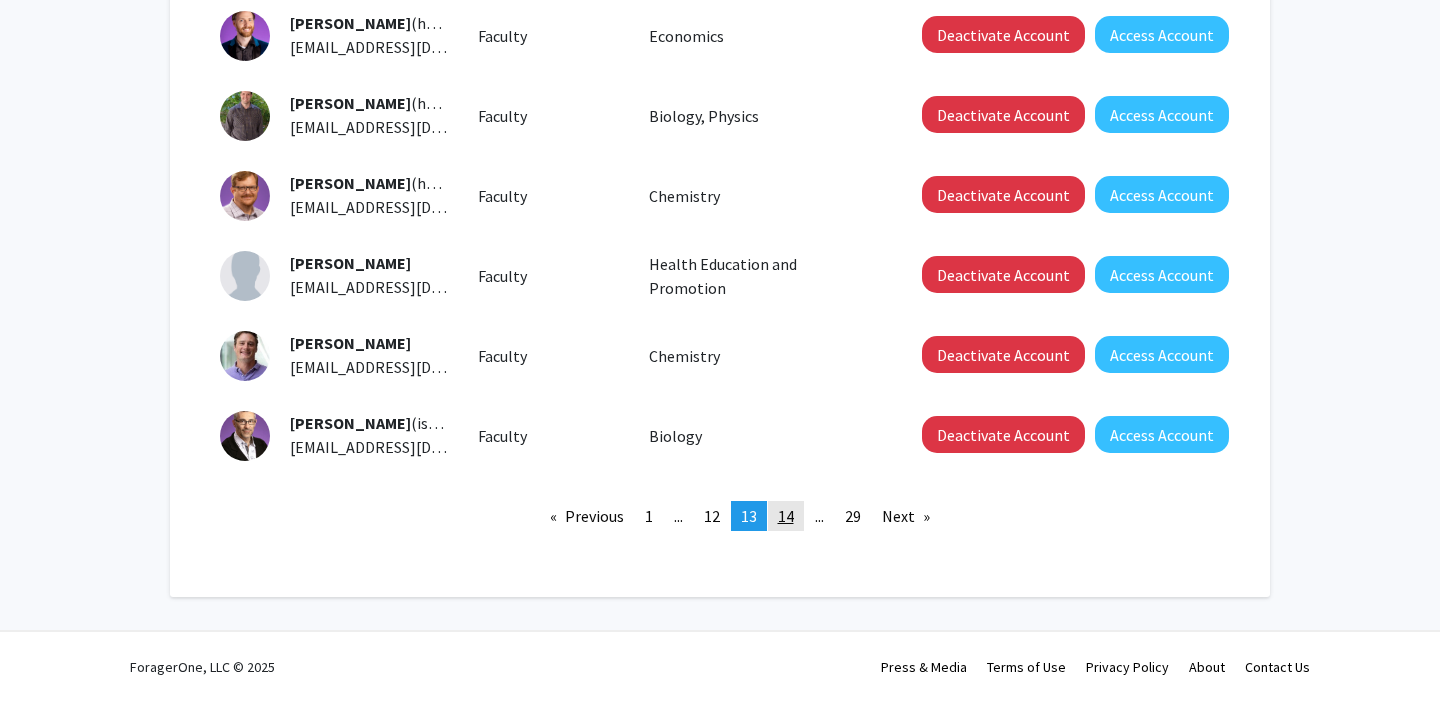 click on "14" 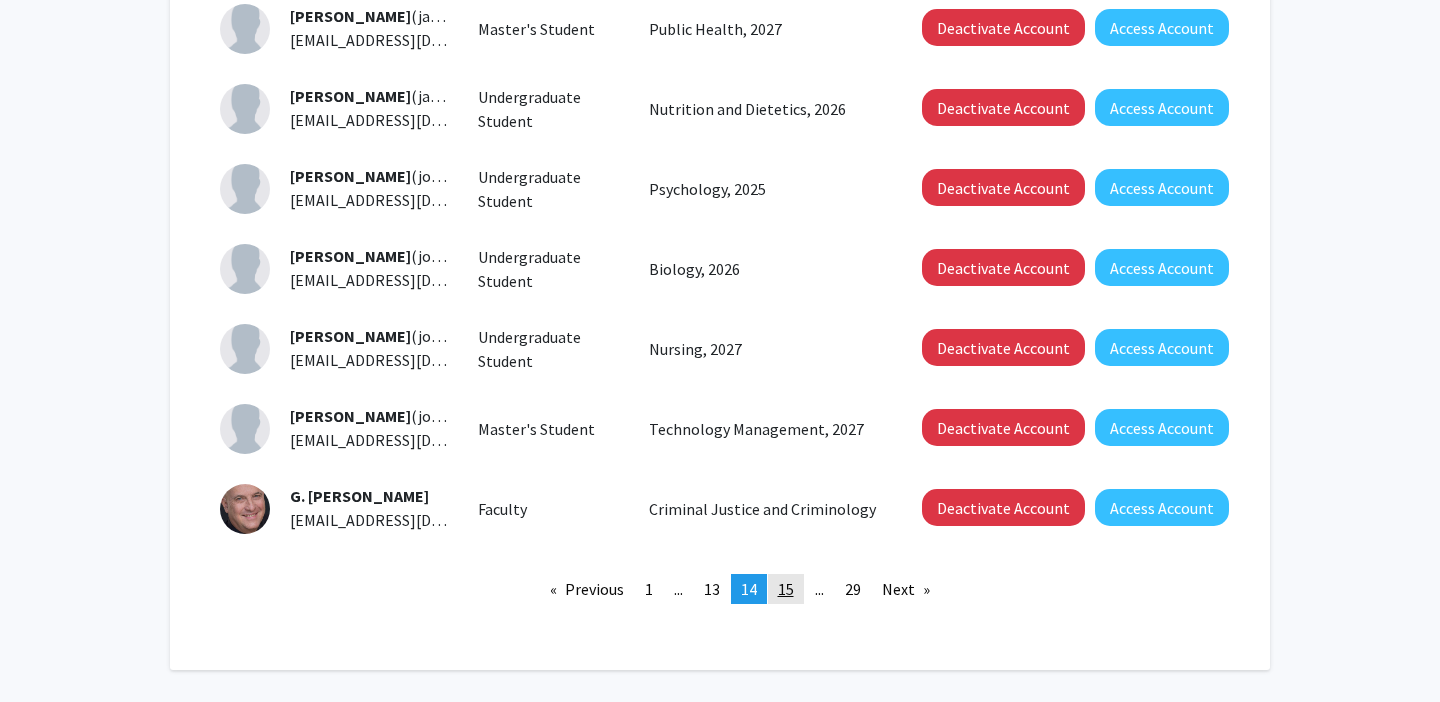 click on "page  15" 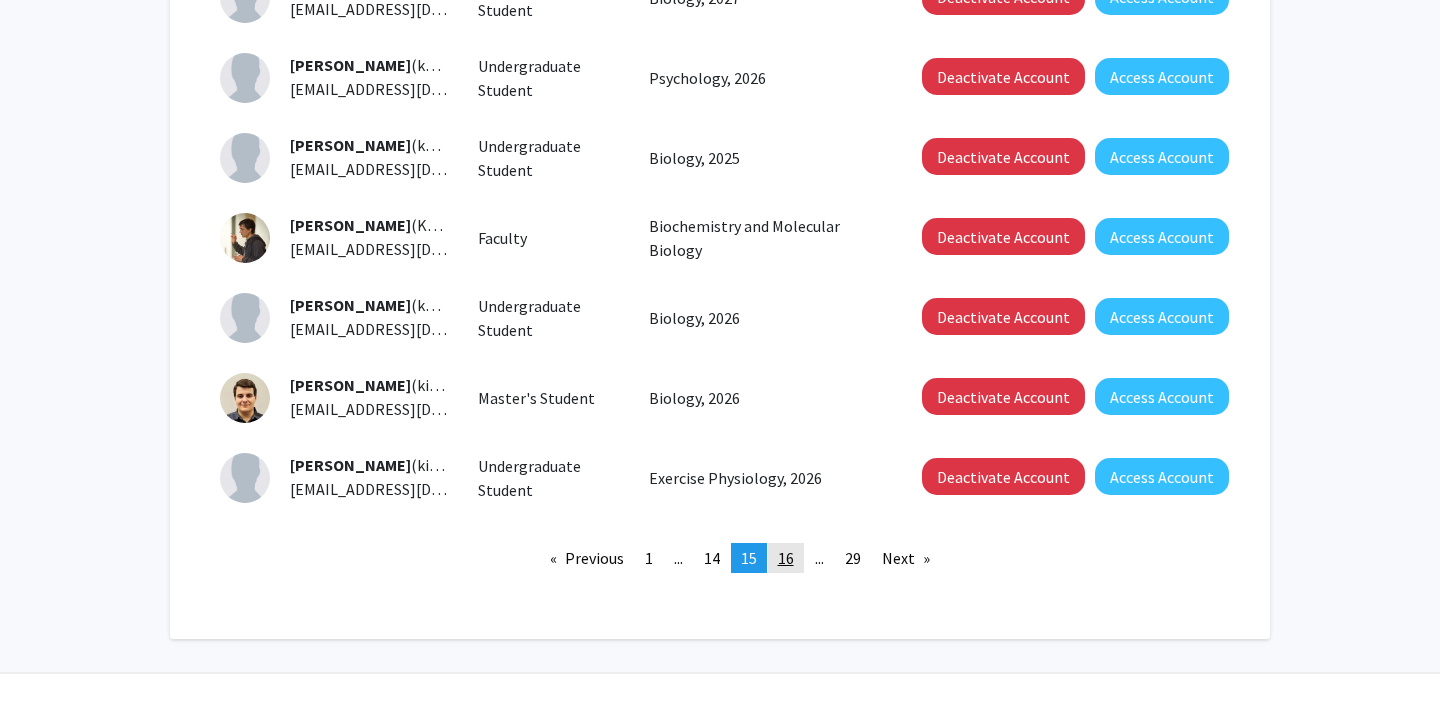 click on "16" 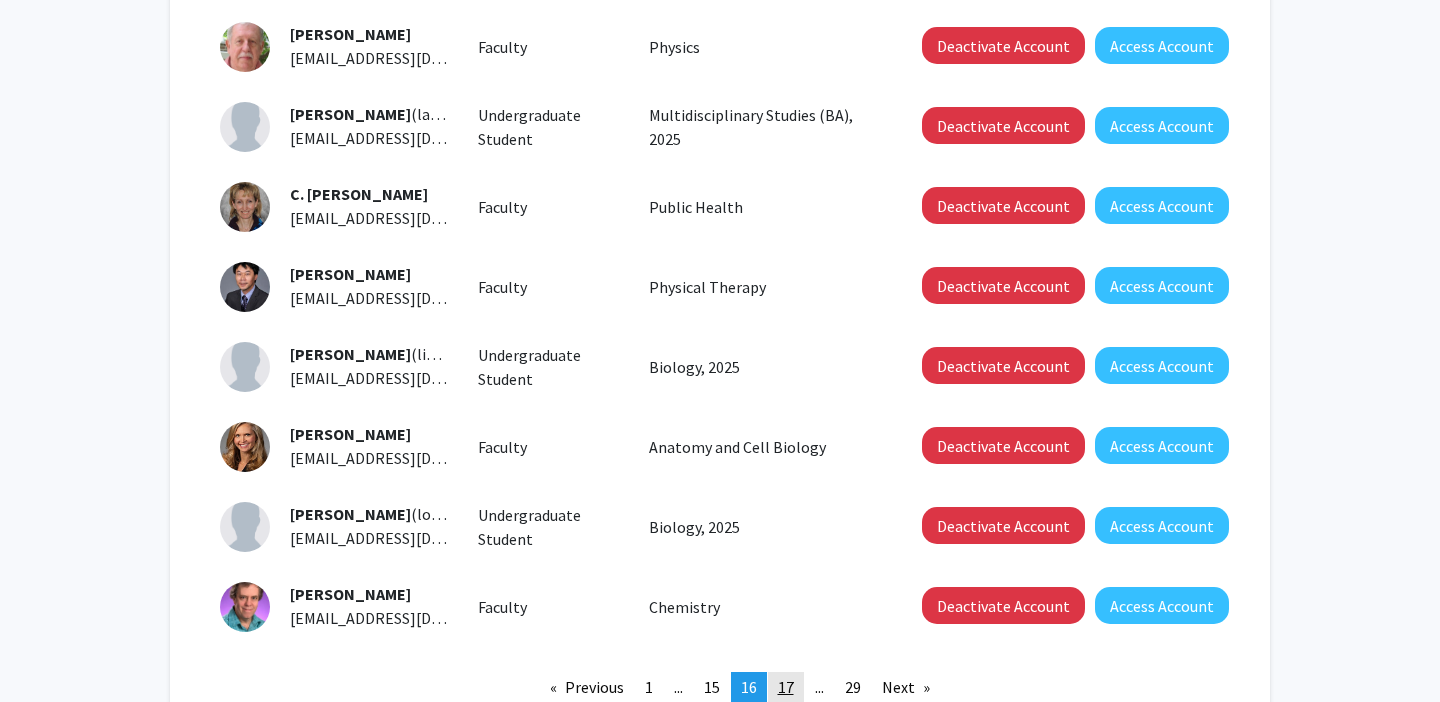 click on "17" 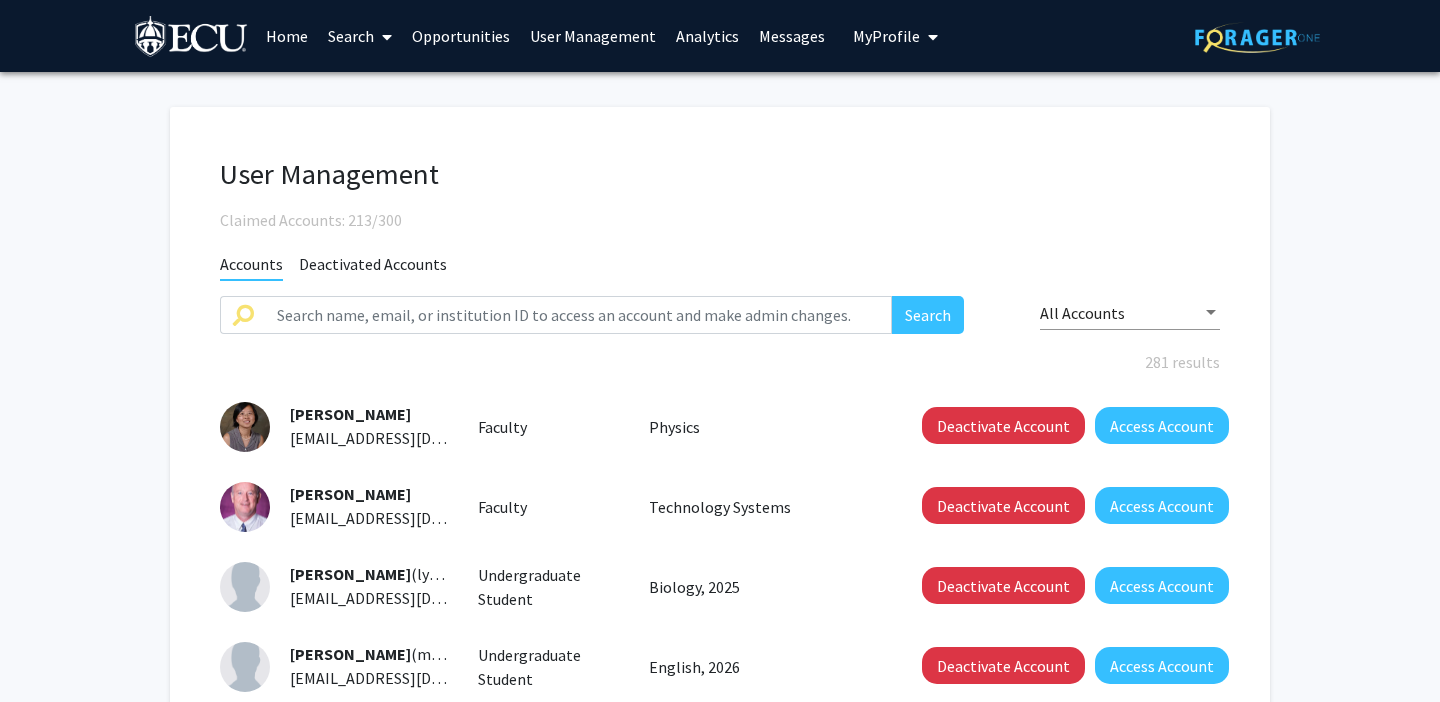 click on "Home" at bounding box center [287, 36] 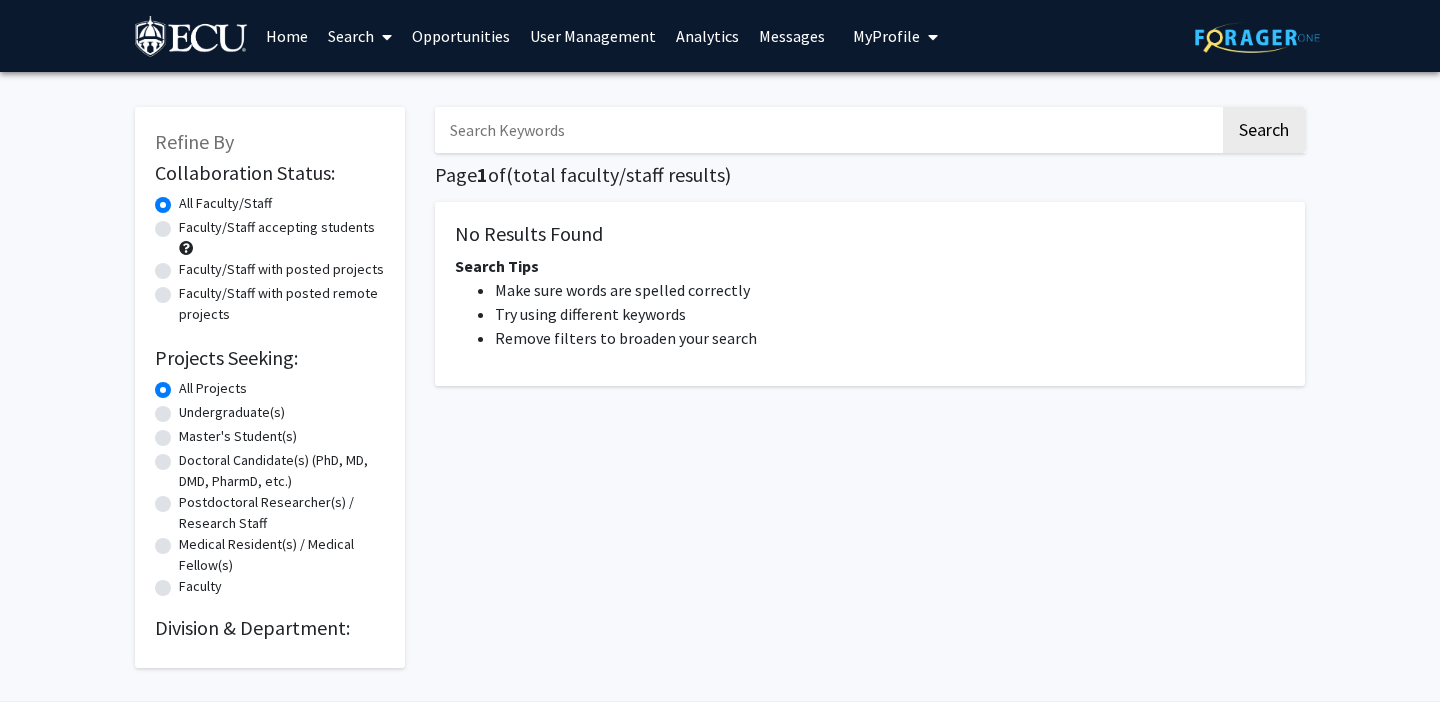 scroll, scrollTop: 0, scrollLeft: 0, axis: both 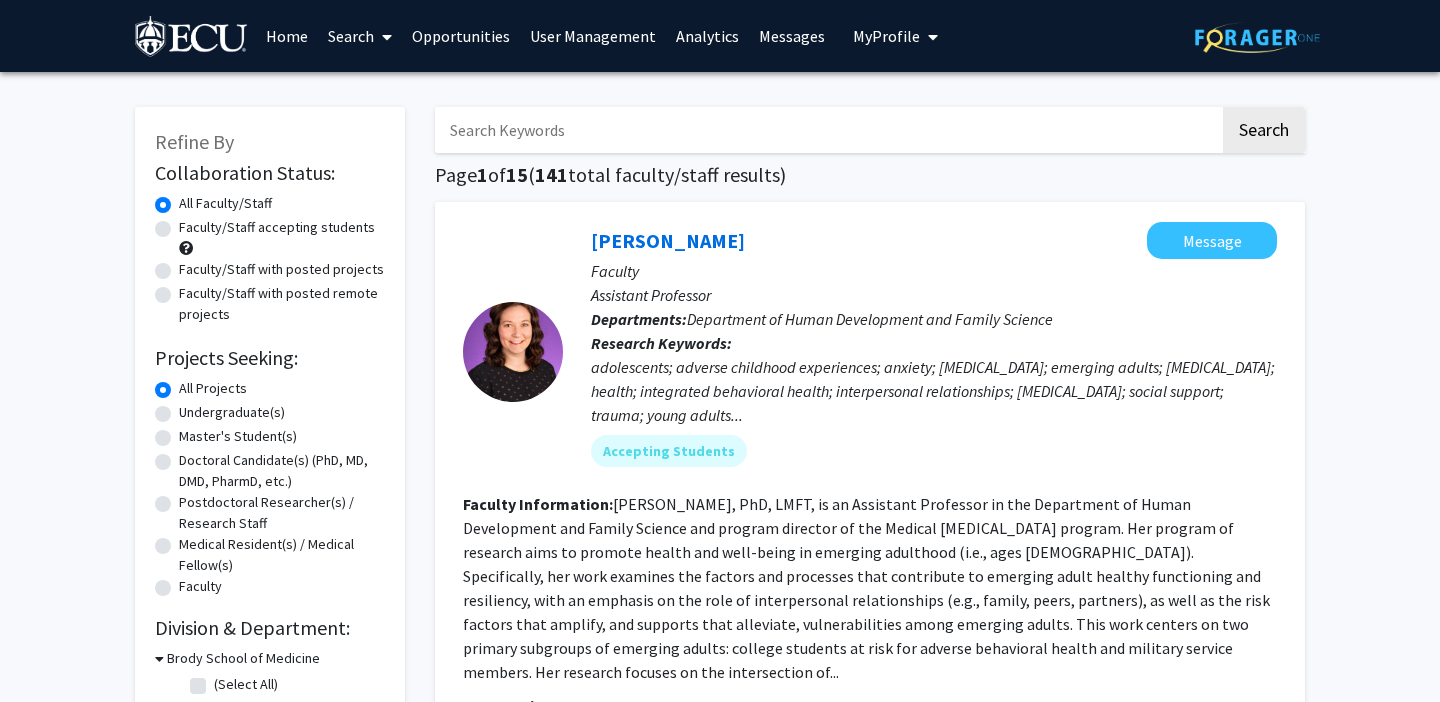 click 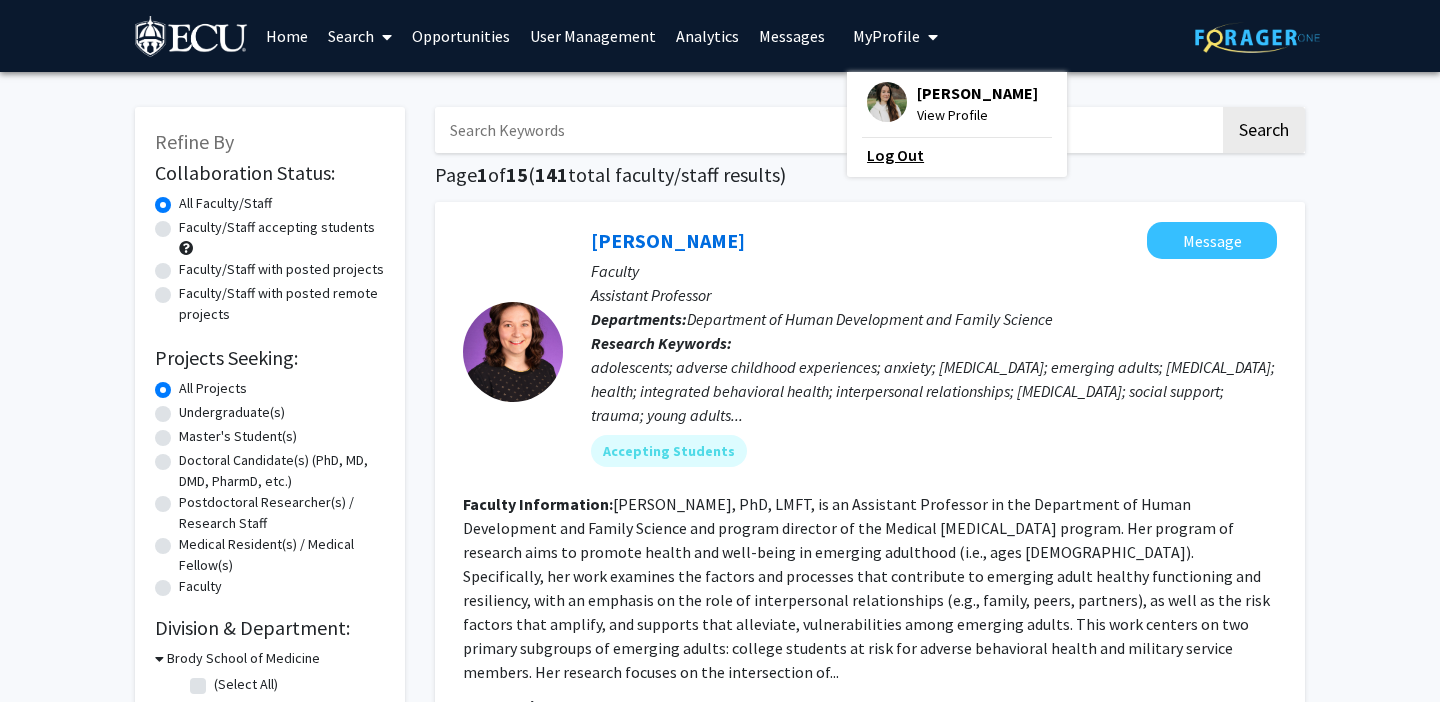 click on "Log Out" at bounding box center (957, 155) 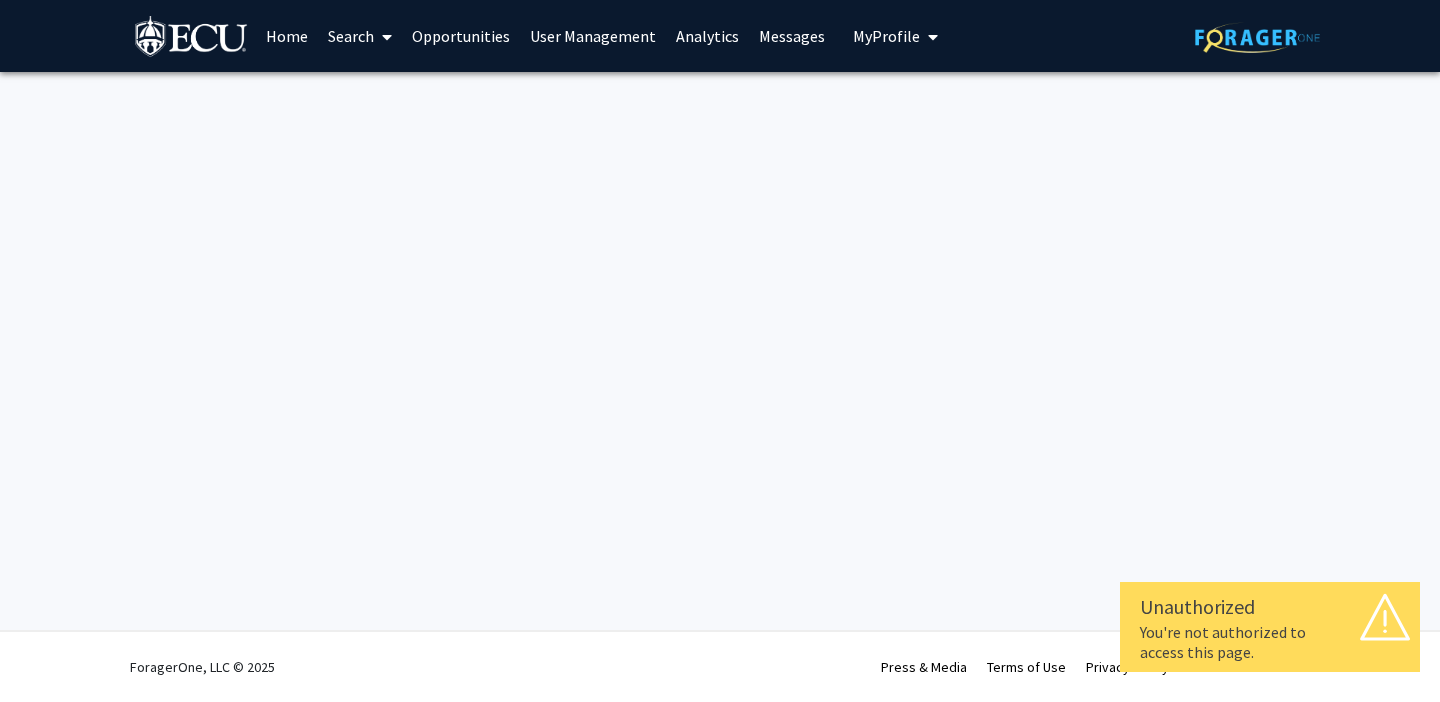 scroll, scrollTop: 0, scrollLeft: 0, axis: both 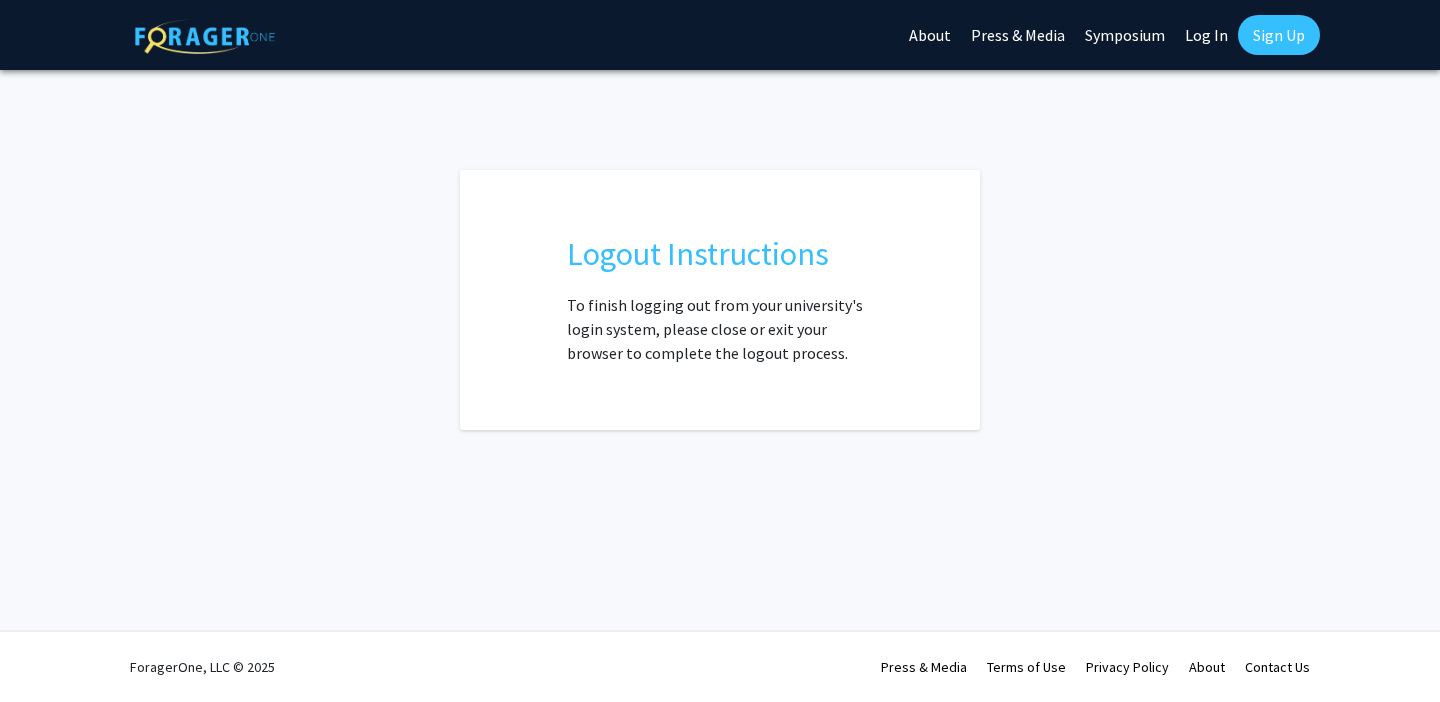 click on "Log In" 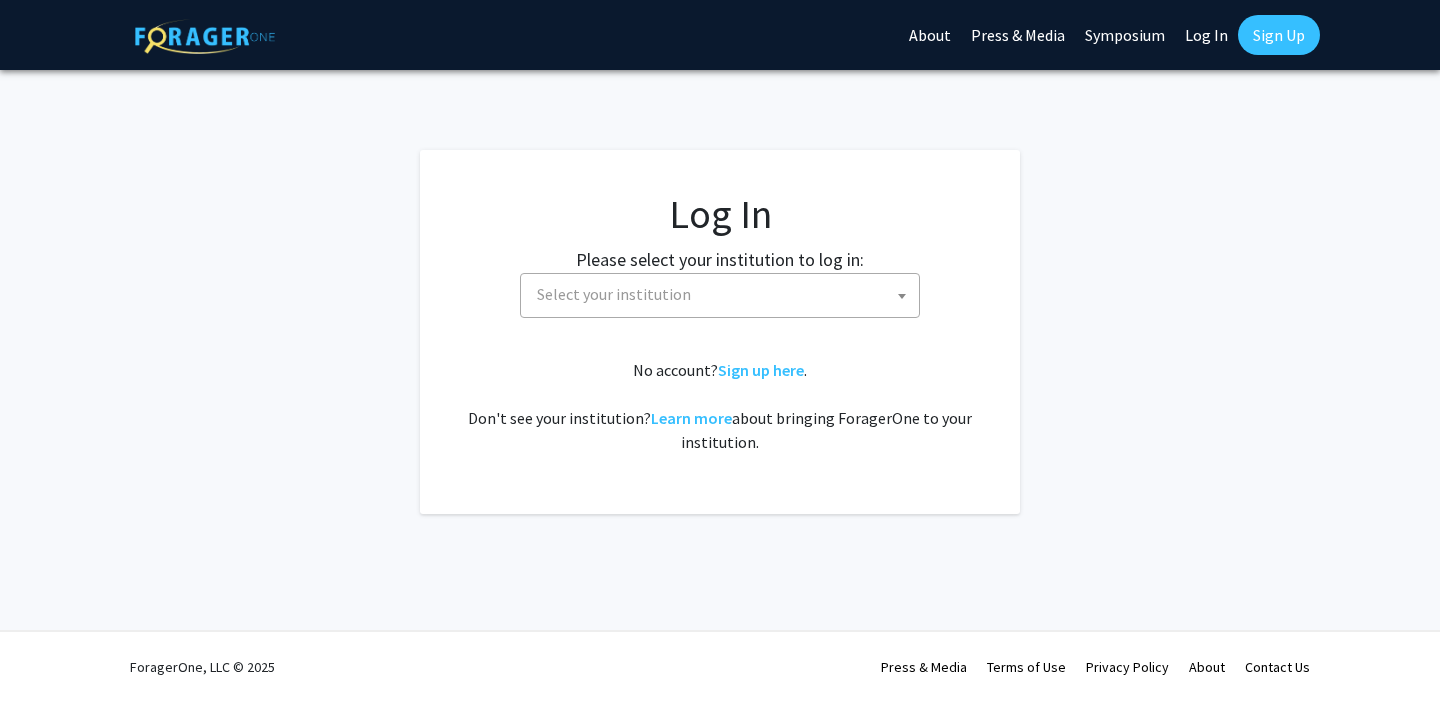 click on "Select your institution" at bounding box center (614, 294) 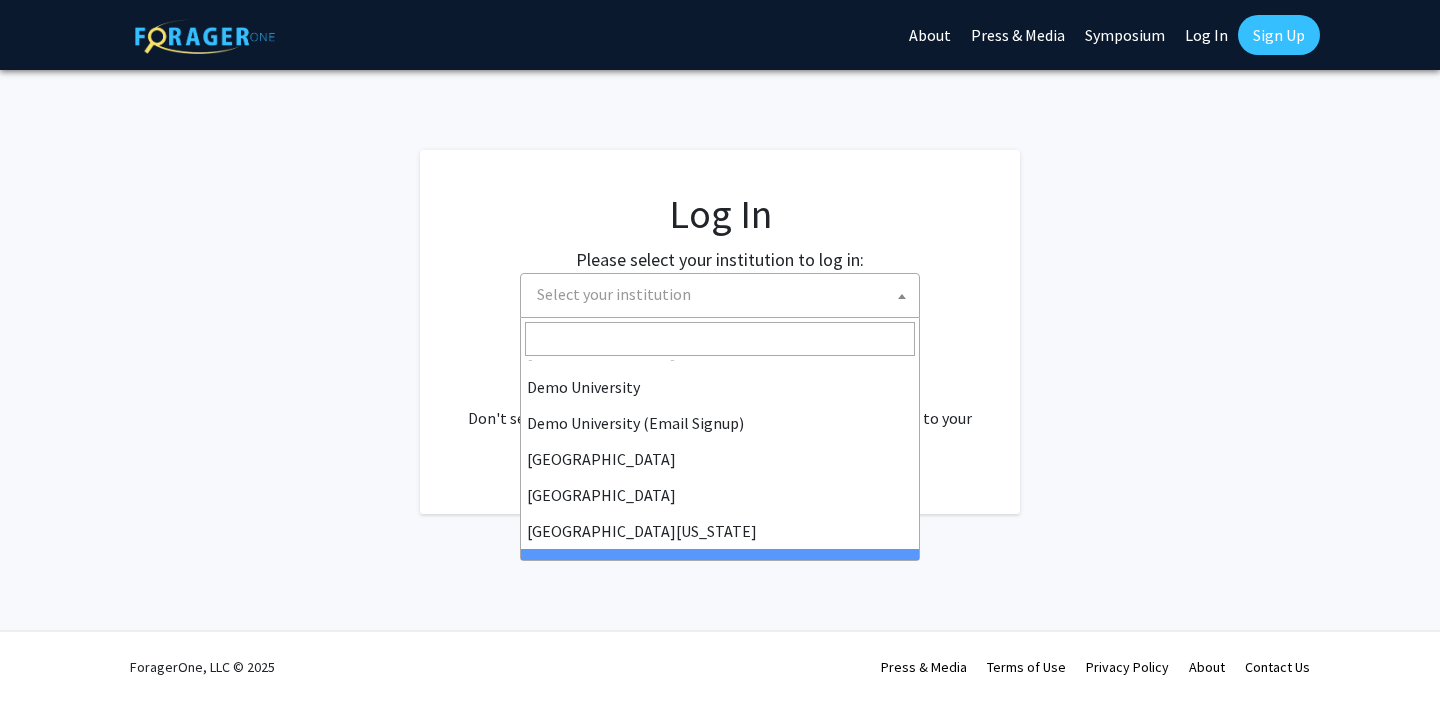 scroll, scrollTop: 143, scrollLeft: 0, axis: vertical 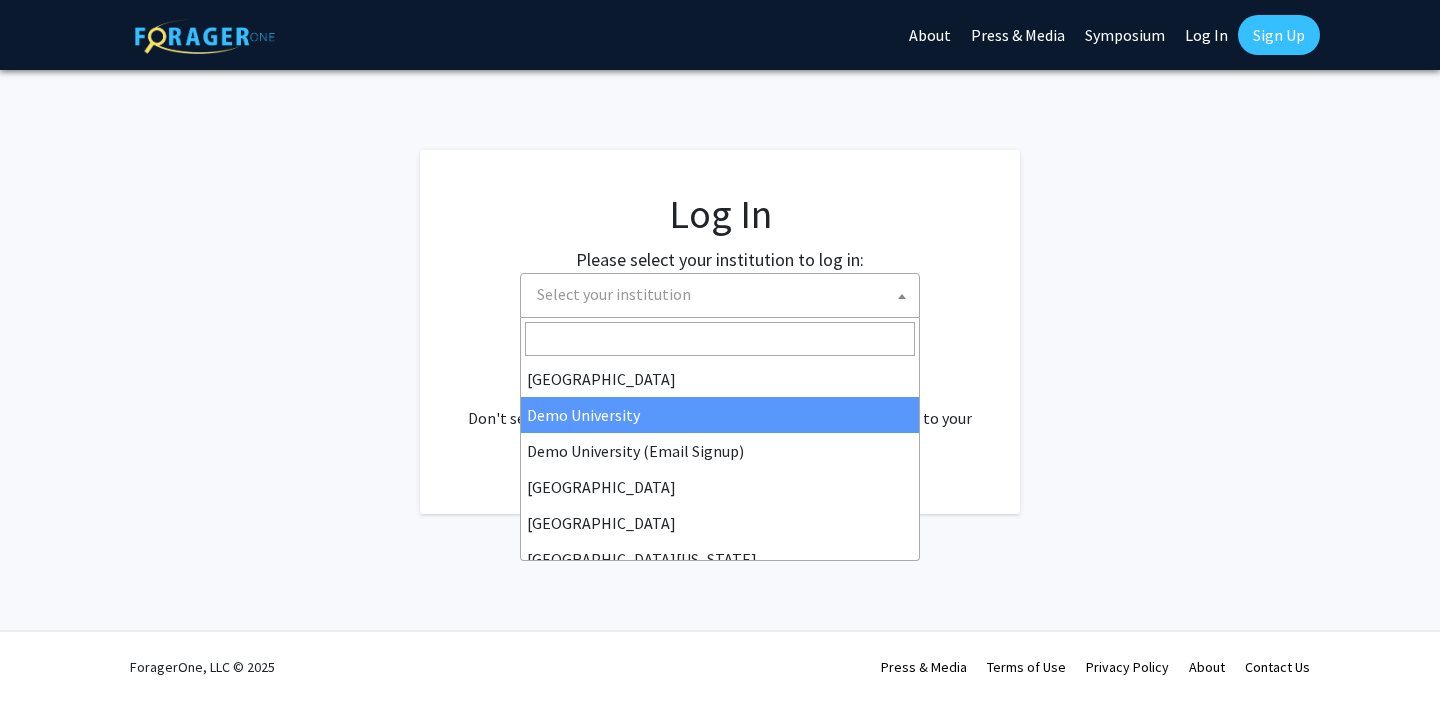 select on "8" 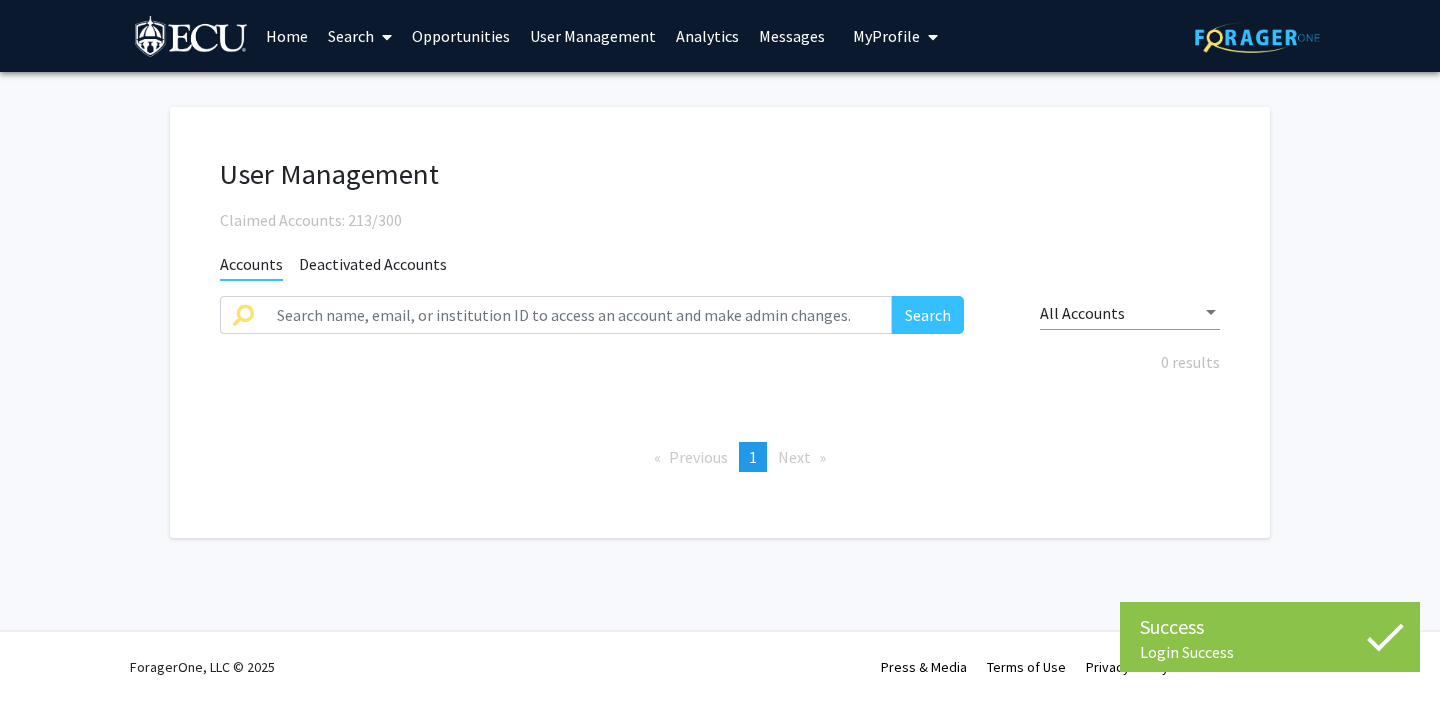 scroll, scrollTop: 0, scrollLeft: 0, axis: both 